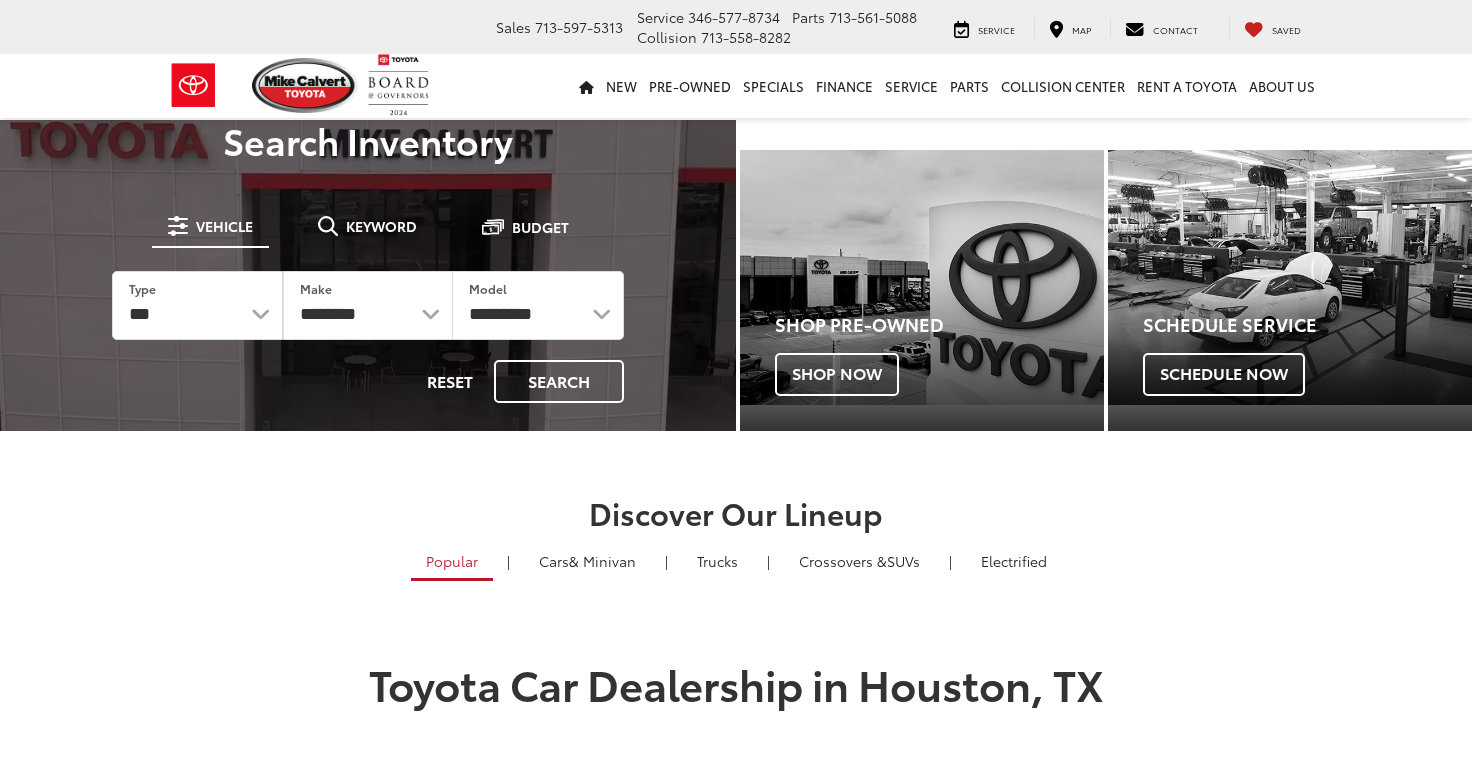 scroll, scrollTop: 0, scrollLeft: 0, axis: both 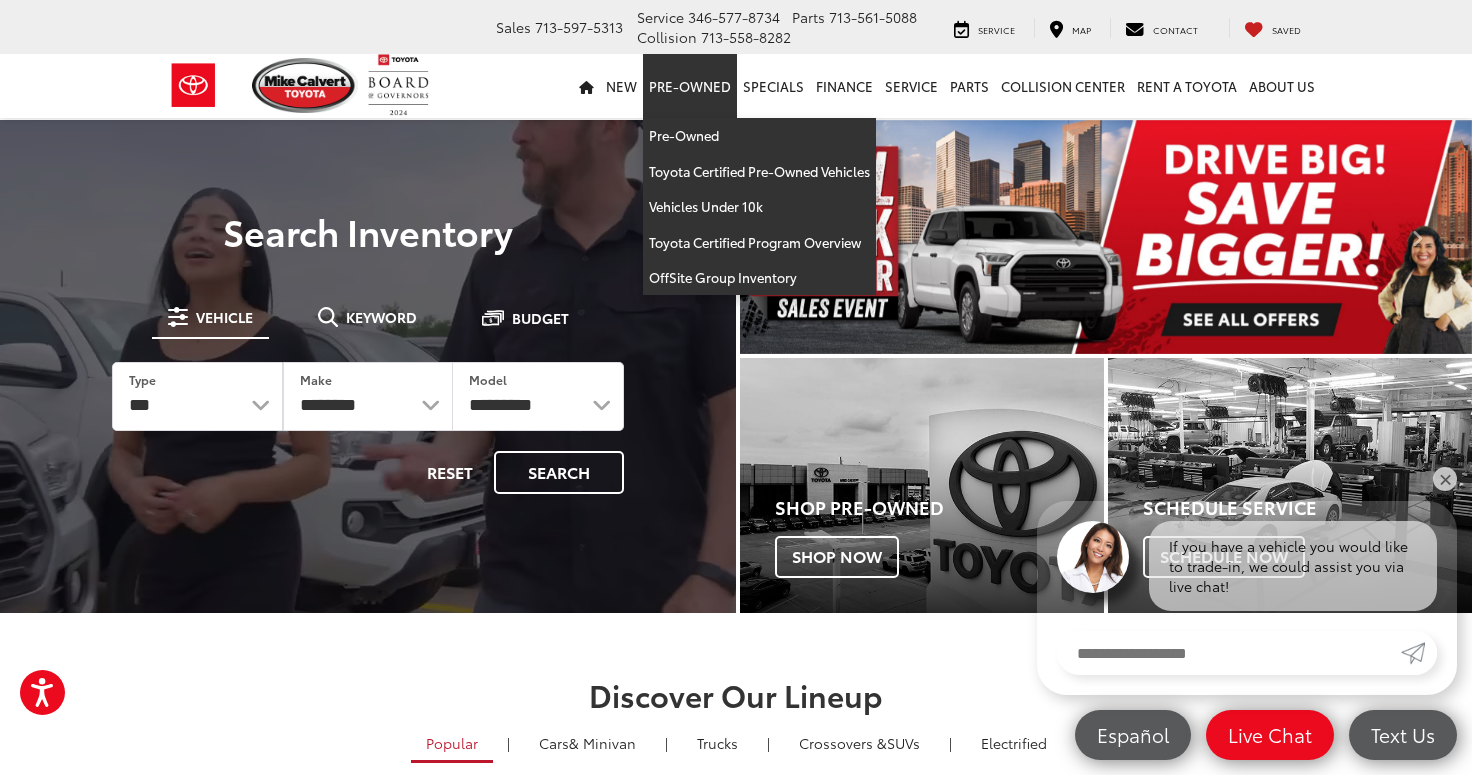 click on "Pre-Owned" at bounding box center [690, 86] 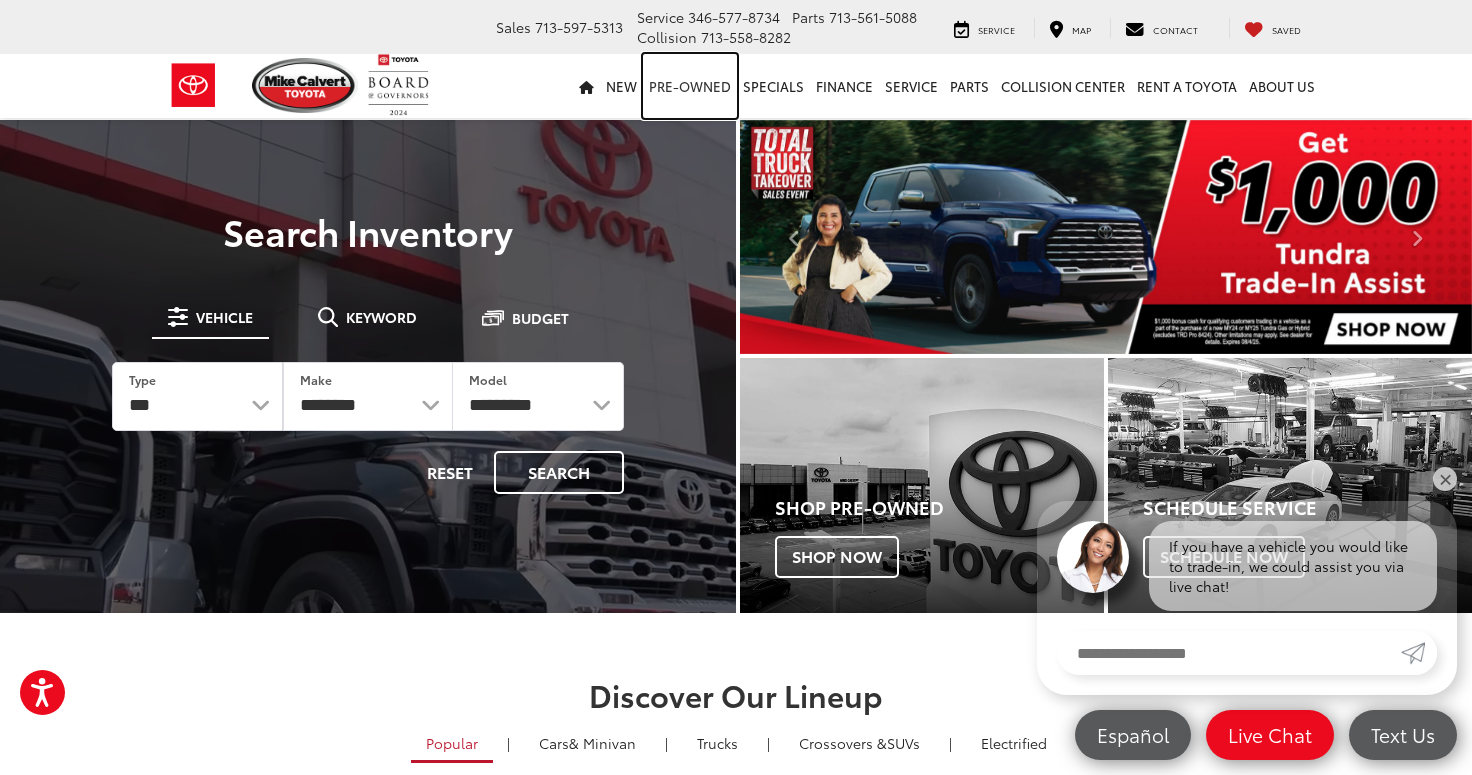 click on "Pre-Owned" at bounding box center (690, 86) 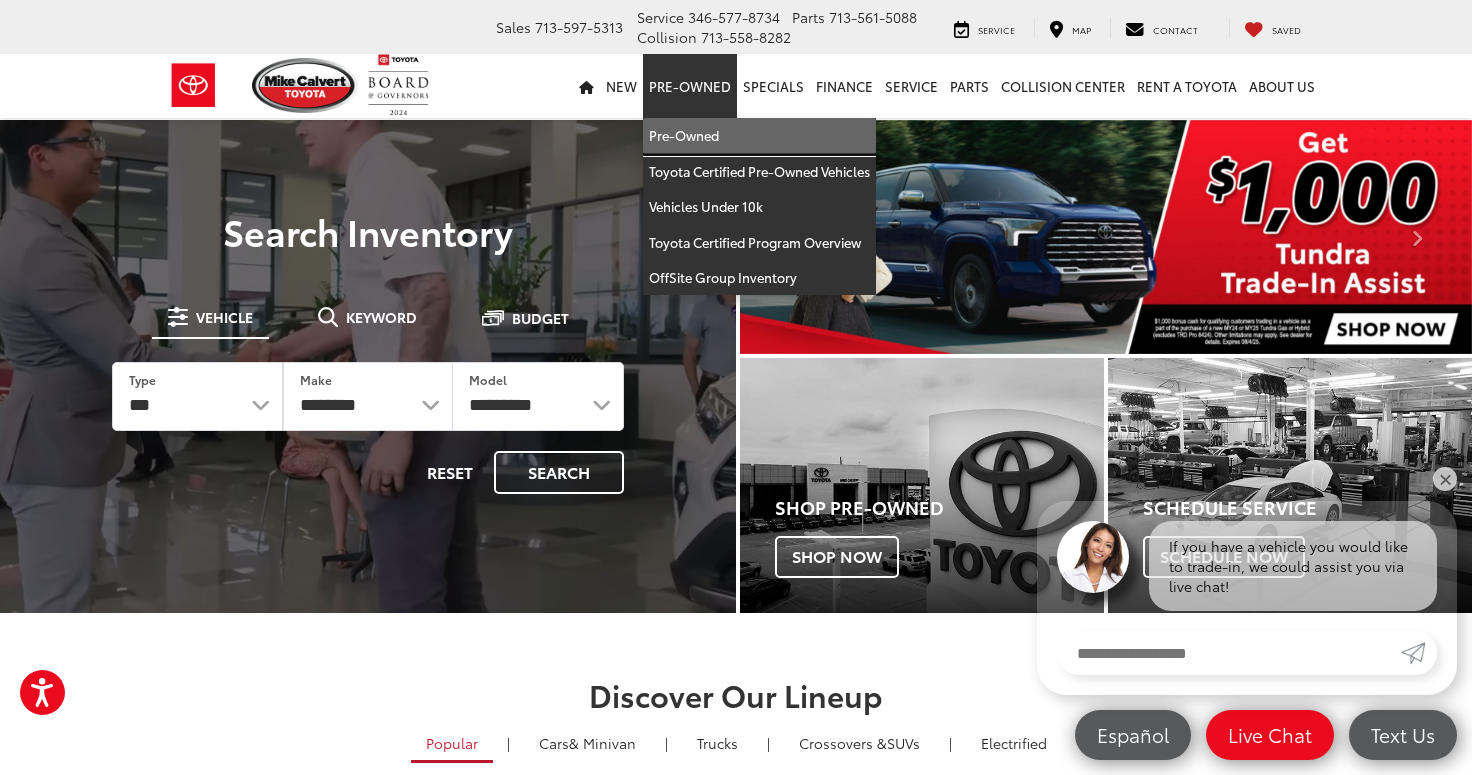 click on "Pre-Owned" at bounding box center [759, 136] 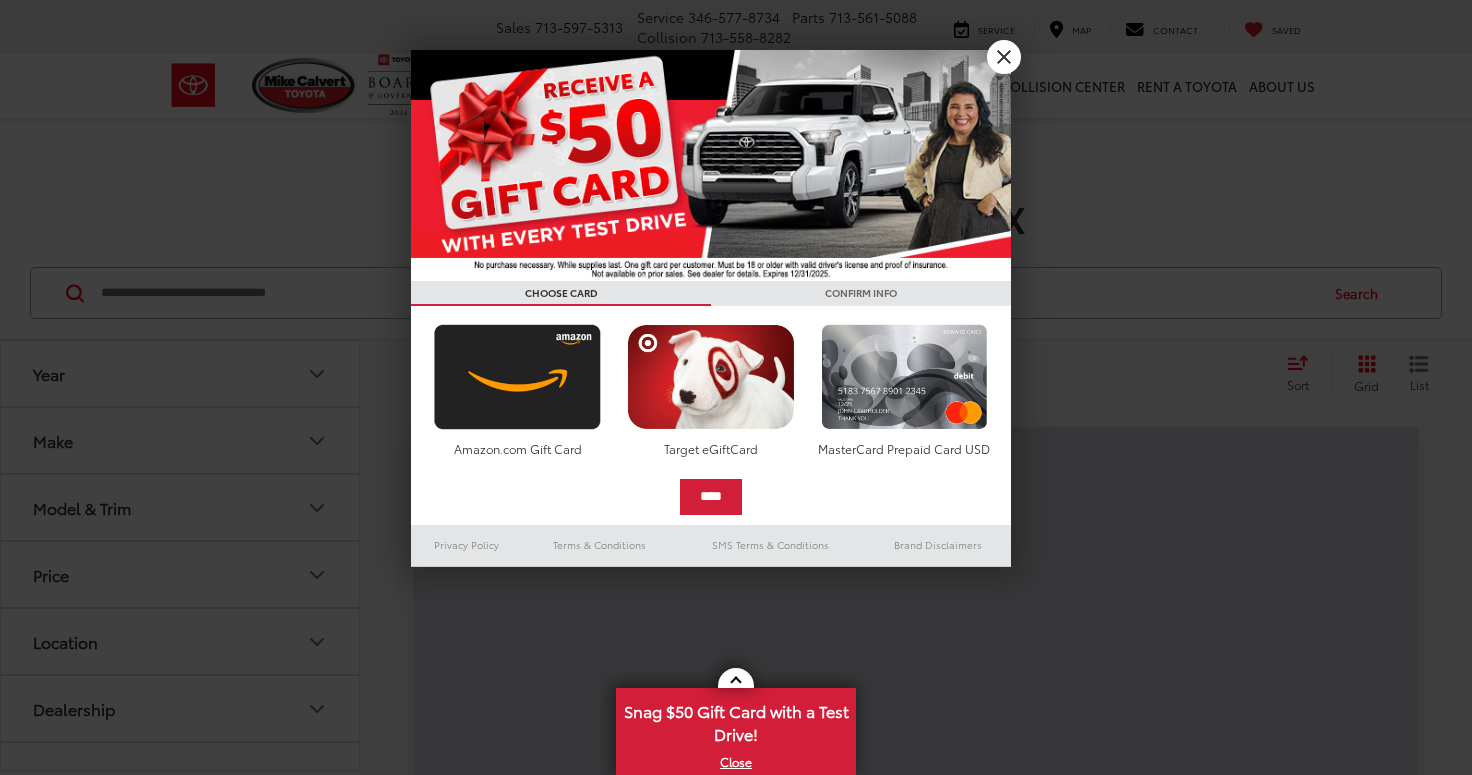 scroll, scrollTop: 0, scrollLeft: 0, axis: both 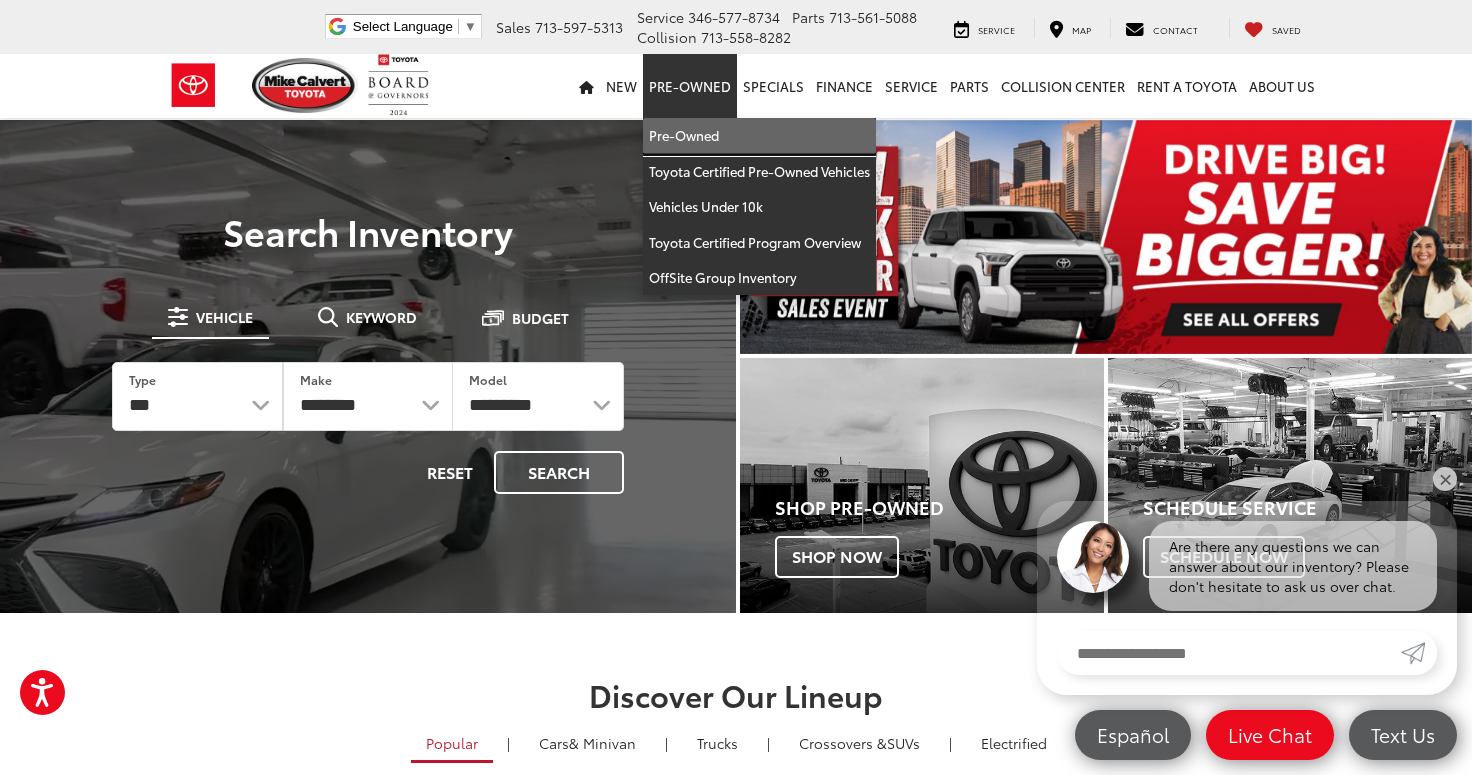 click on "Pre-Owned" at bounding box center [759, 136] 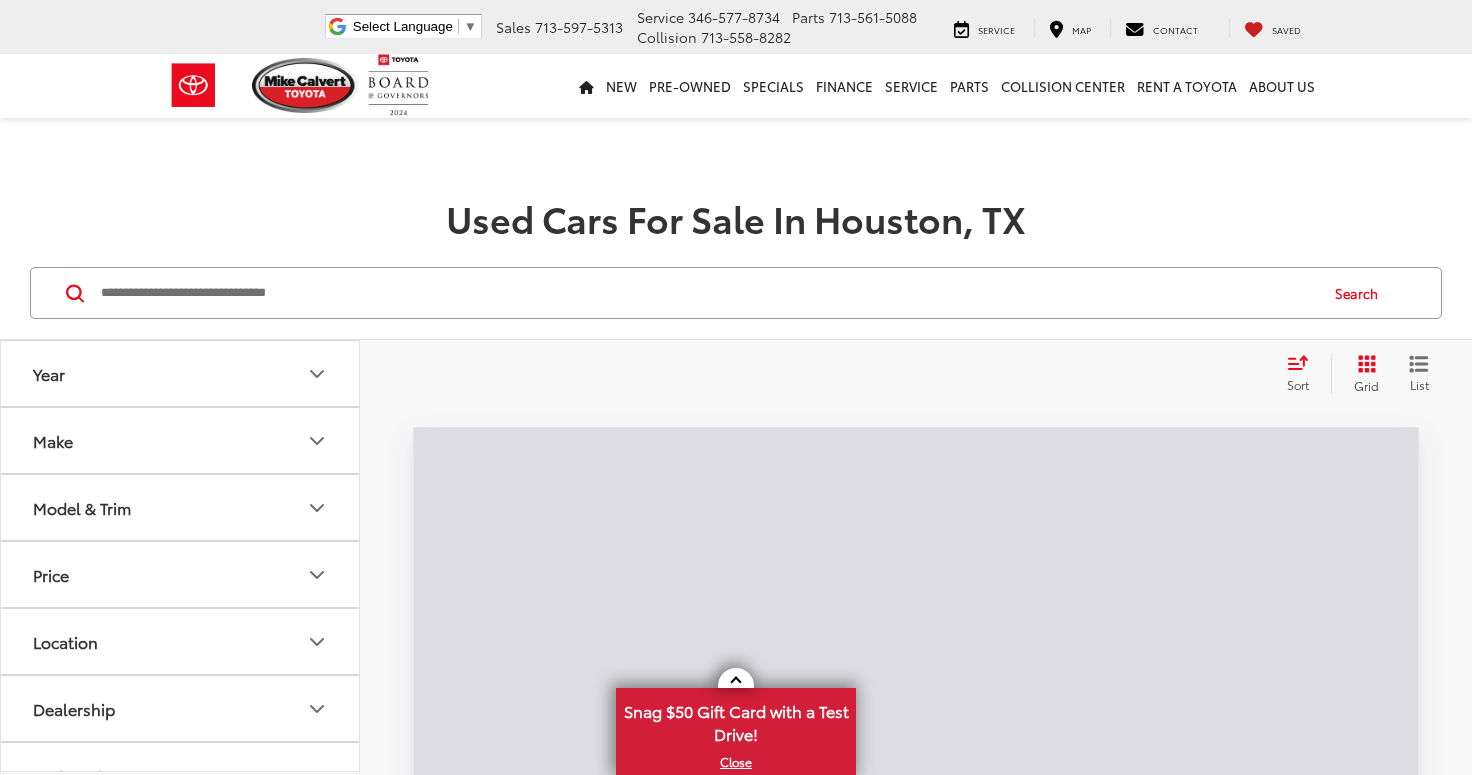 scroll, scrollTop: 0, scrollLeft: 0, axis: both 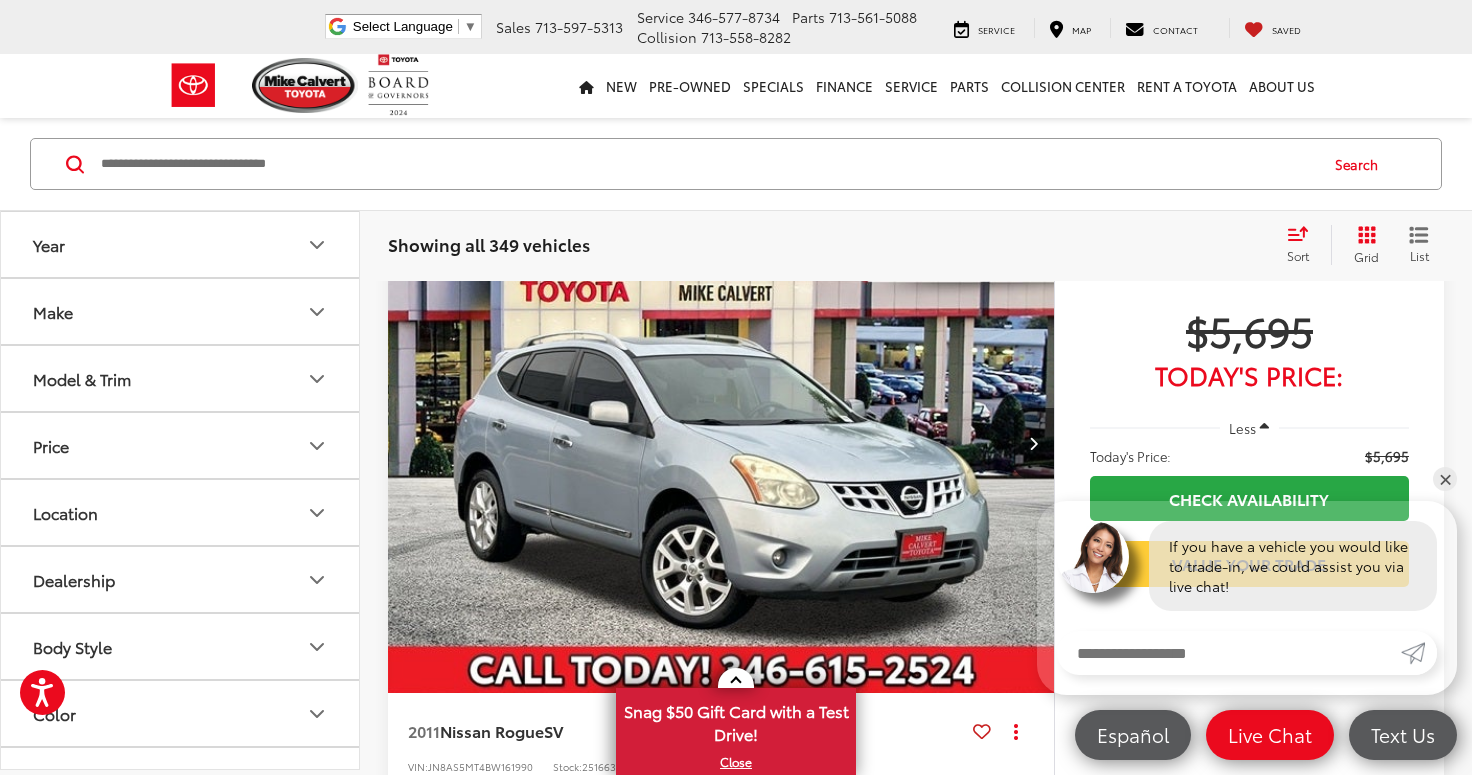 click on "Price" at bounding box center [181, 445] 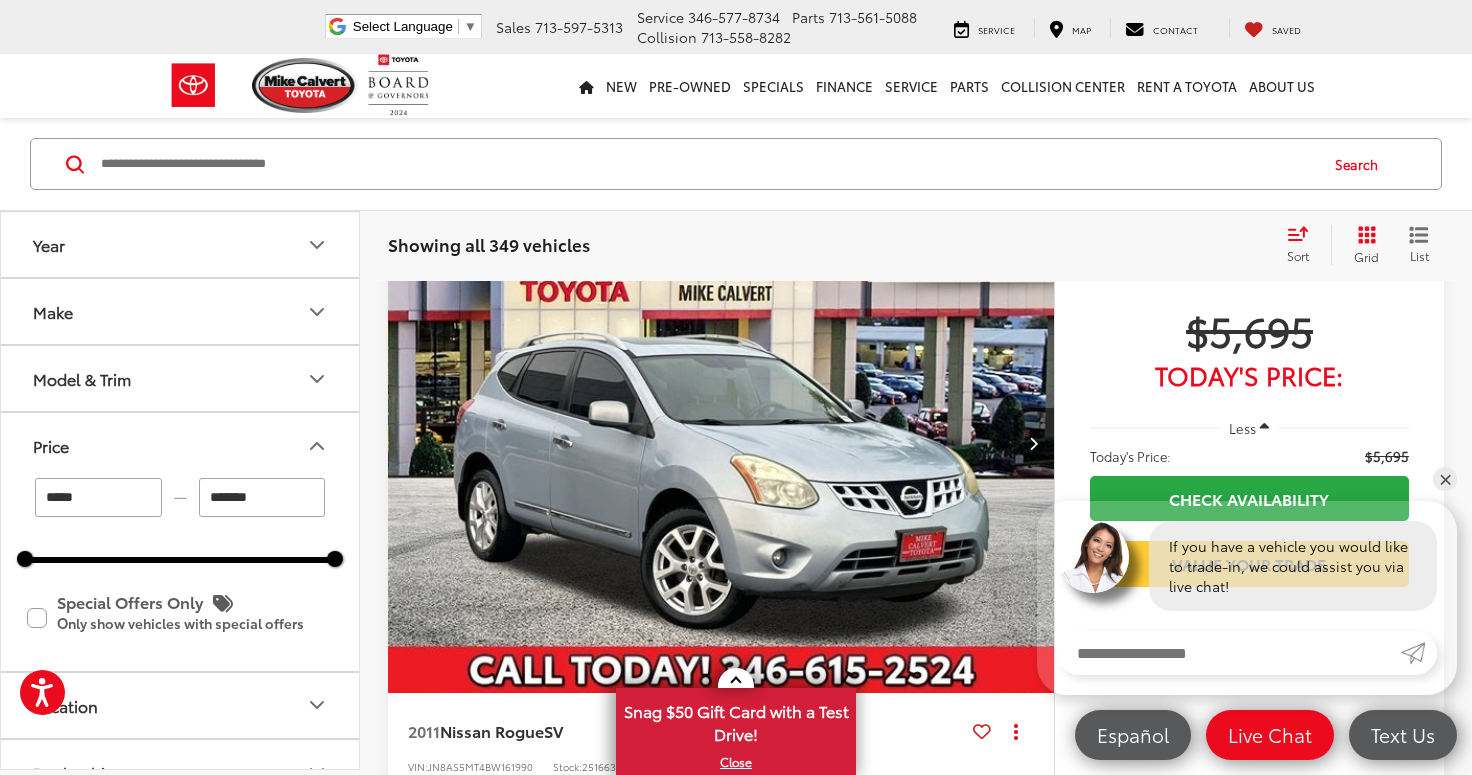 click on "*******" at bounding box center (262, 497) 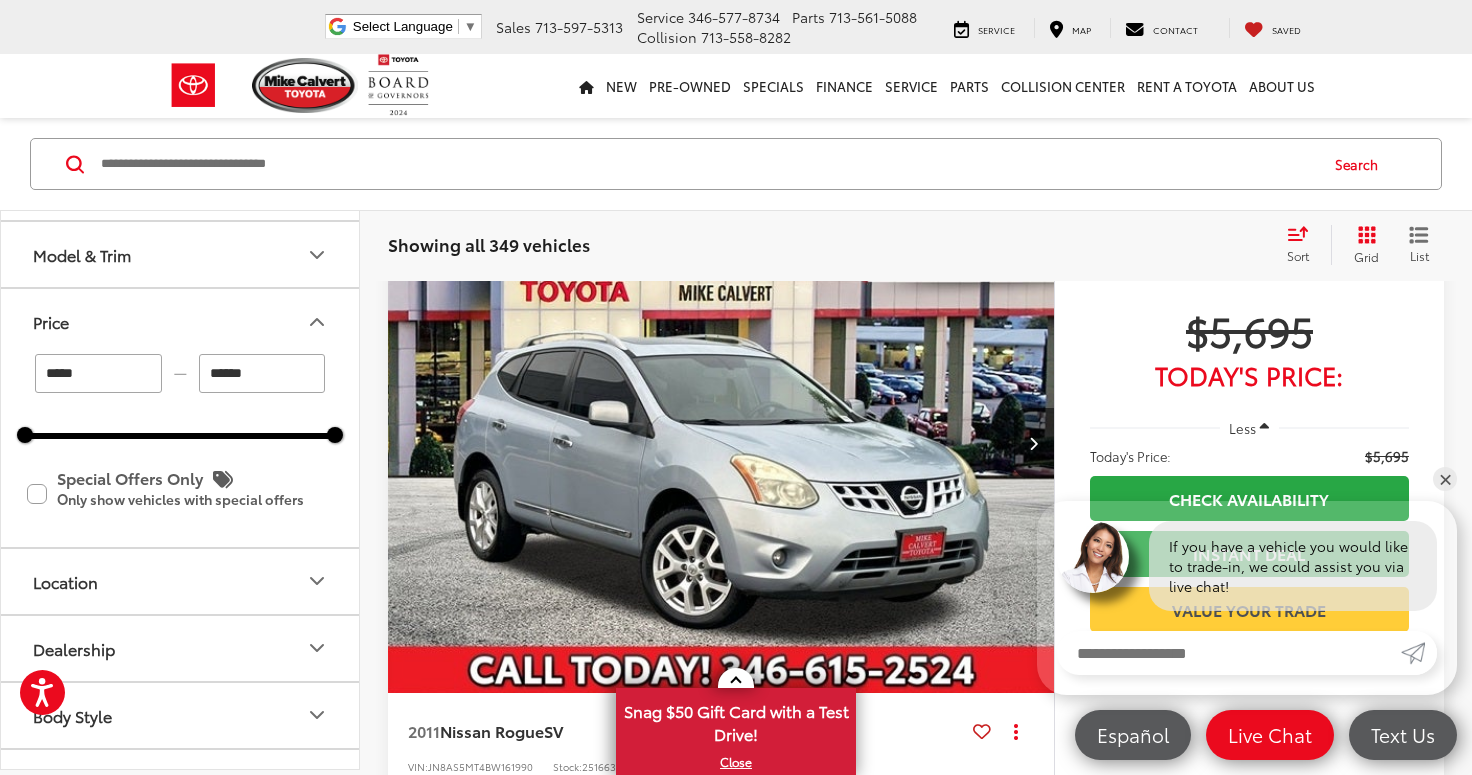scroll, scrollTop: 95, scrollLeft: 0, axis: vertical 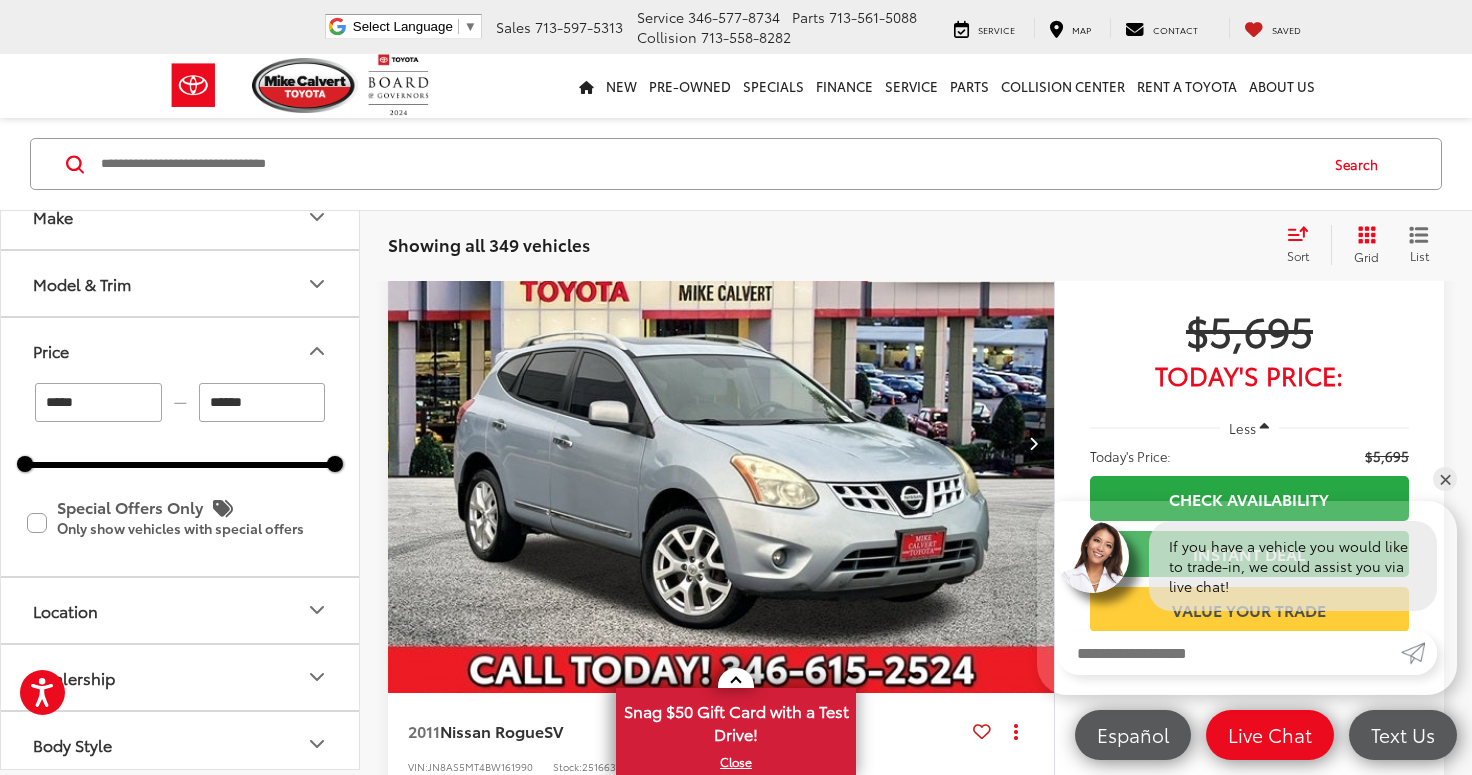 click on "*****" at bounding box center (98, 402) 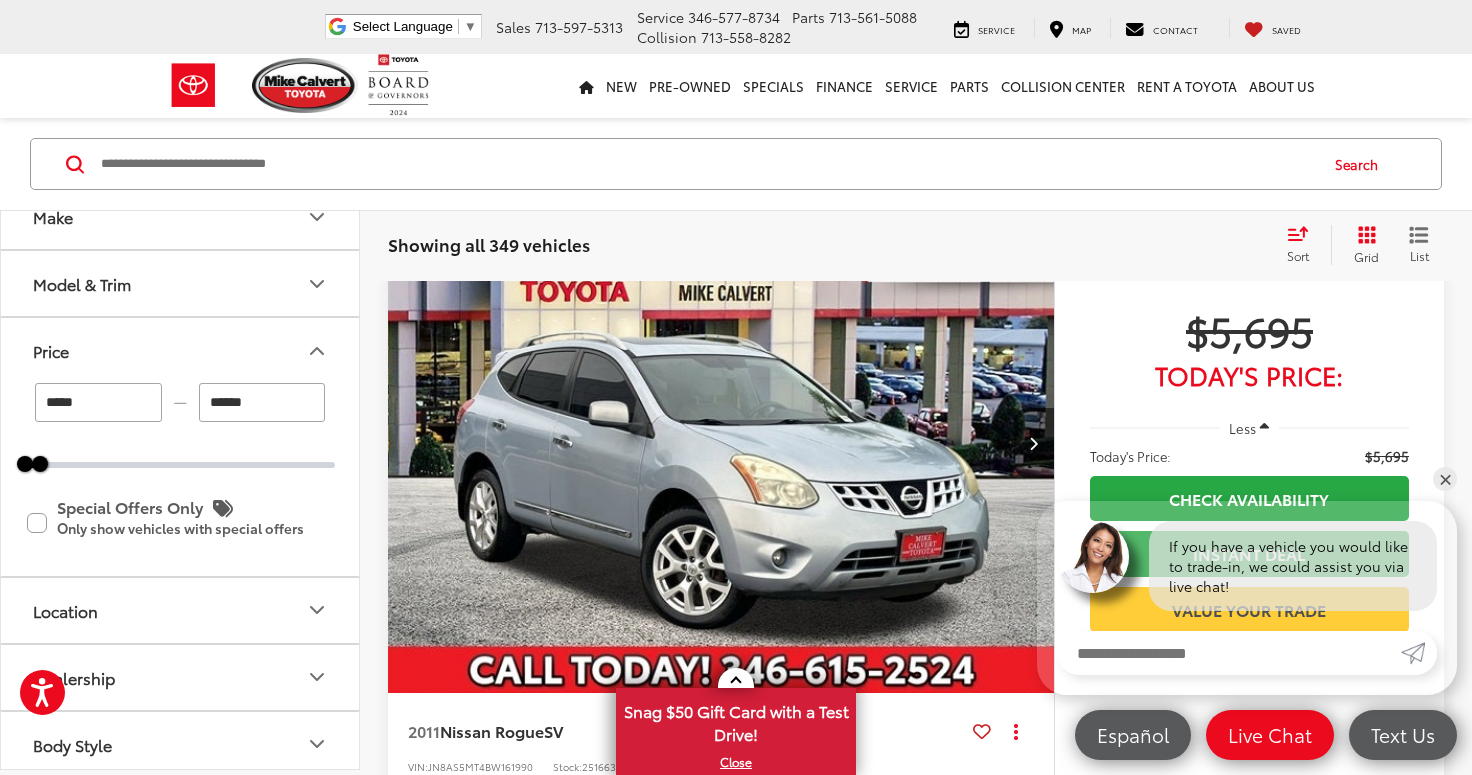 scroll, scrollTop: 128, scrollLeft: 0, axis: vertical 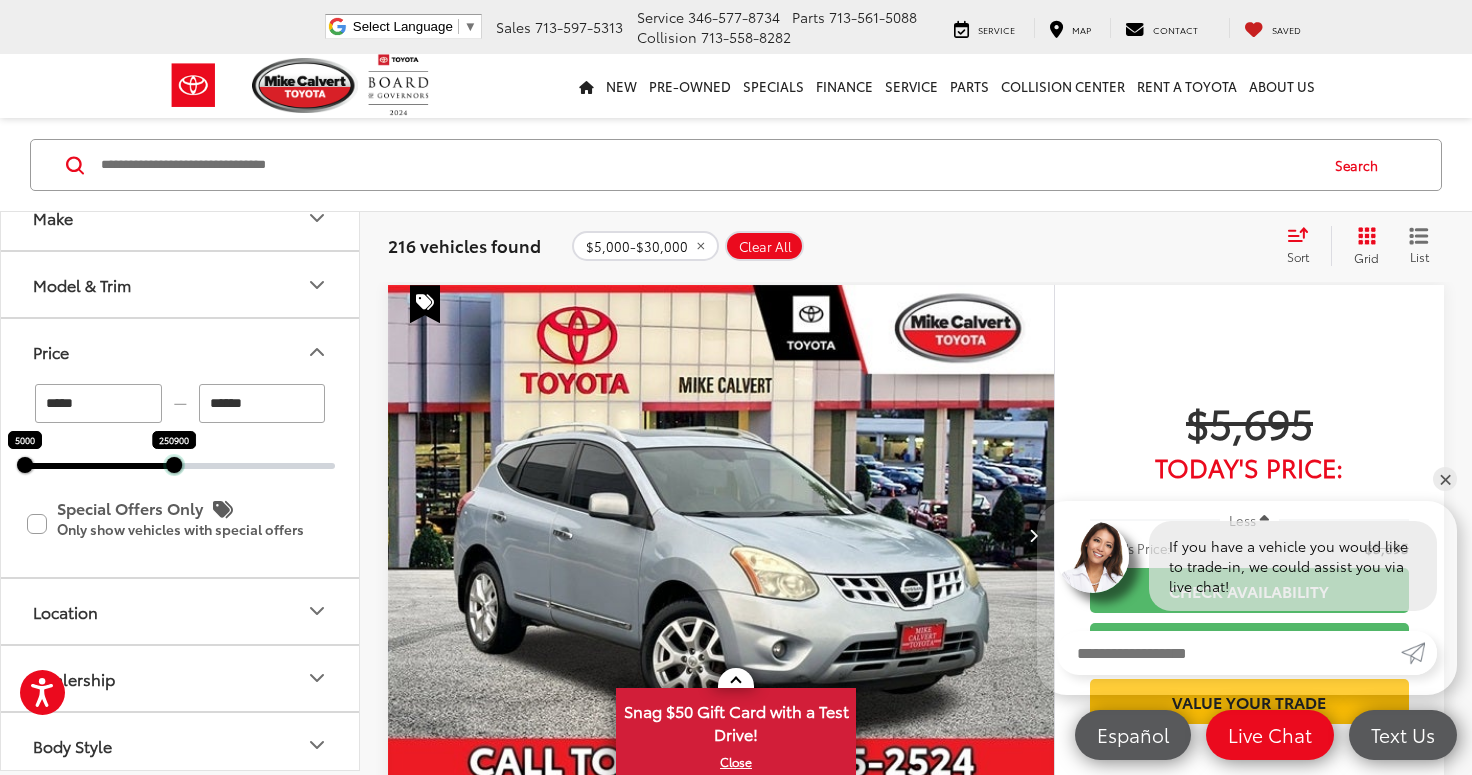 drag, startPoint x: 40, startPoint y: 464, endPoint x: 174, endPoint y: 471, distance: 134.18271 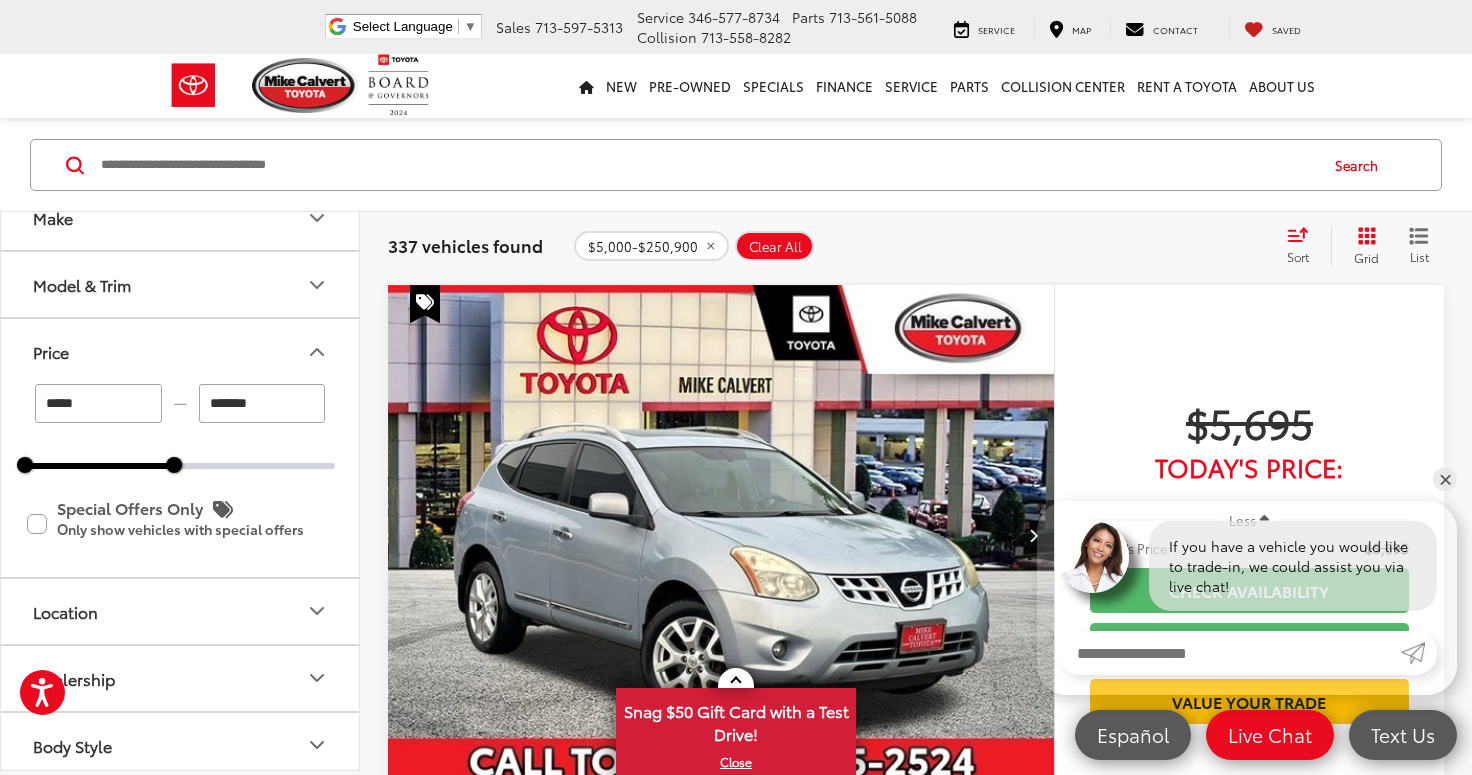 click on "*******" at bounding box center [262, 403] 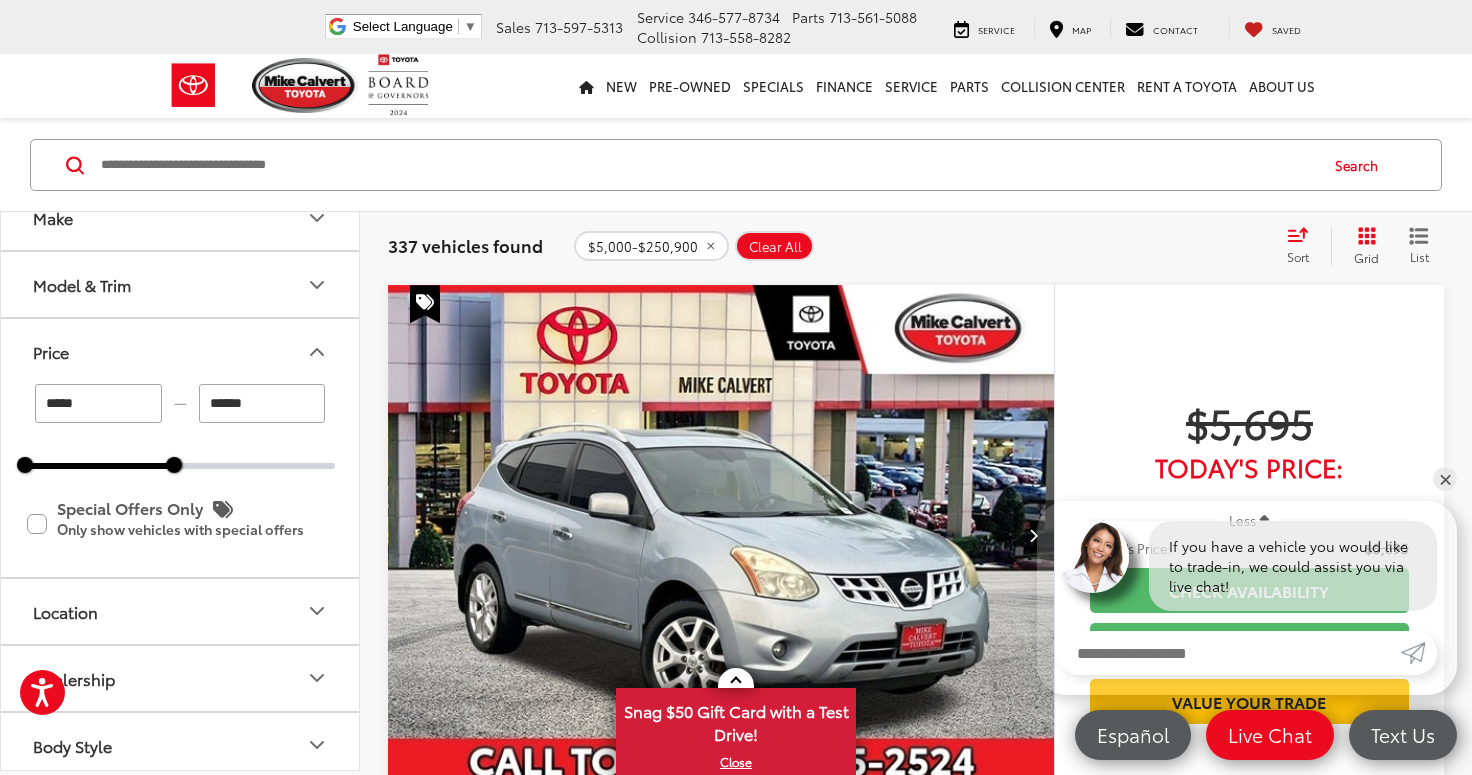 type on "******" 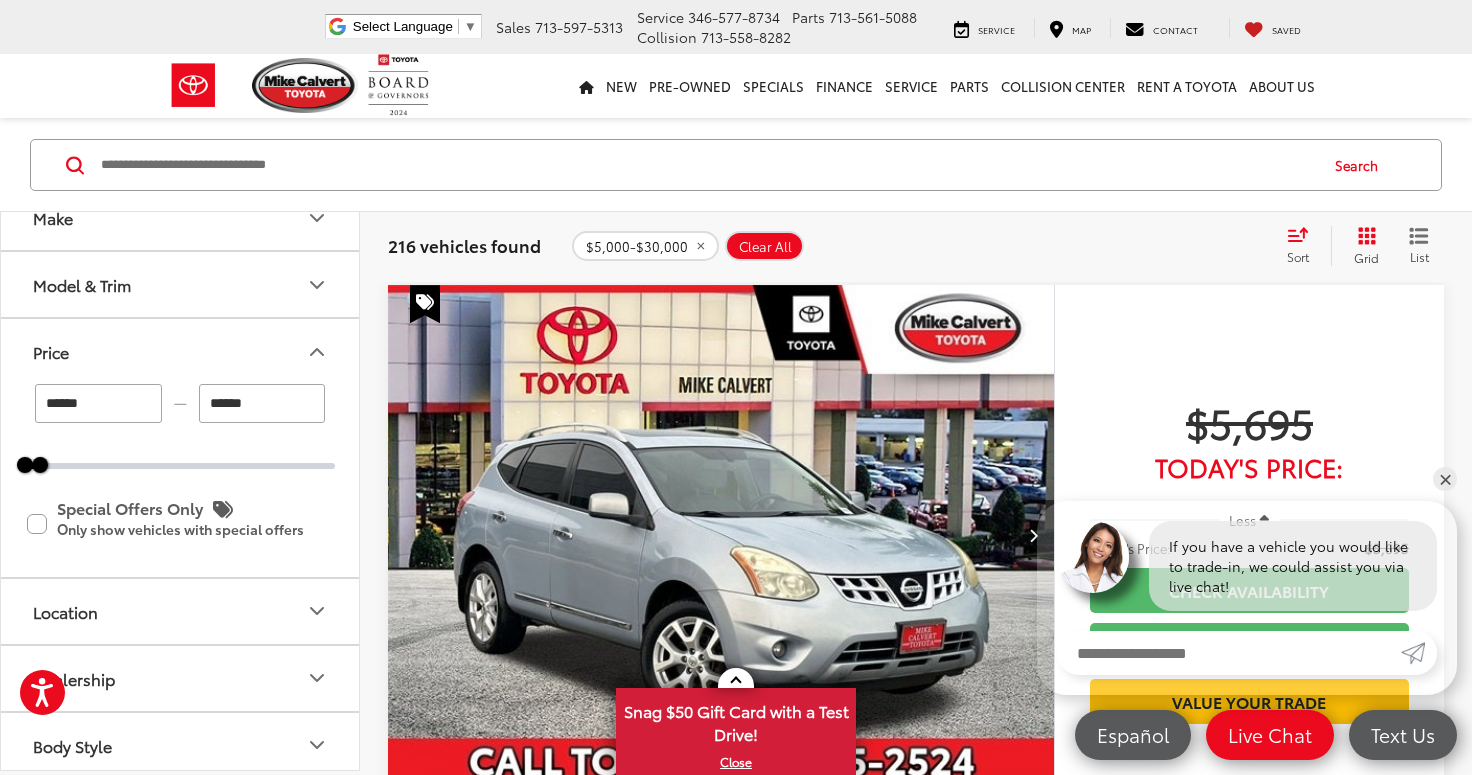 type on "******" 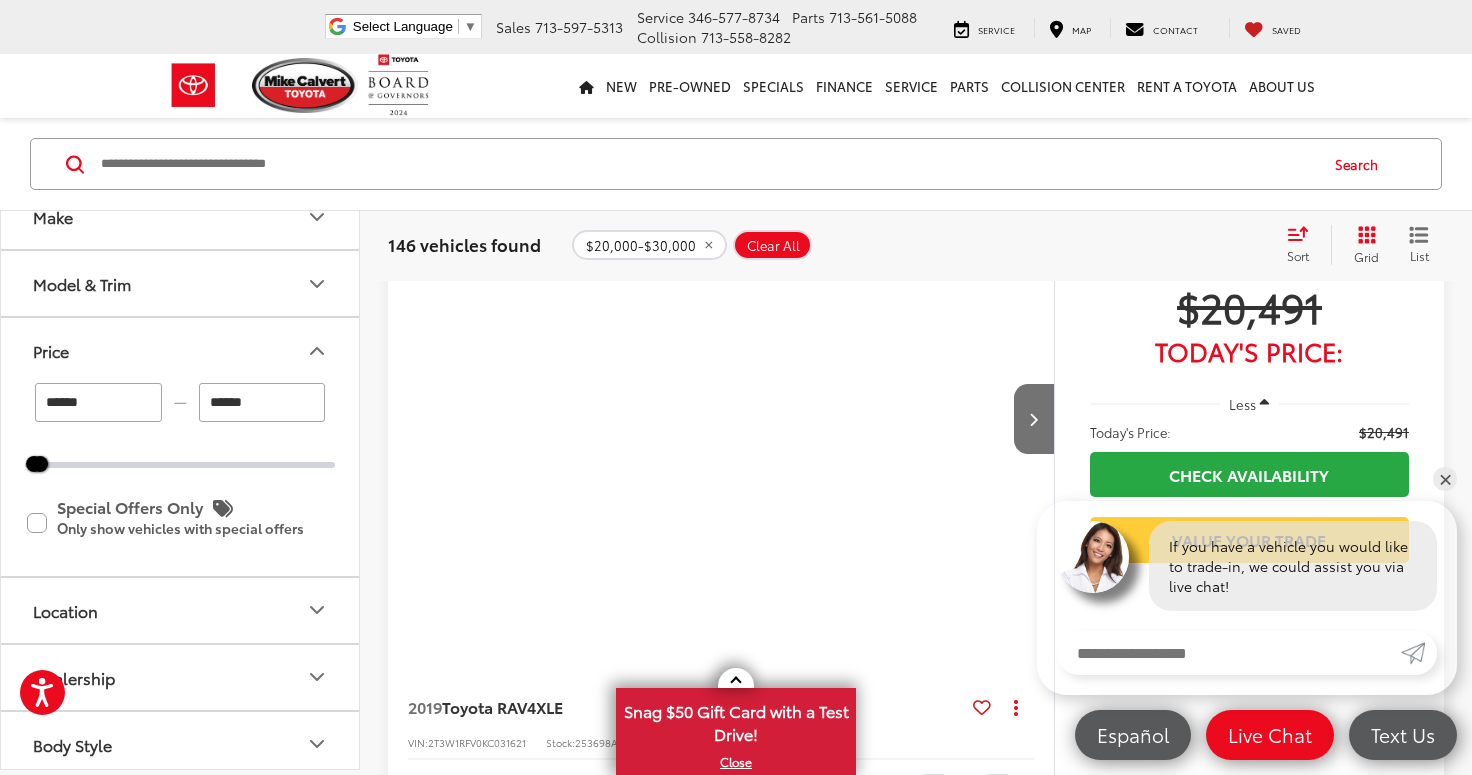 scroll, scrollTop: 248, scrollLeft: 0, axis: vertical 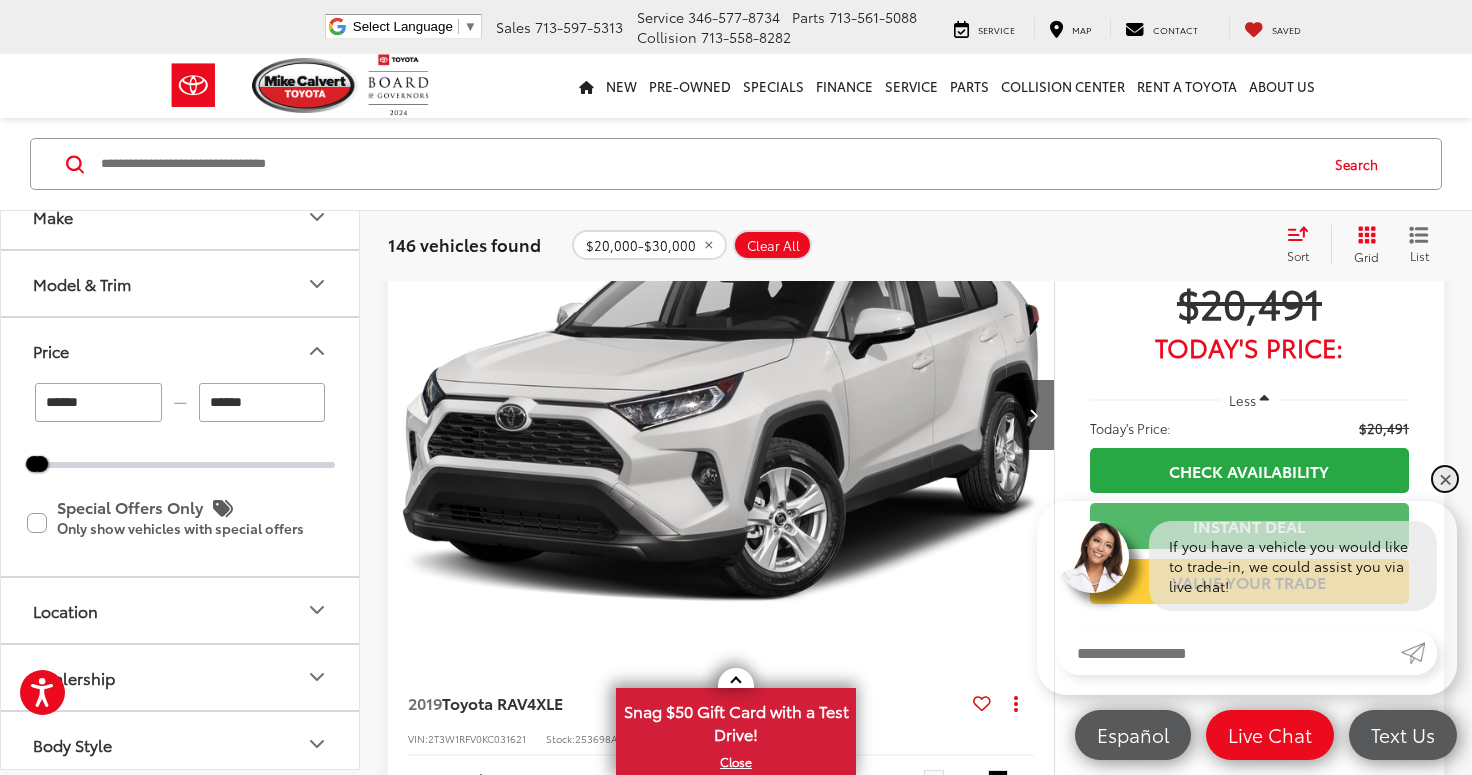 click on "✕" at bounding box center [1445, 479] 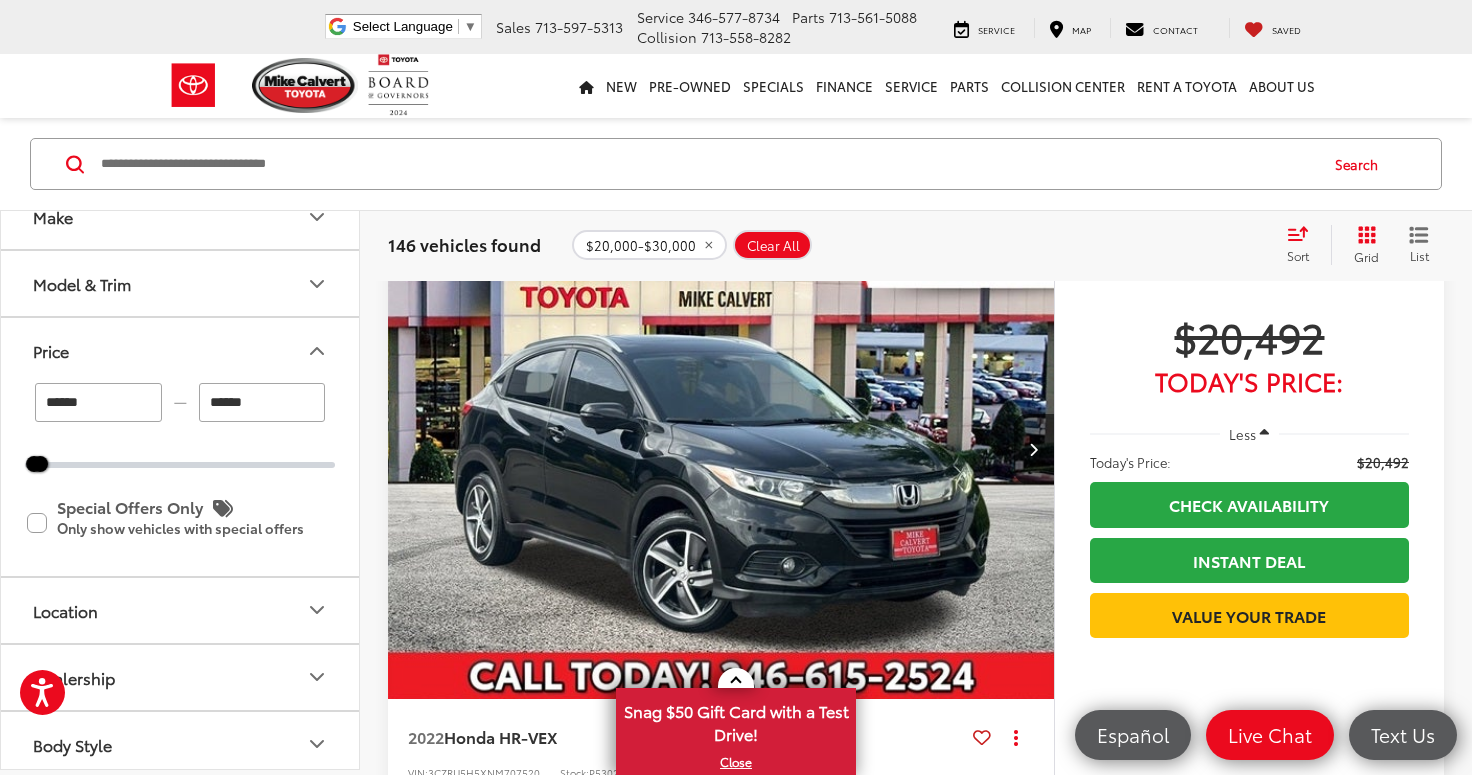 scroll, scrollTop: 1021, scrollLeft: 0, axis: vertical 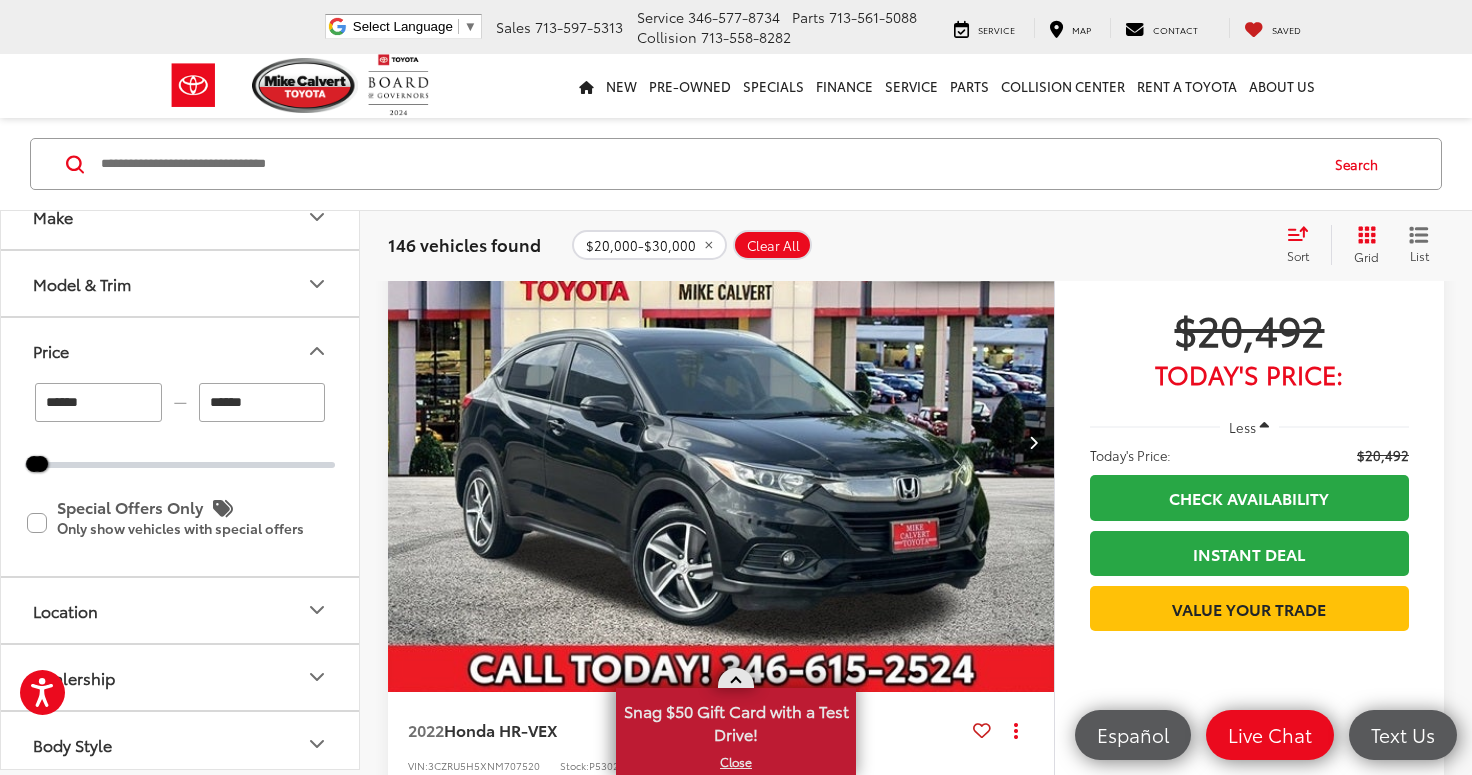click on "X" at bounding box center [736, 762] 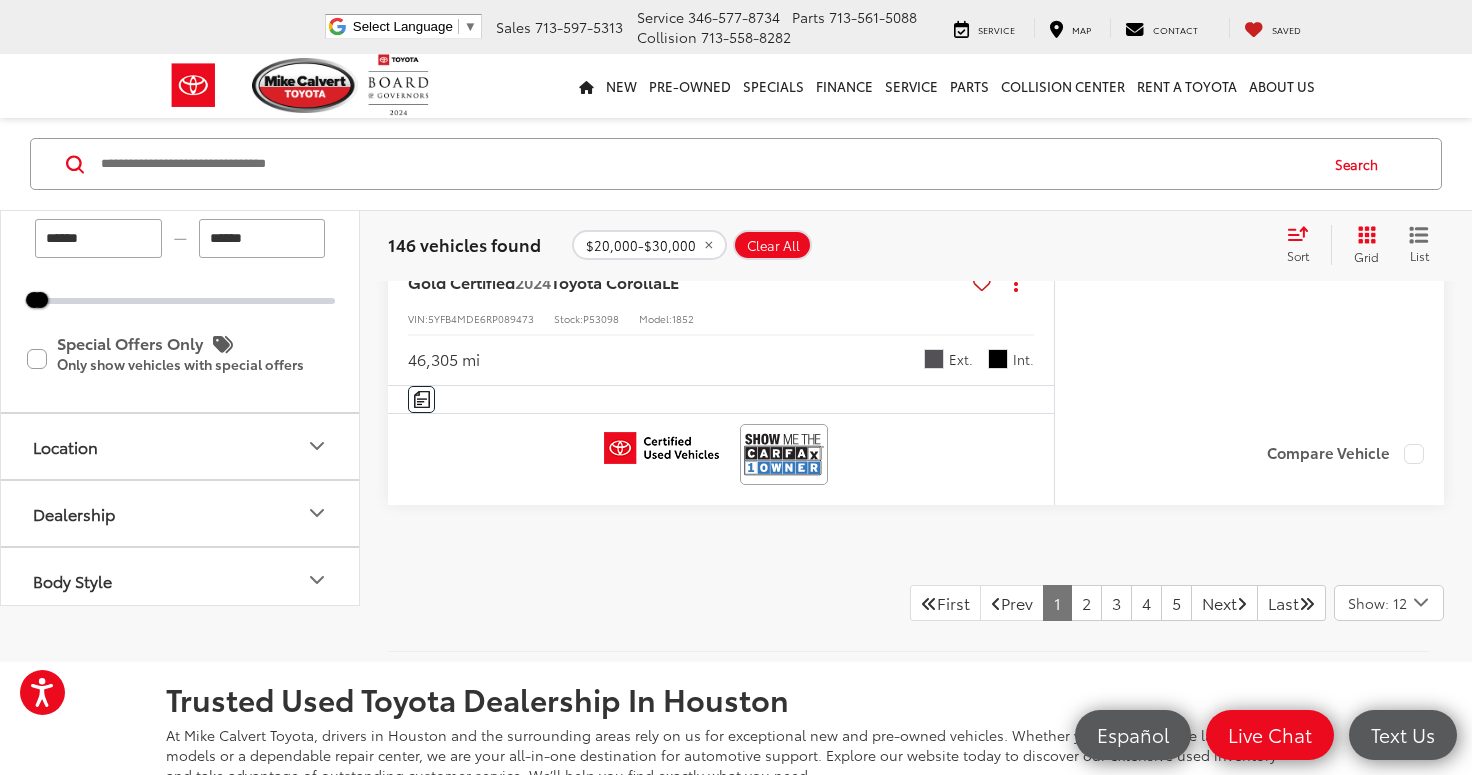 scroll, scrollTop: 9464, scrollLeft: 0, axis: vertical 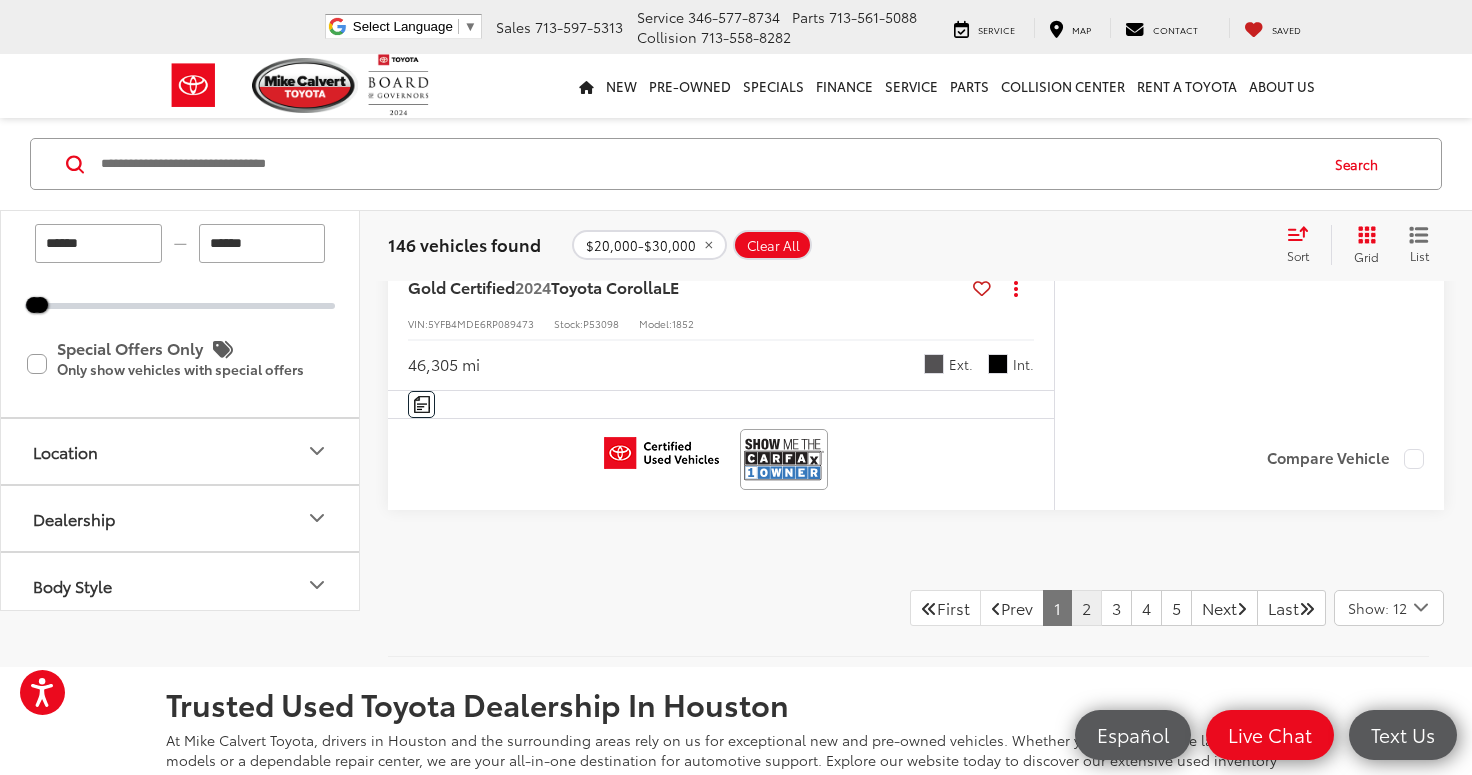 click on "2" at bounding box center [1086, 608] 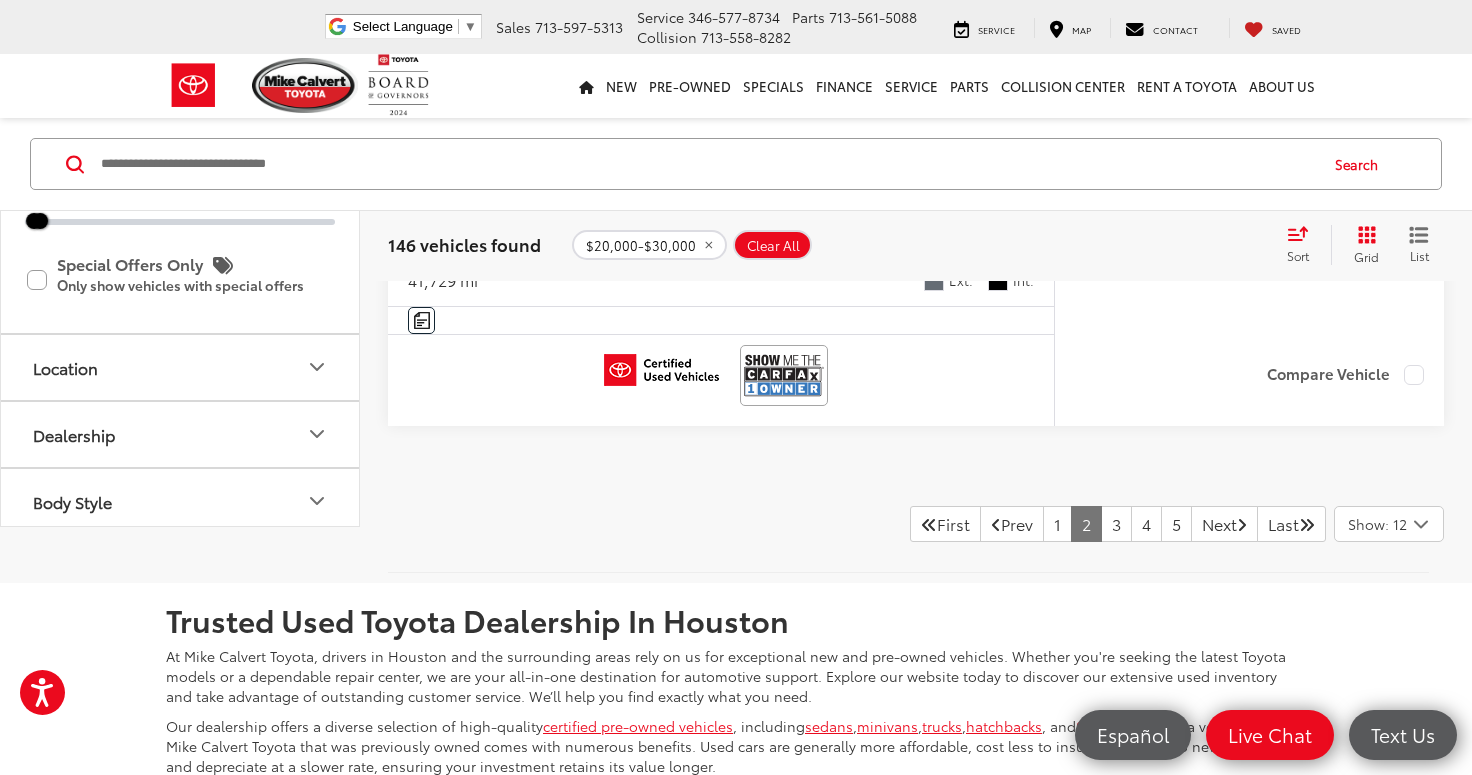 scroll, scrollTop: 9533, scrollLeft: 0, axis: vertical 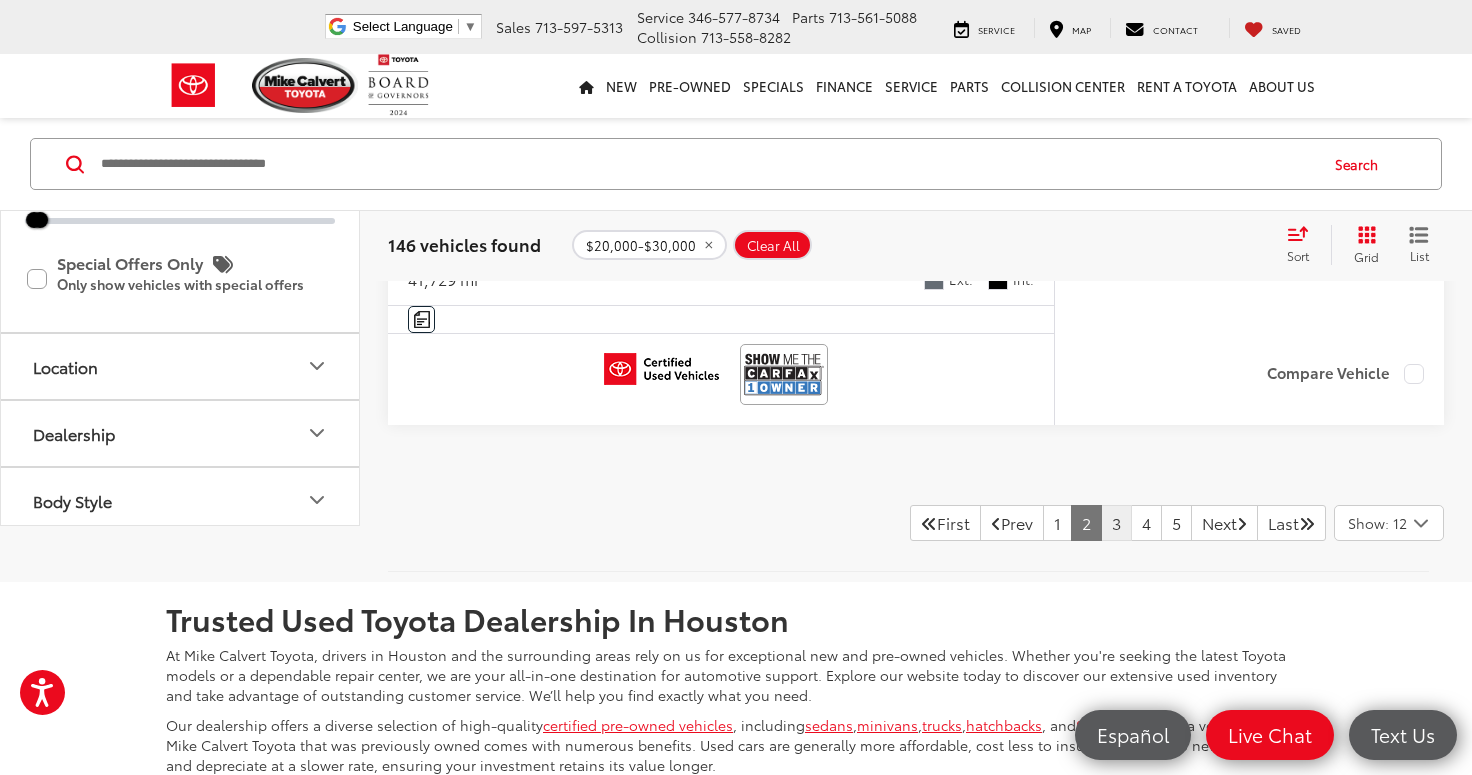 click on "3" at bounding box center [1116, 523] 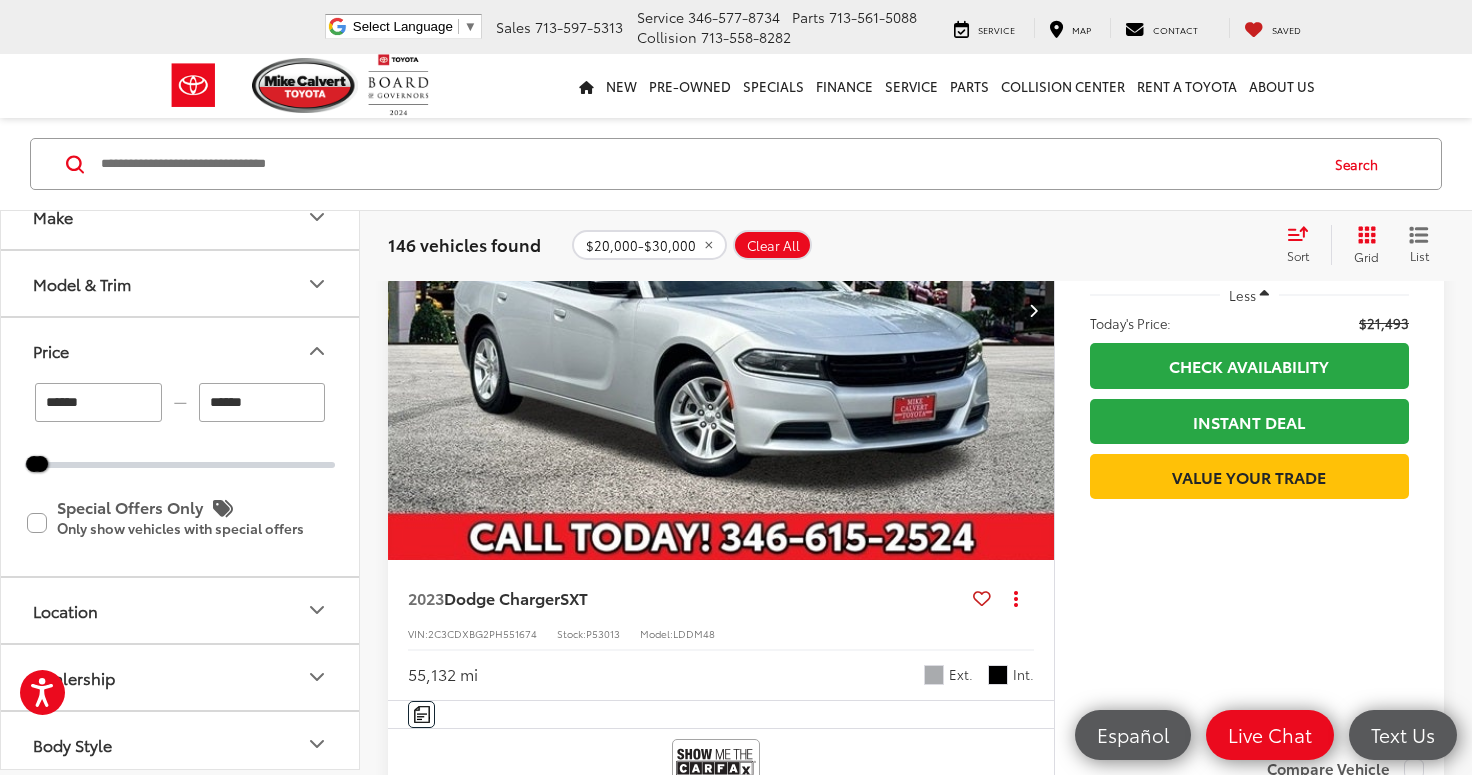 scroll, scrollTop: 1214, scrollLeft: 0, axis: vertical 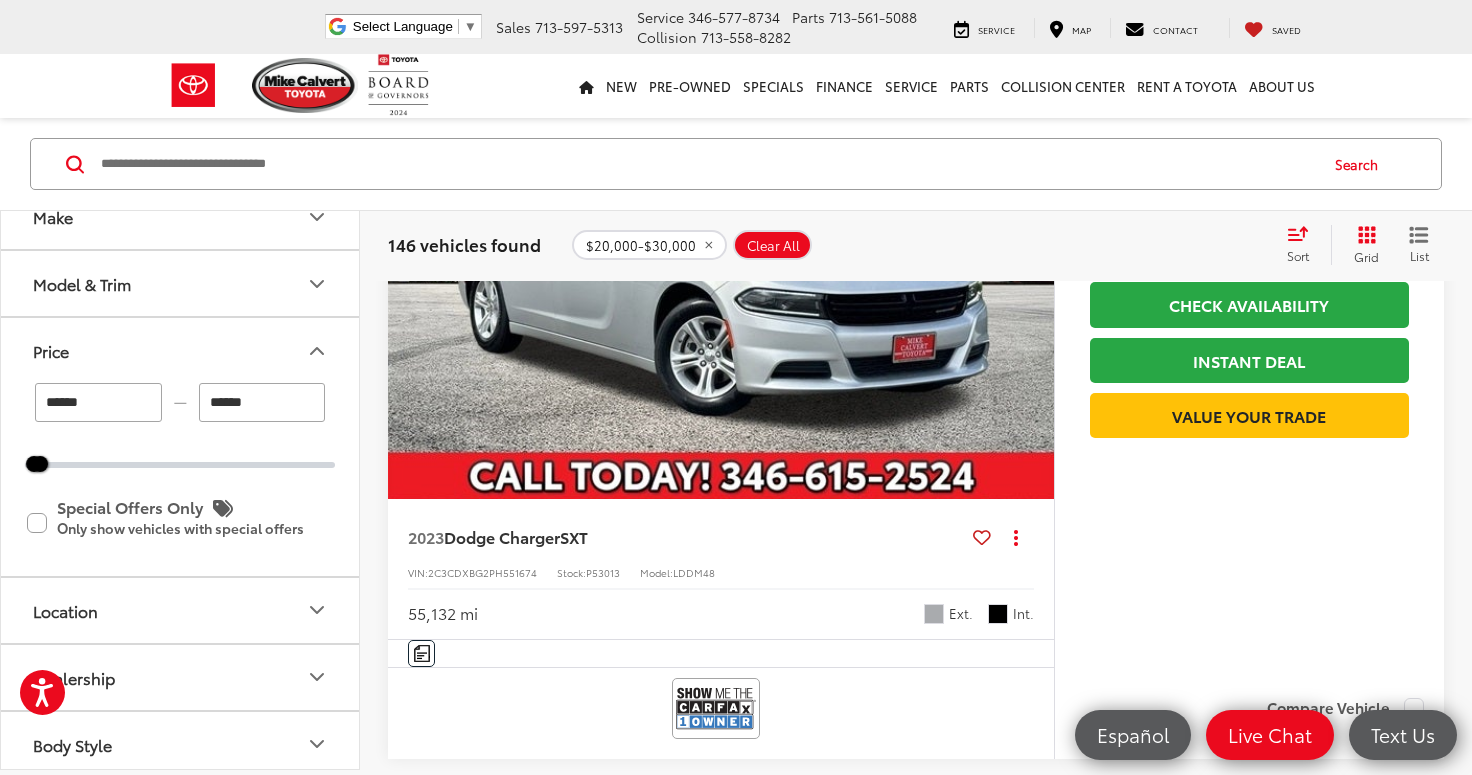drag, startPoint x: 352, startPoint y: 365, endPoint x: 351, endPoint y: 338, distance: 27.018513 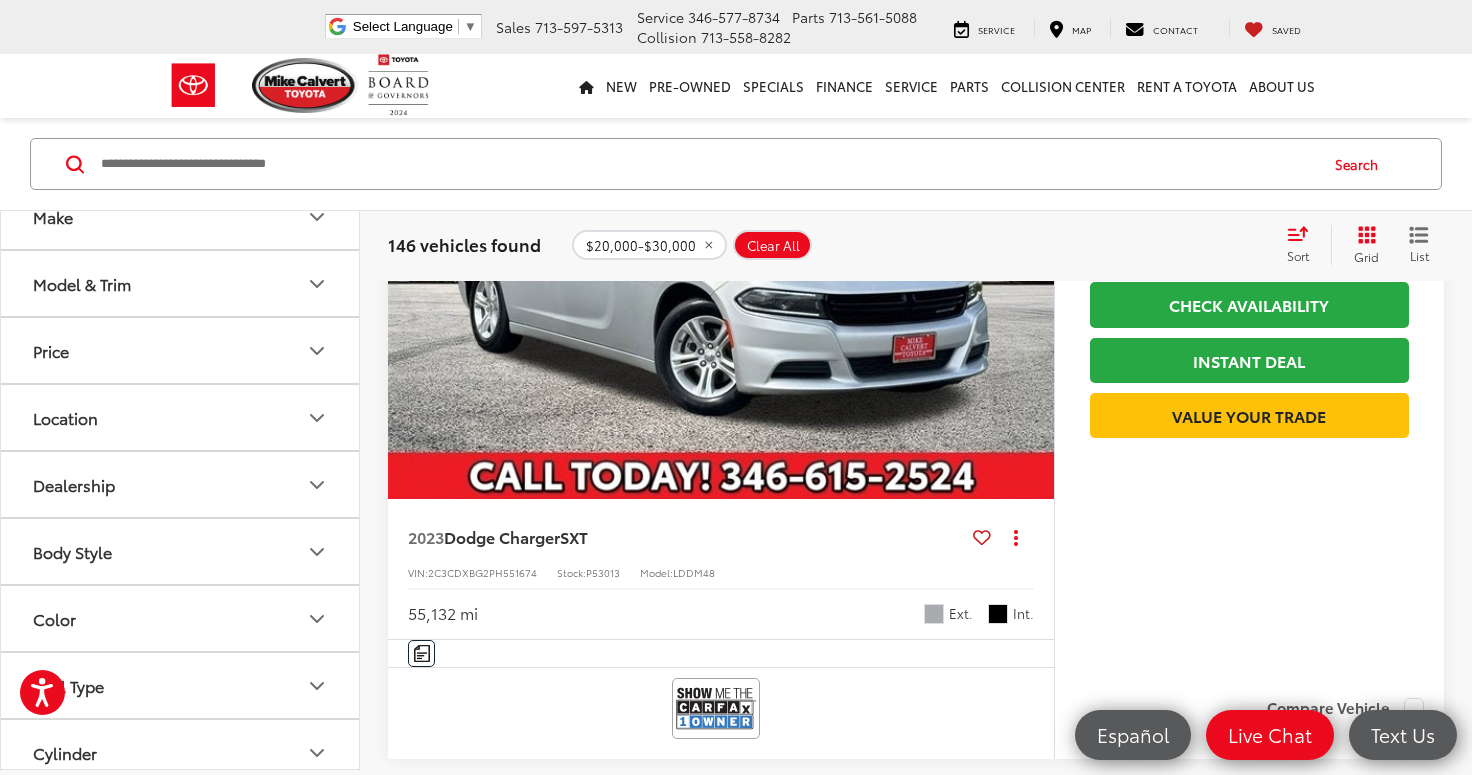 click on "Model & Trim" at bounding box center (181, 283) 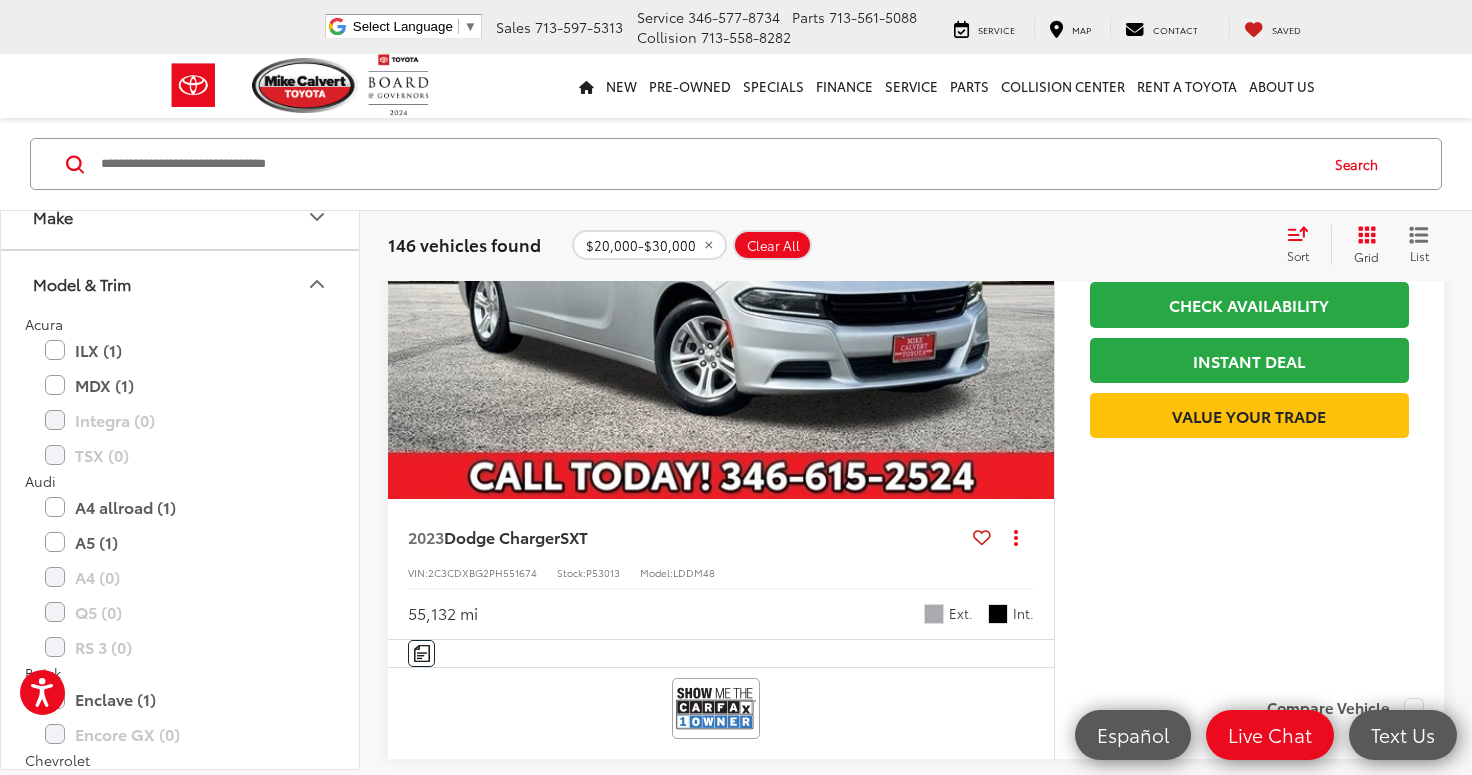 click on "Make" at bounding box center (181, 216) 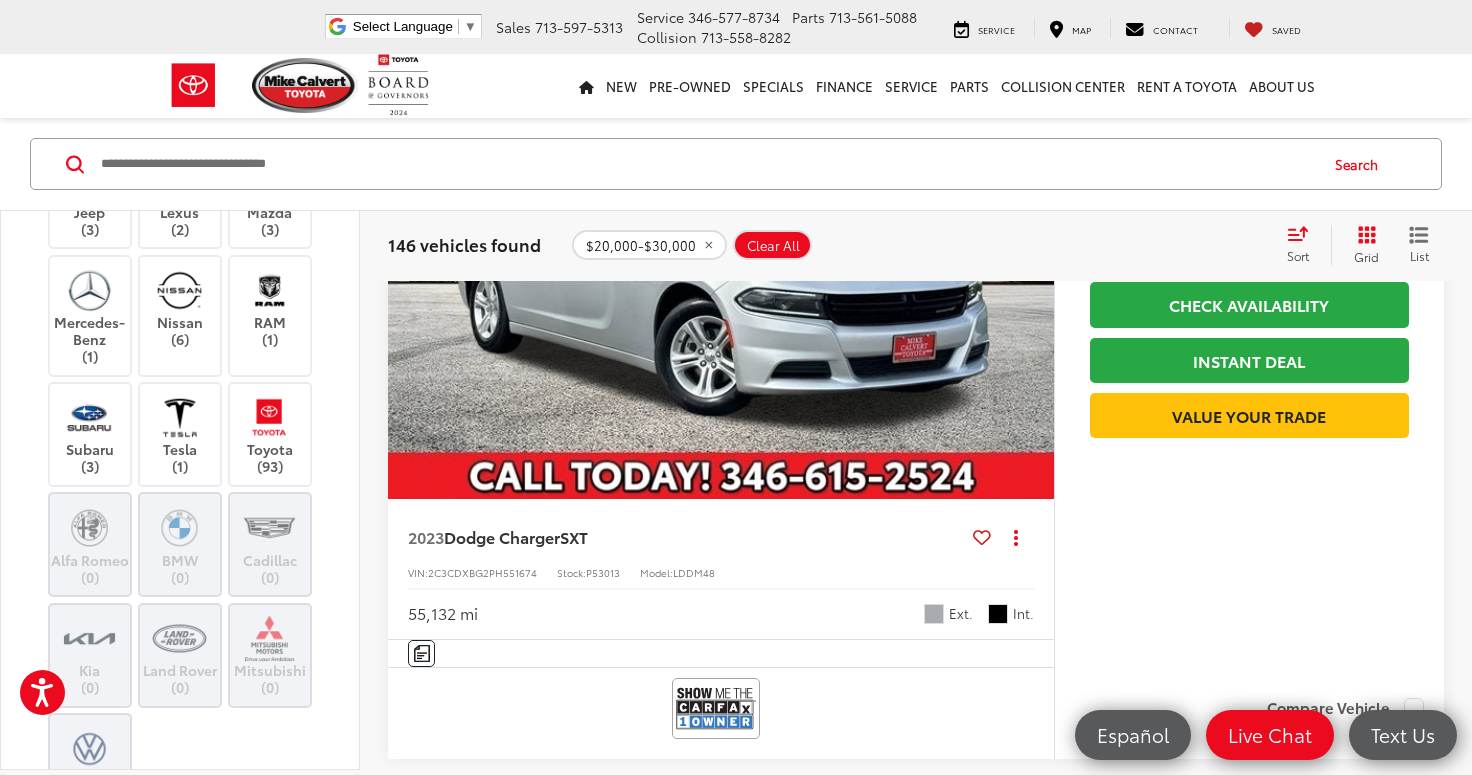scroll, scrollTop: 380, scrollLeft: 0, axis: vertical 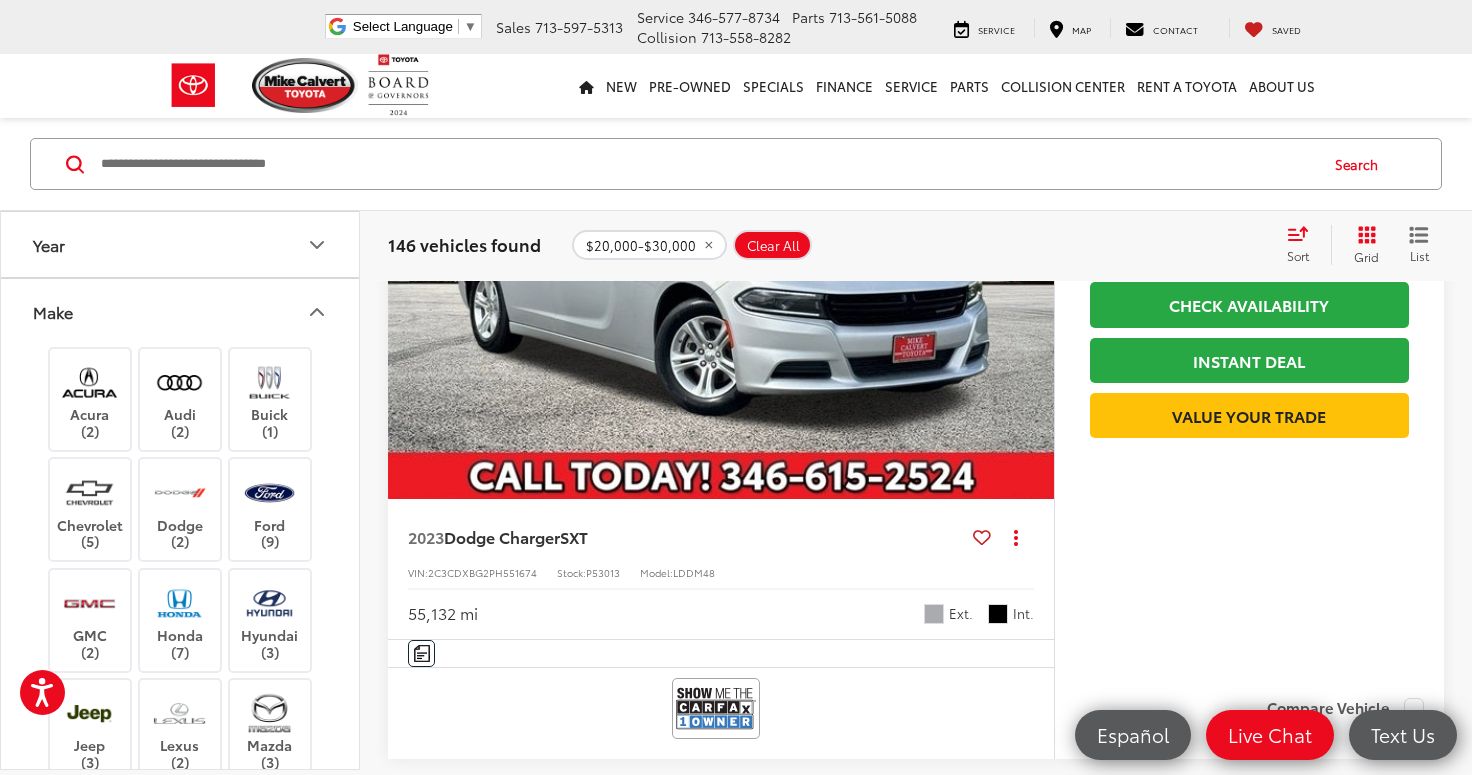 click on "Make" at bounding box center [181, 311] 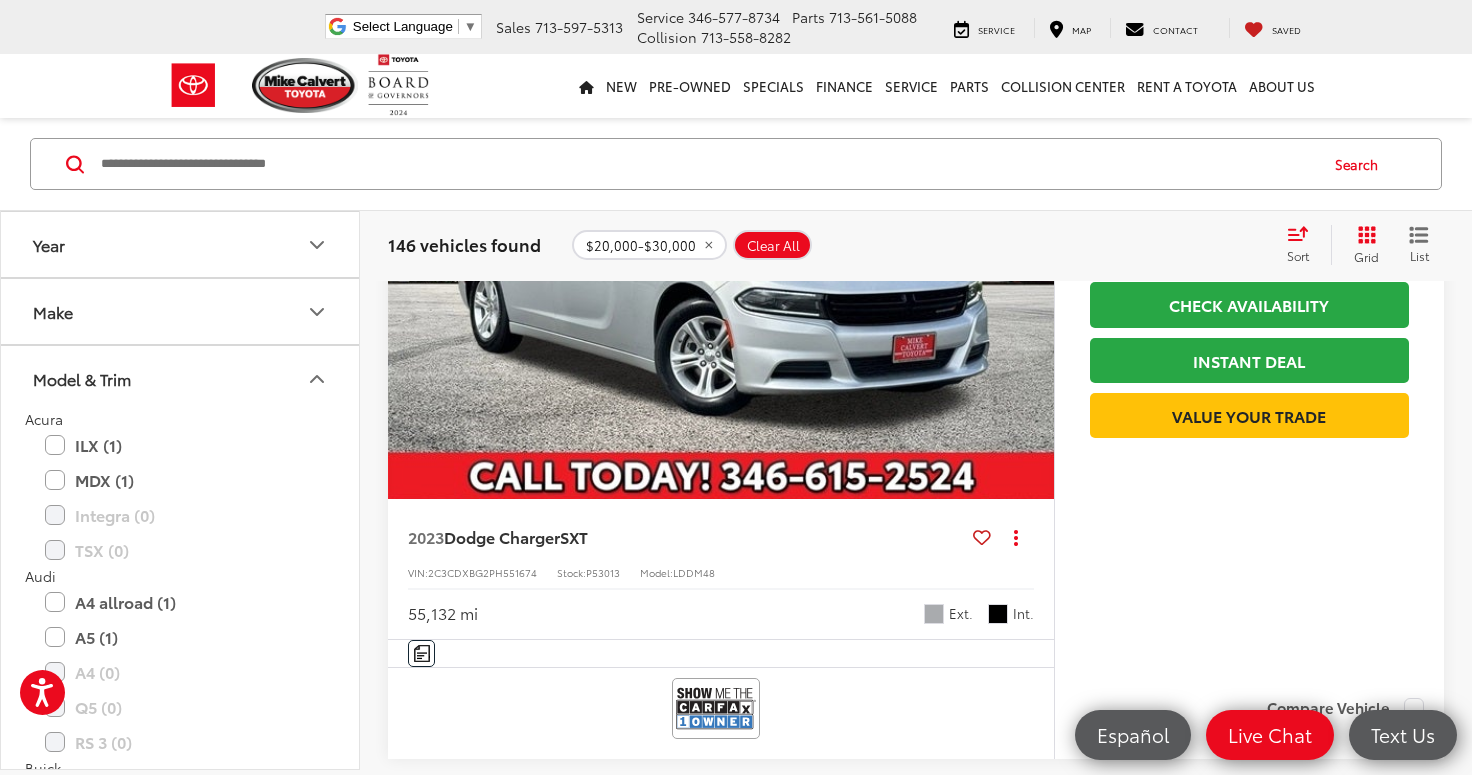 click on "Model & Trim" at bounding box center [181, 378] 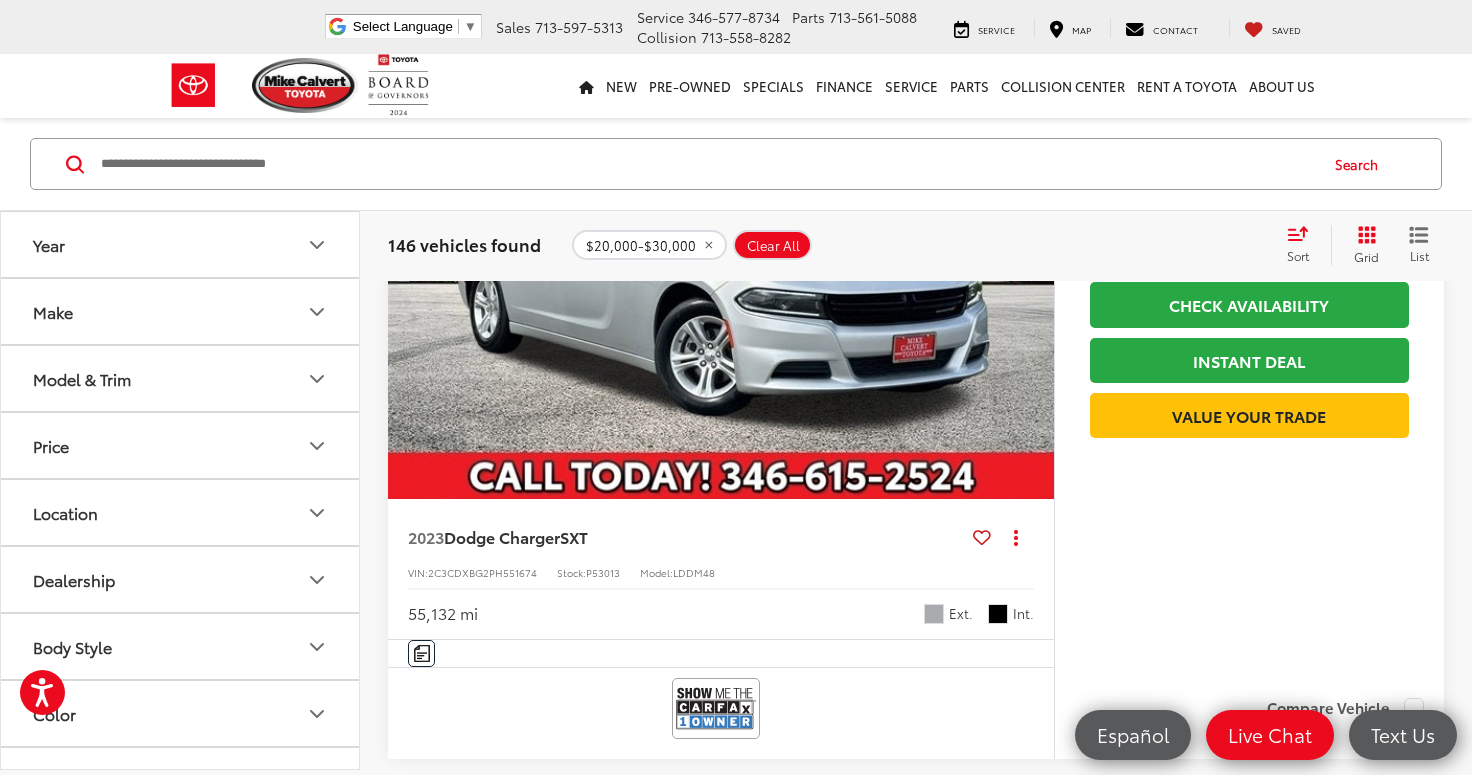 click 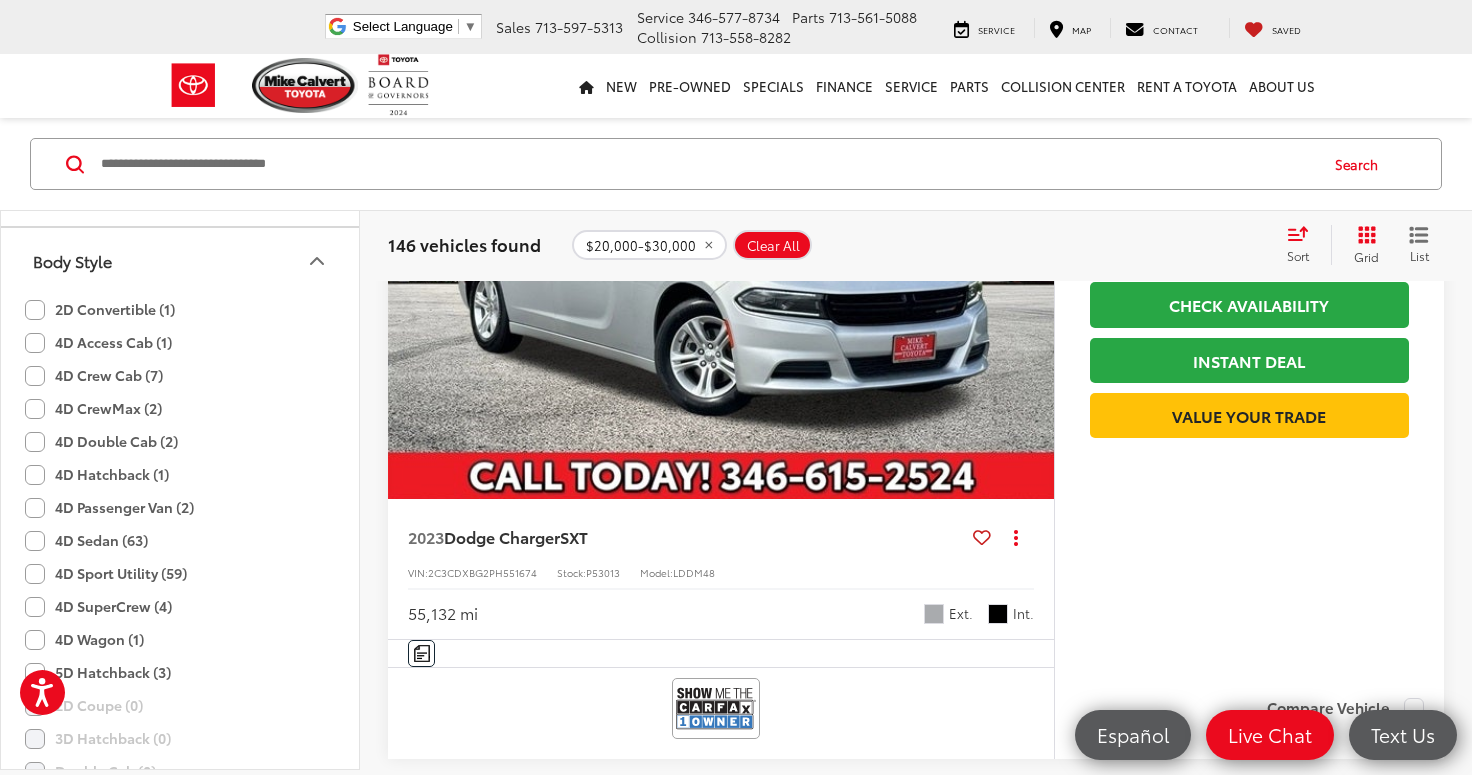 scroll, scrollTop: 382, scrollLeft: 0, axis: vertical 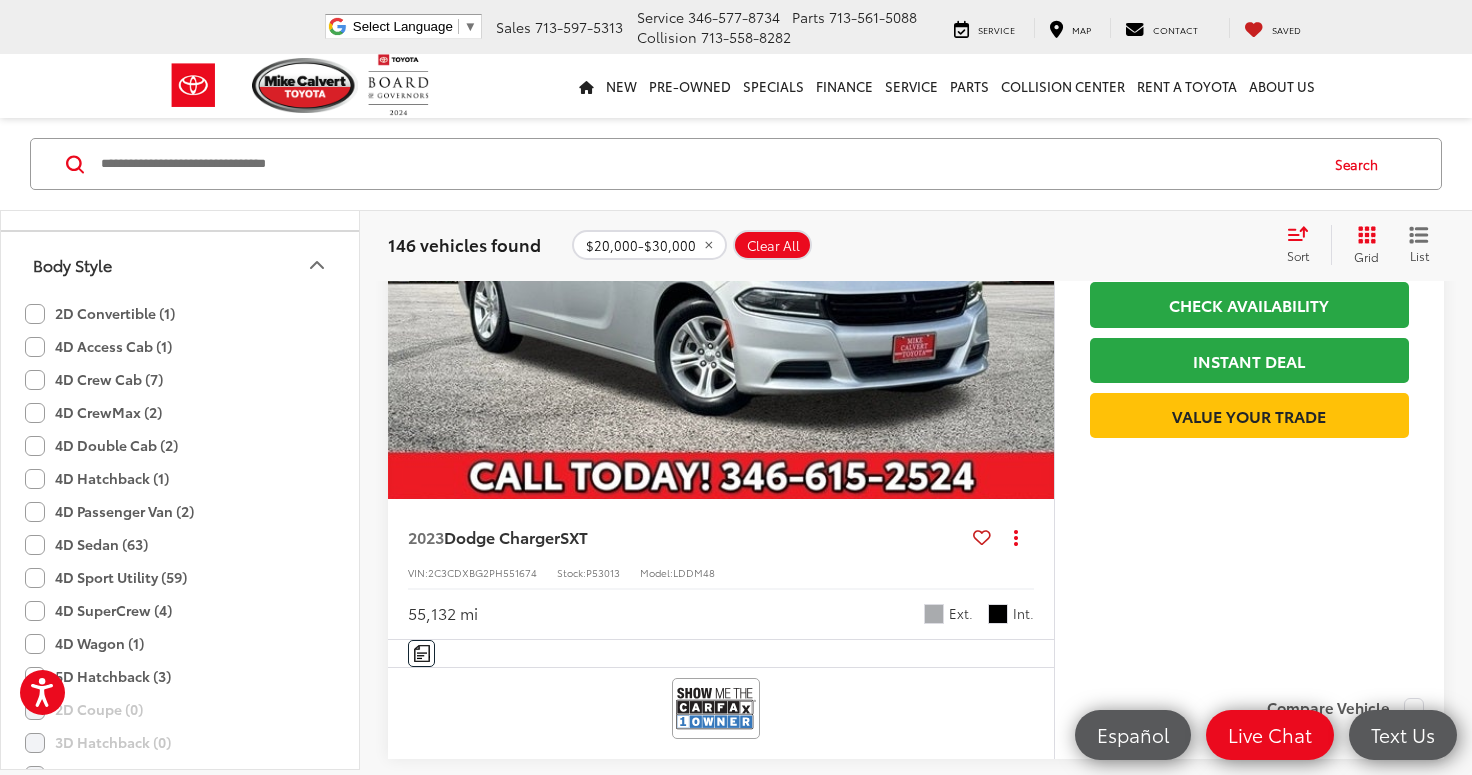 click on "4D Sport Utility (59)" 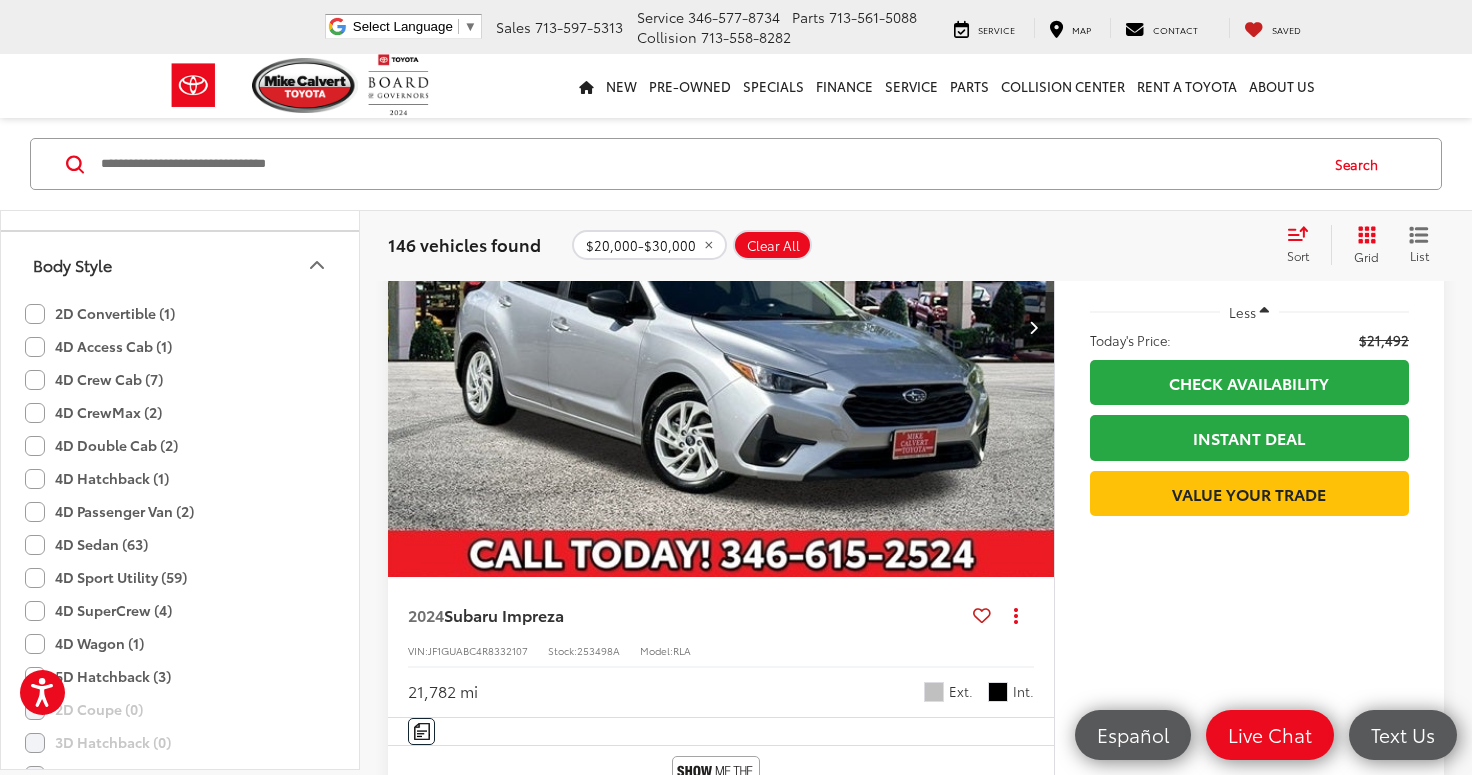 scroll, scrollTop: 128, scrollLeft: 0, axis: vertical 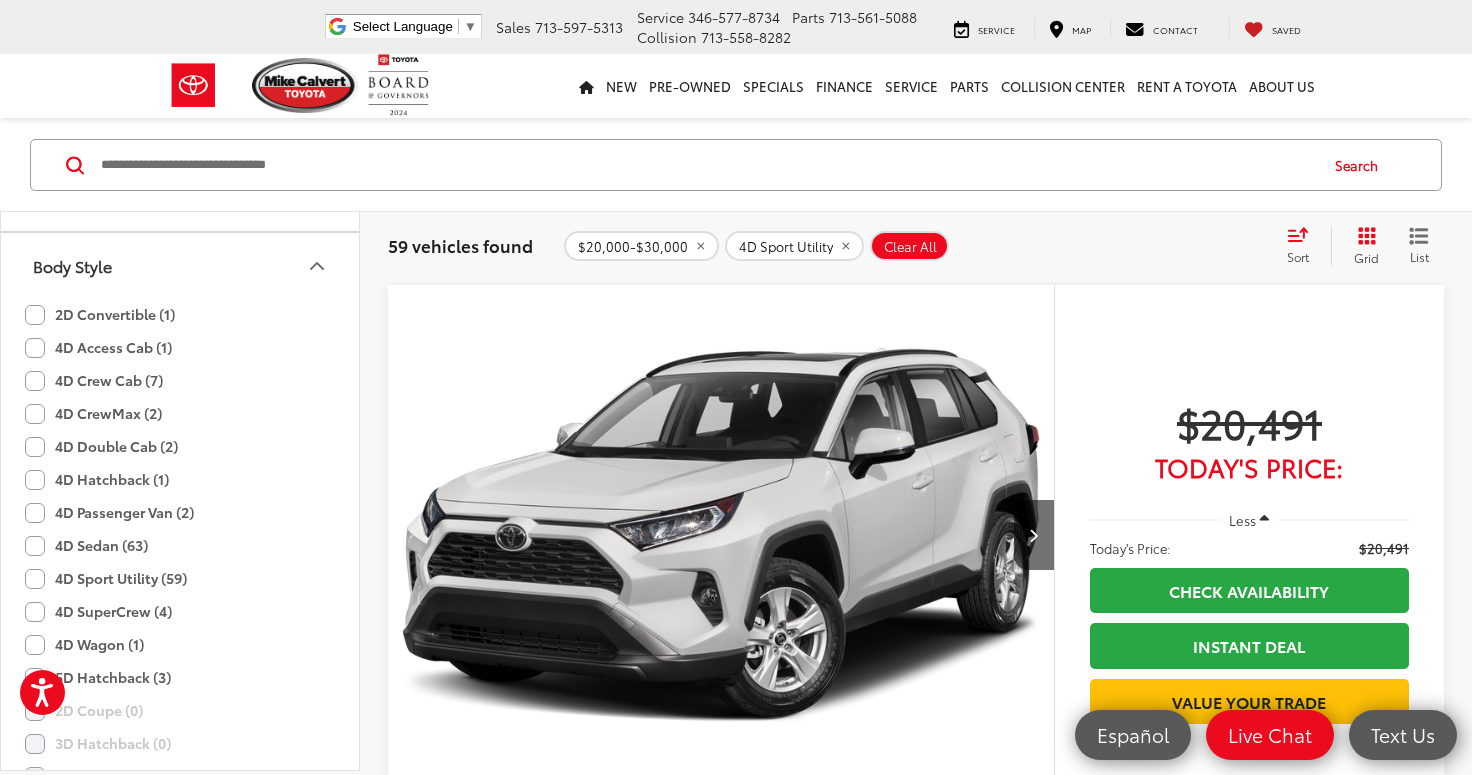 click 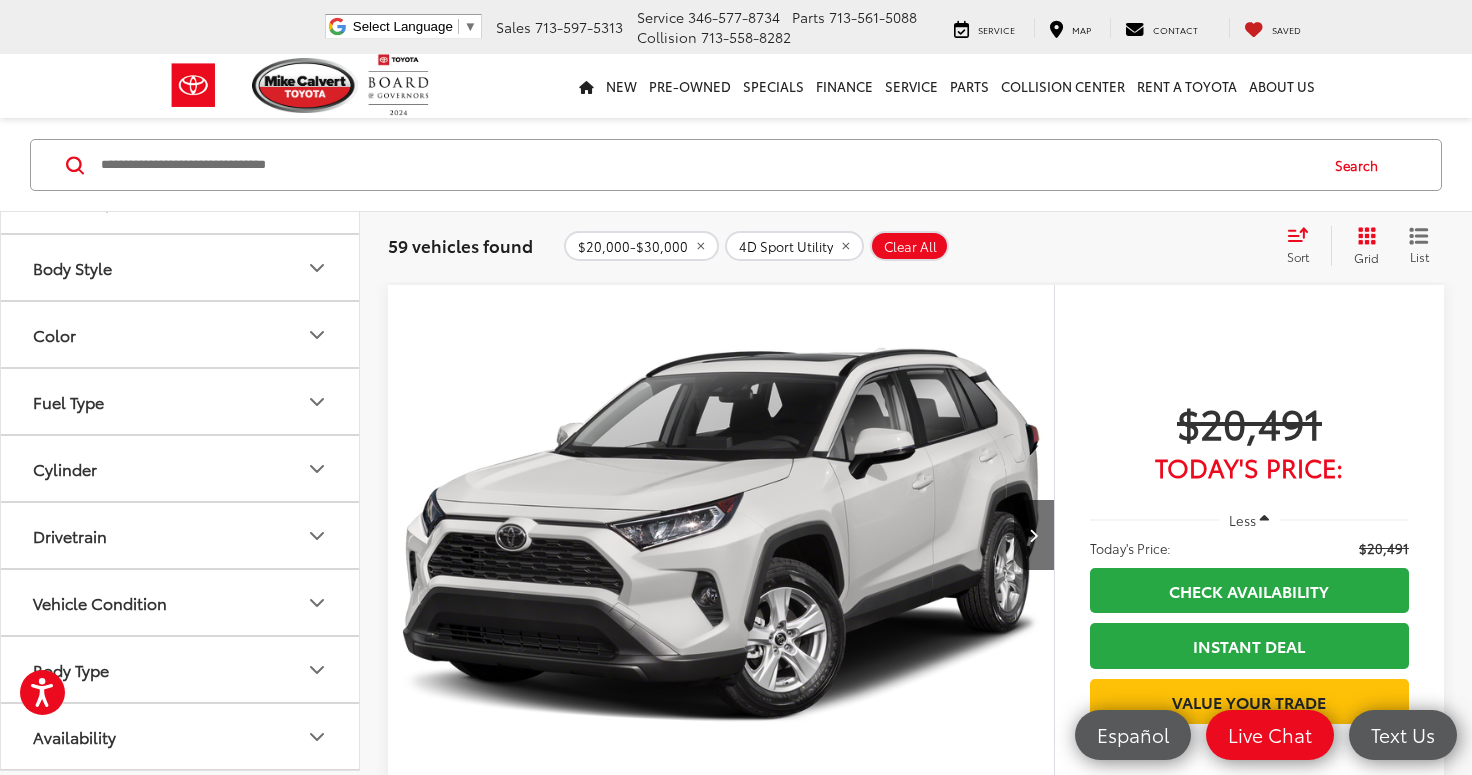 scroll, scrollTop: 380, scrollLeft: 0, axis: vertical 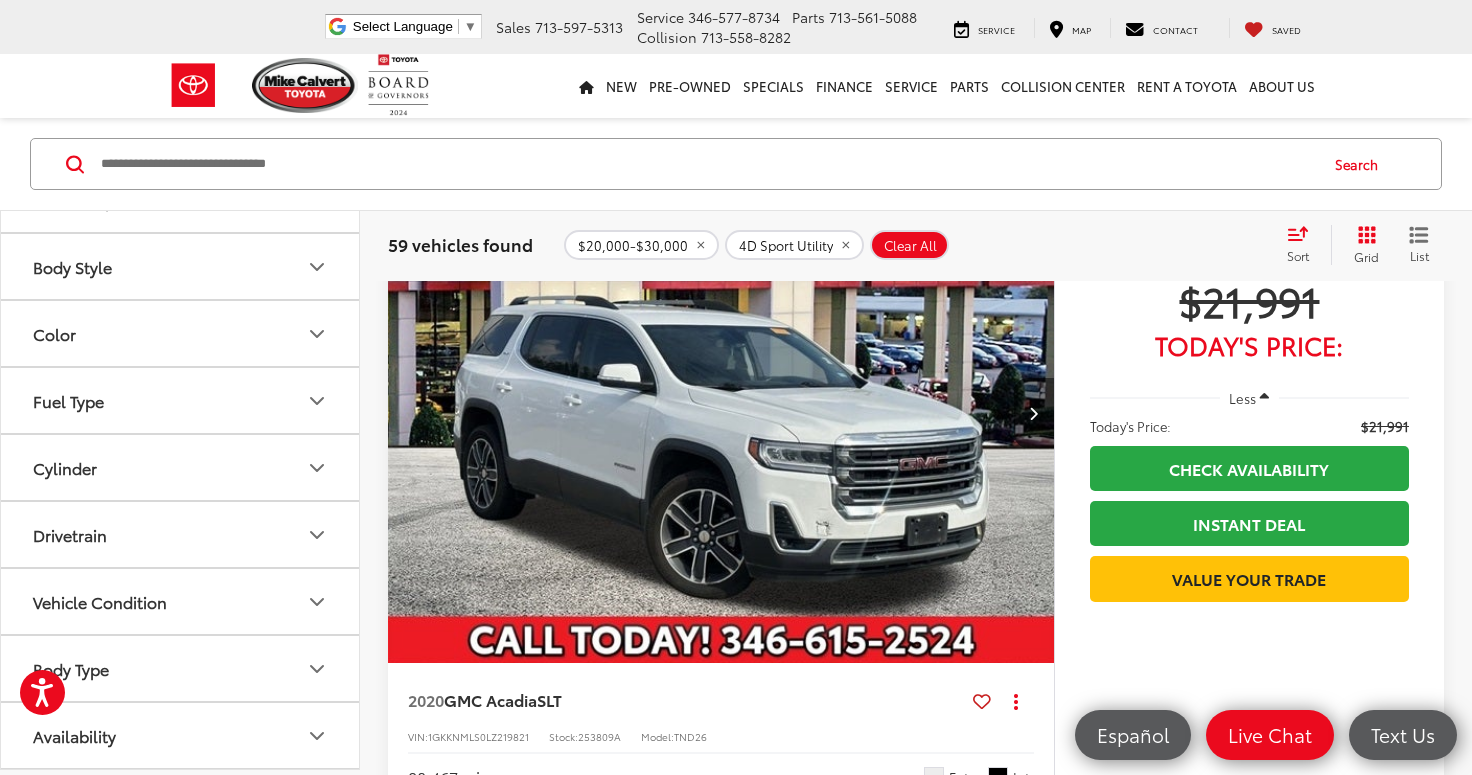 click at bounding box center [1033, 413] 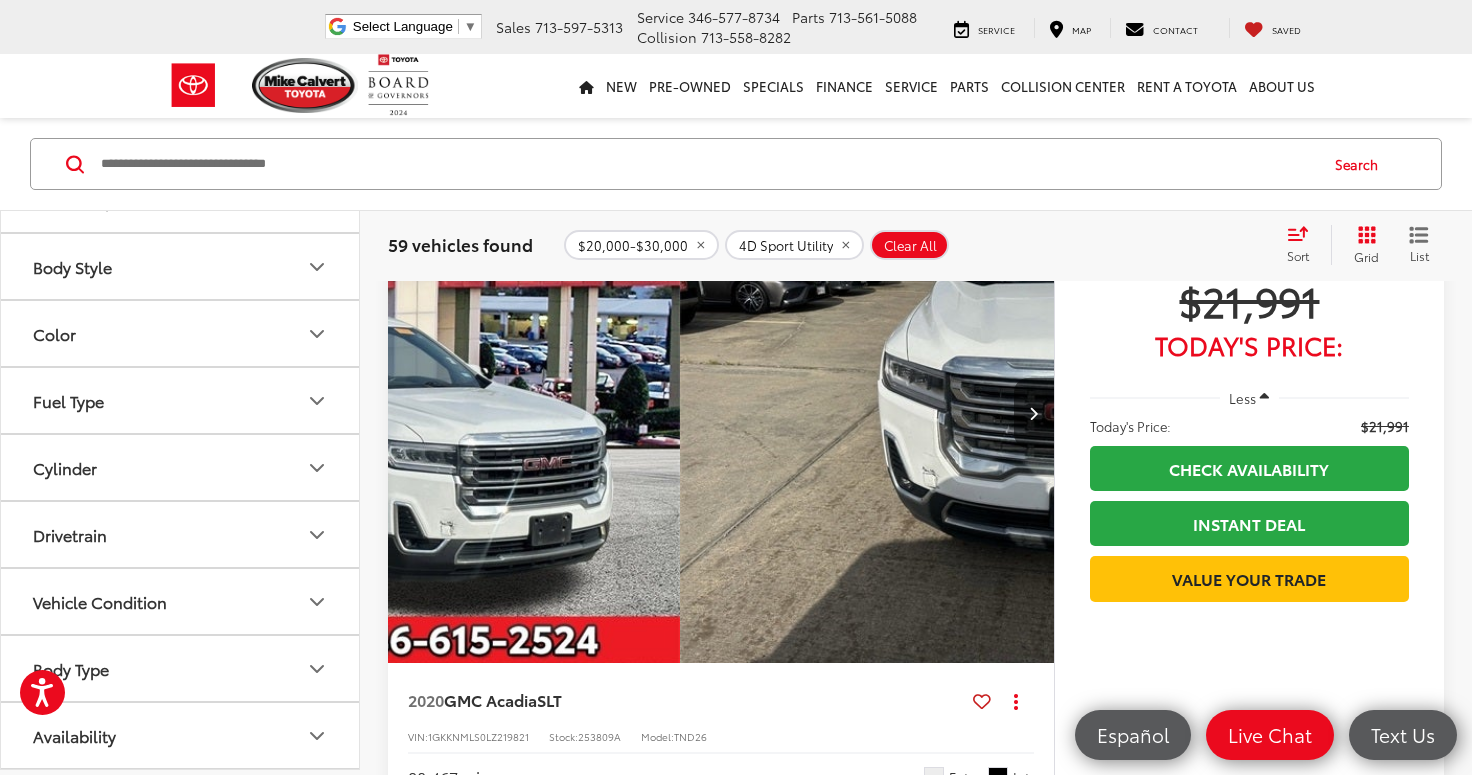scroll, scrollTop: 0, scrollLeft: 0, axis: both 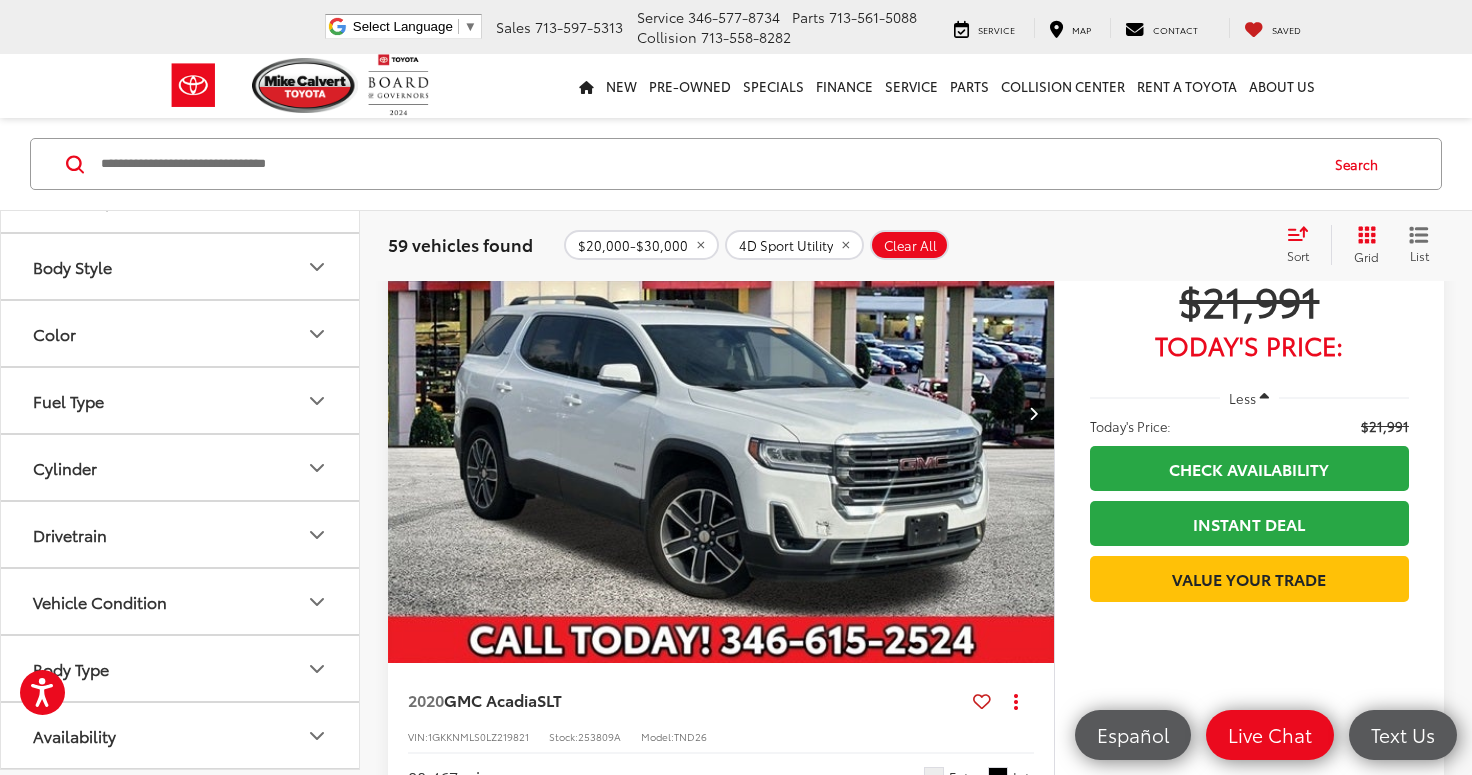 click at bounding box center (1033, 413) 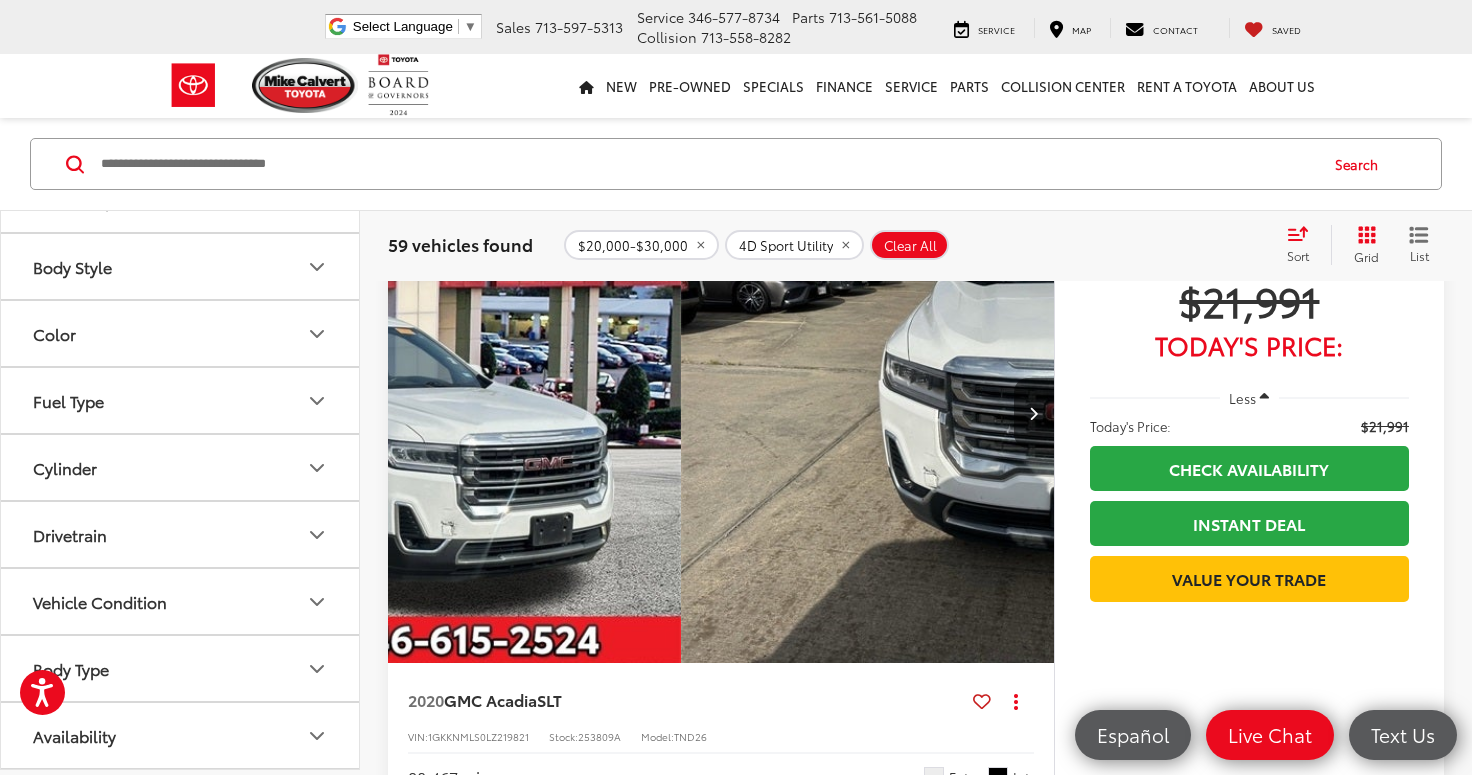 scroll, scrollTop: 0, scrollLeft: 0, axis: both 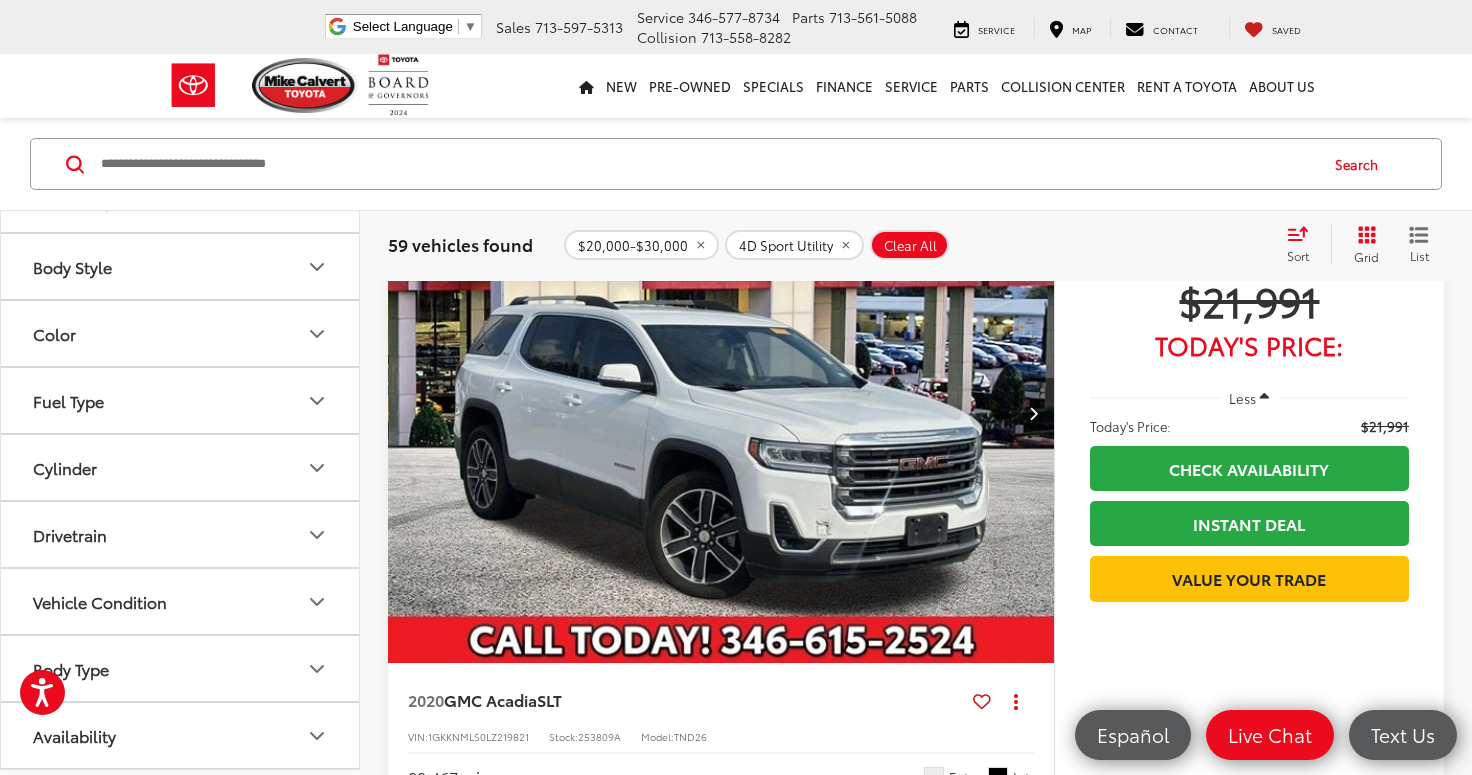 click at bounding box center [1033, 413] 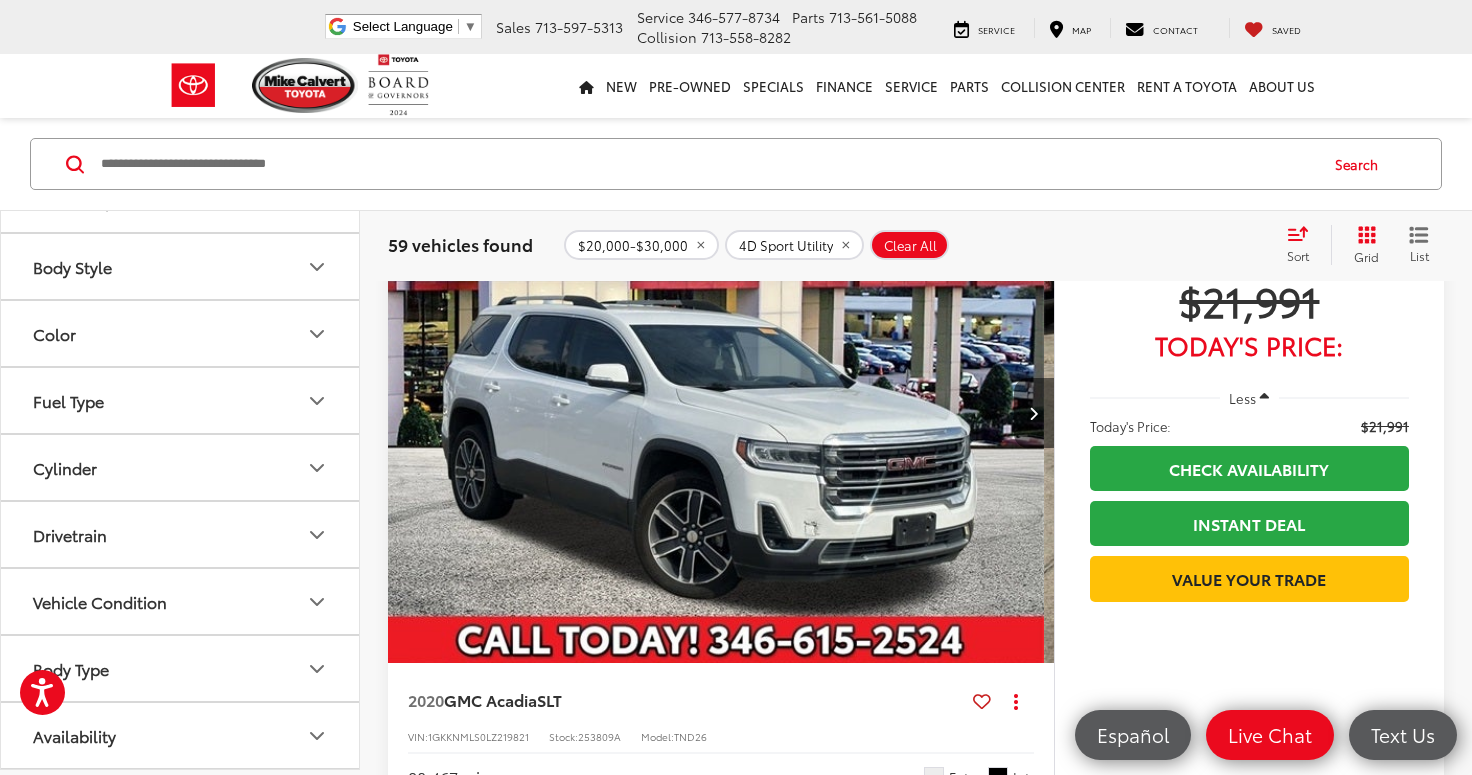 scroll, scrollTop: 0, scrollLeft: 0, axis: both 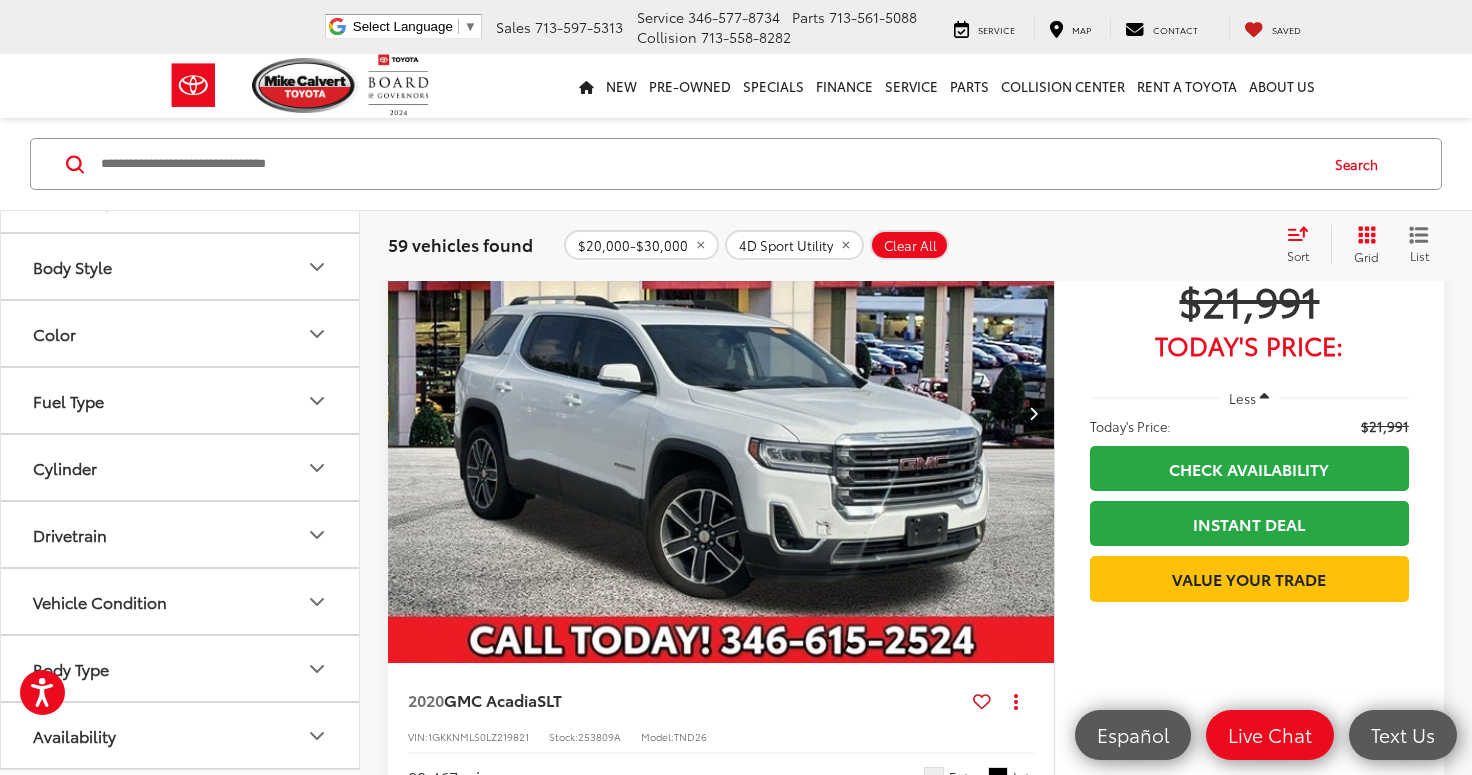 click at bounding box center [1033, 413] 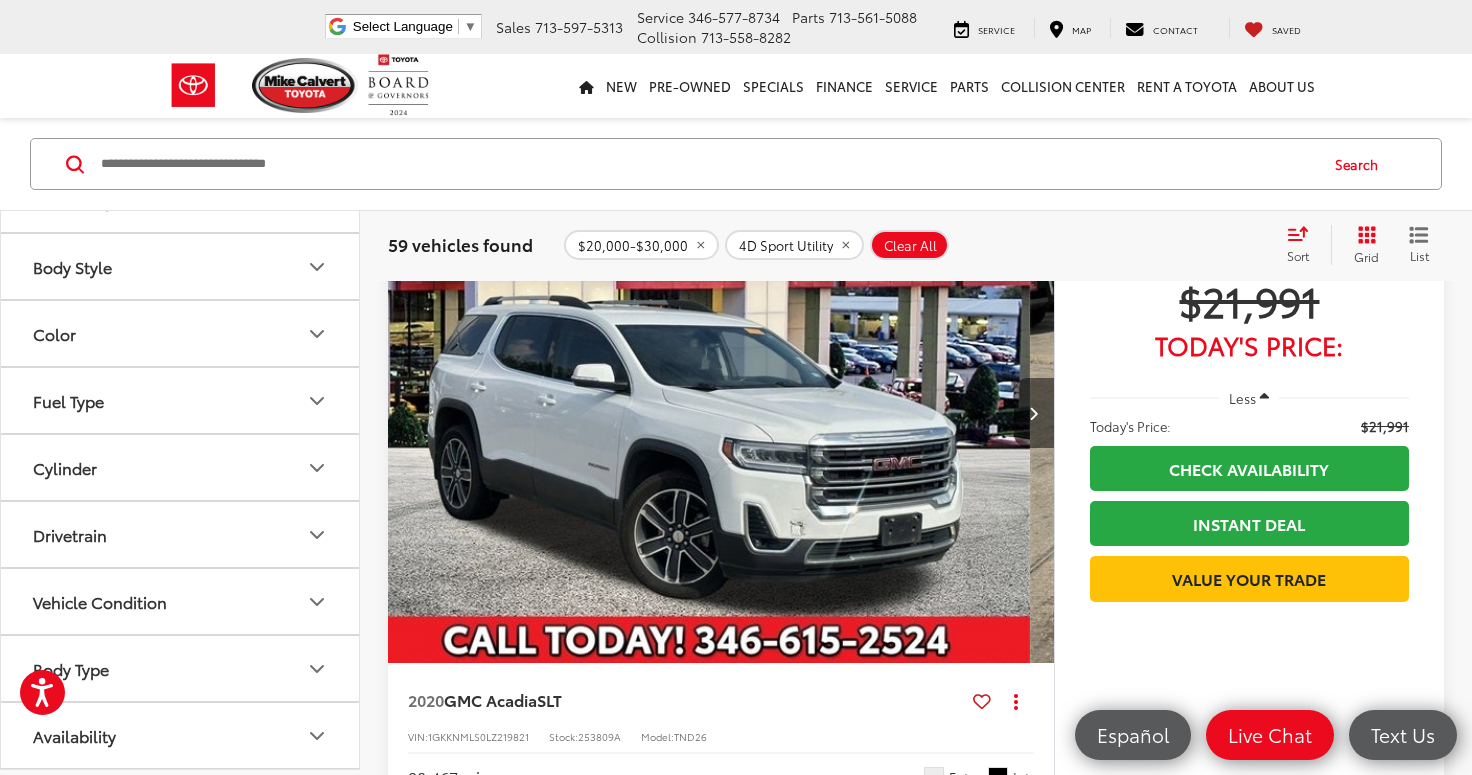 scroll, scrollTop: 0, scrollLeft: 0, axis: both 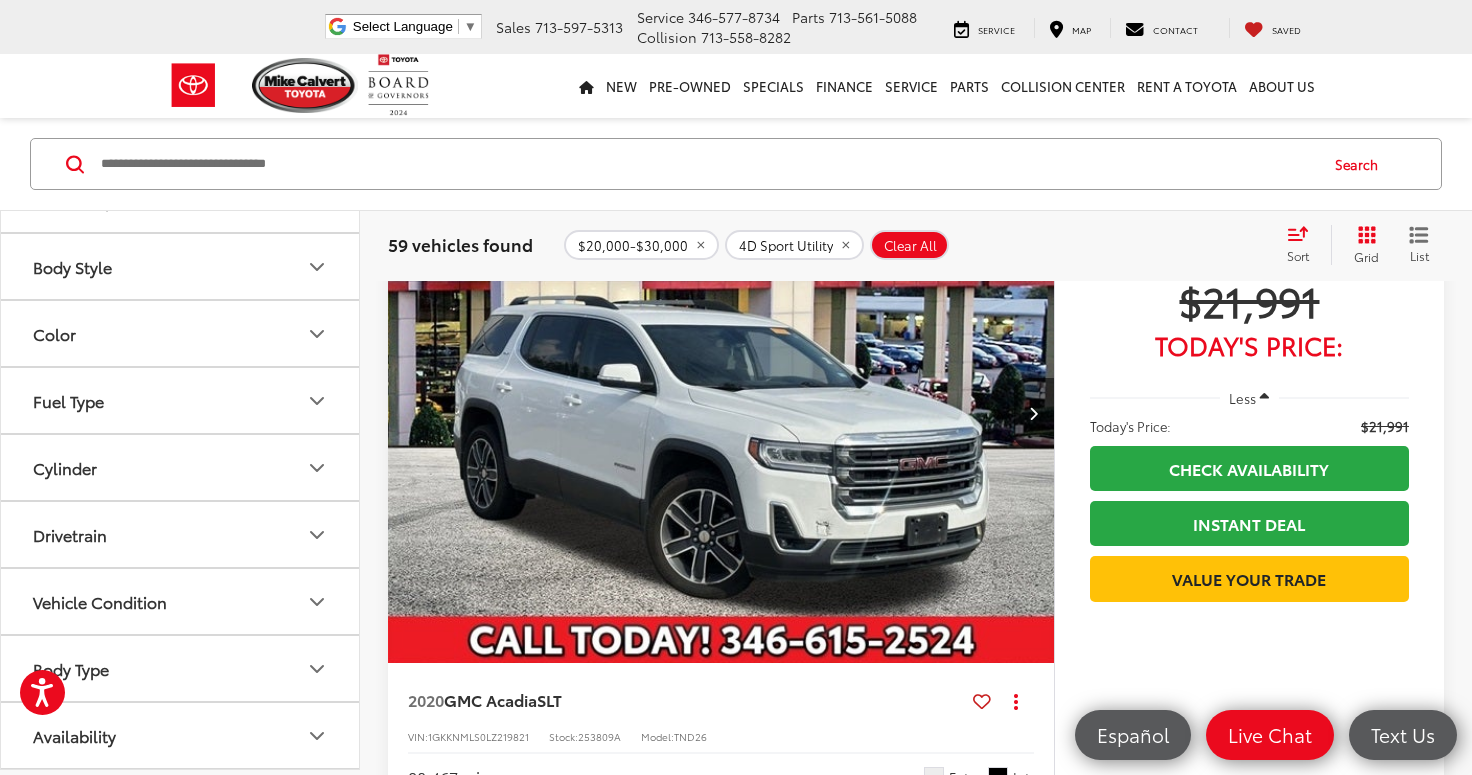 click at bounding box center [721, 414] 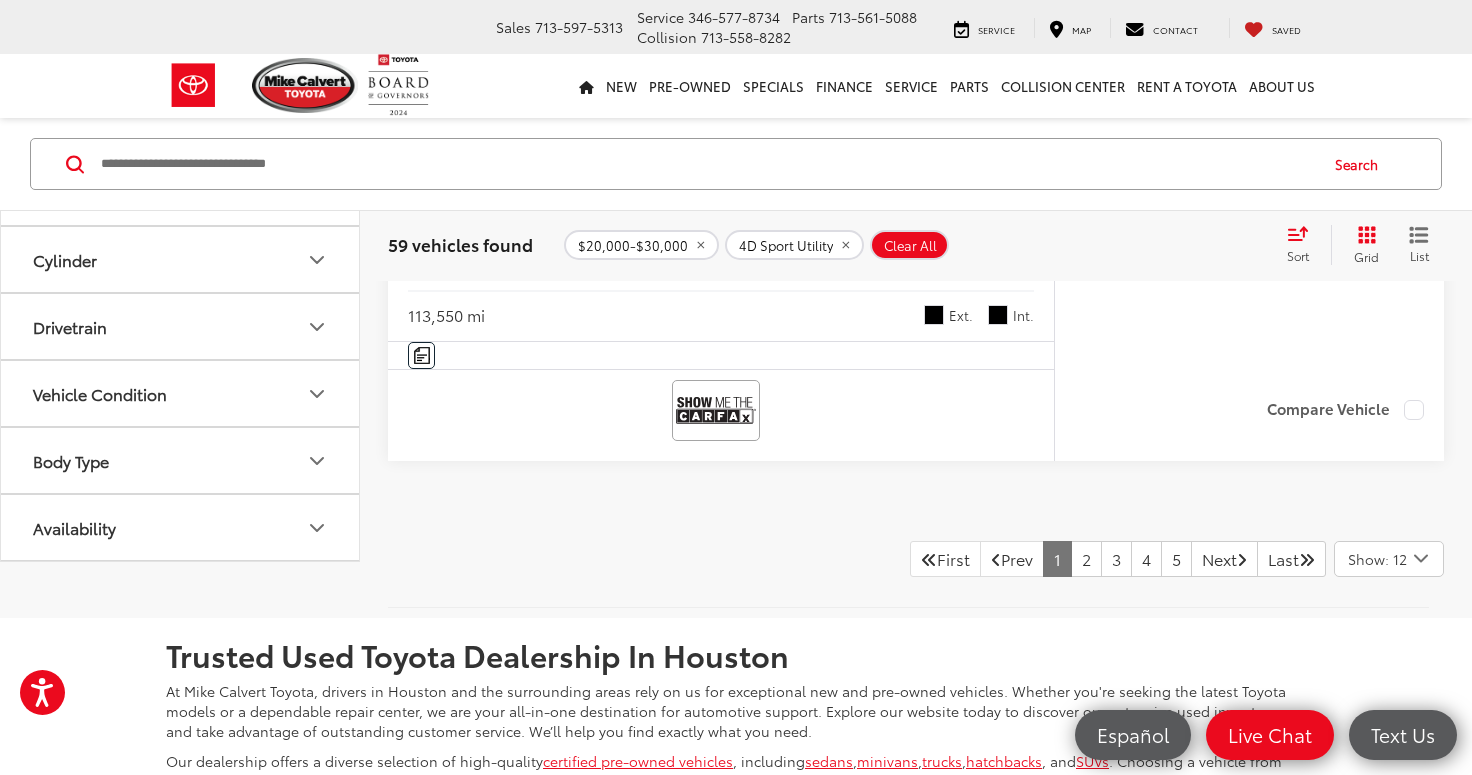 scroll, scrollTop: 9531, scrollLeft: 0, axis: vertical 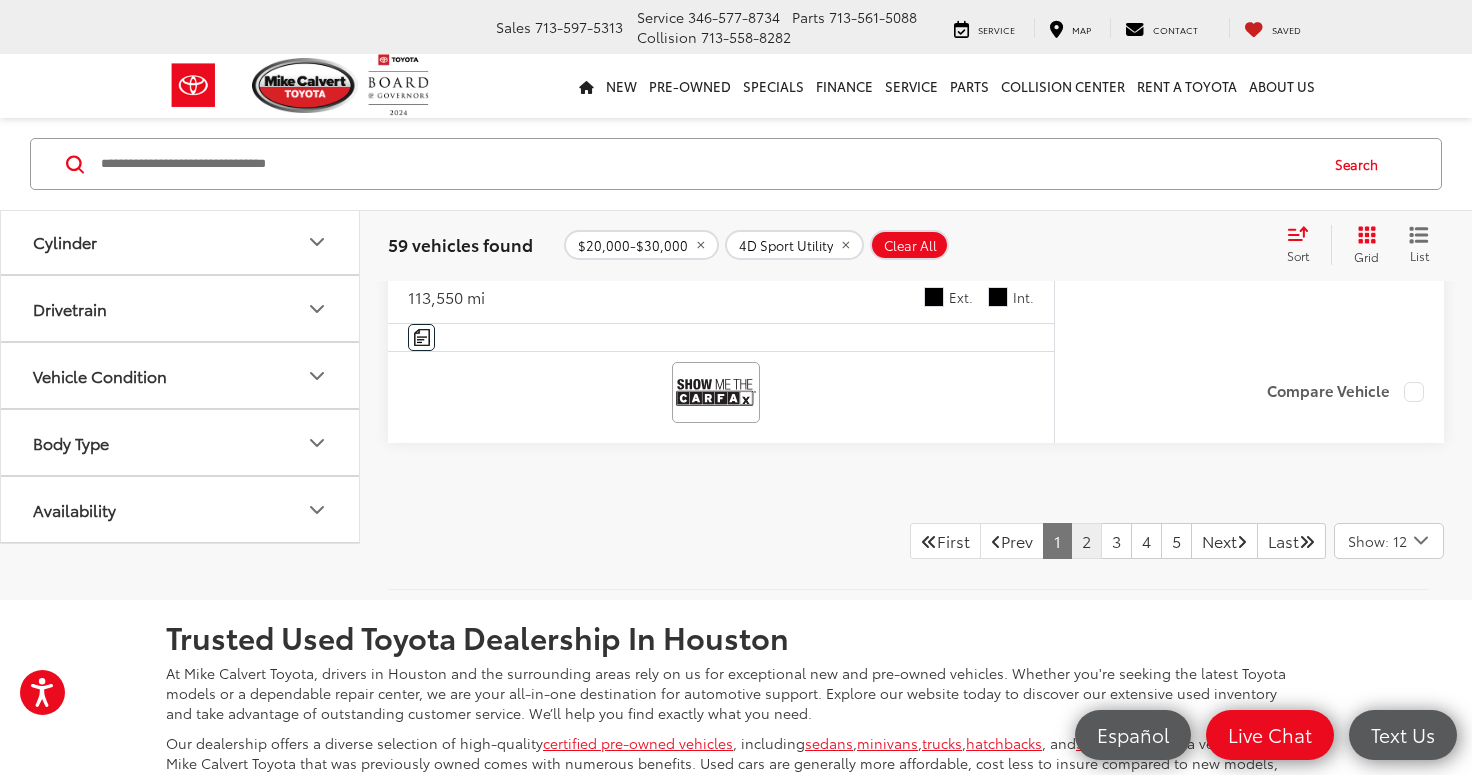 click on "2" at bounding box center (1086, 541) 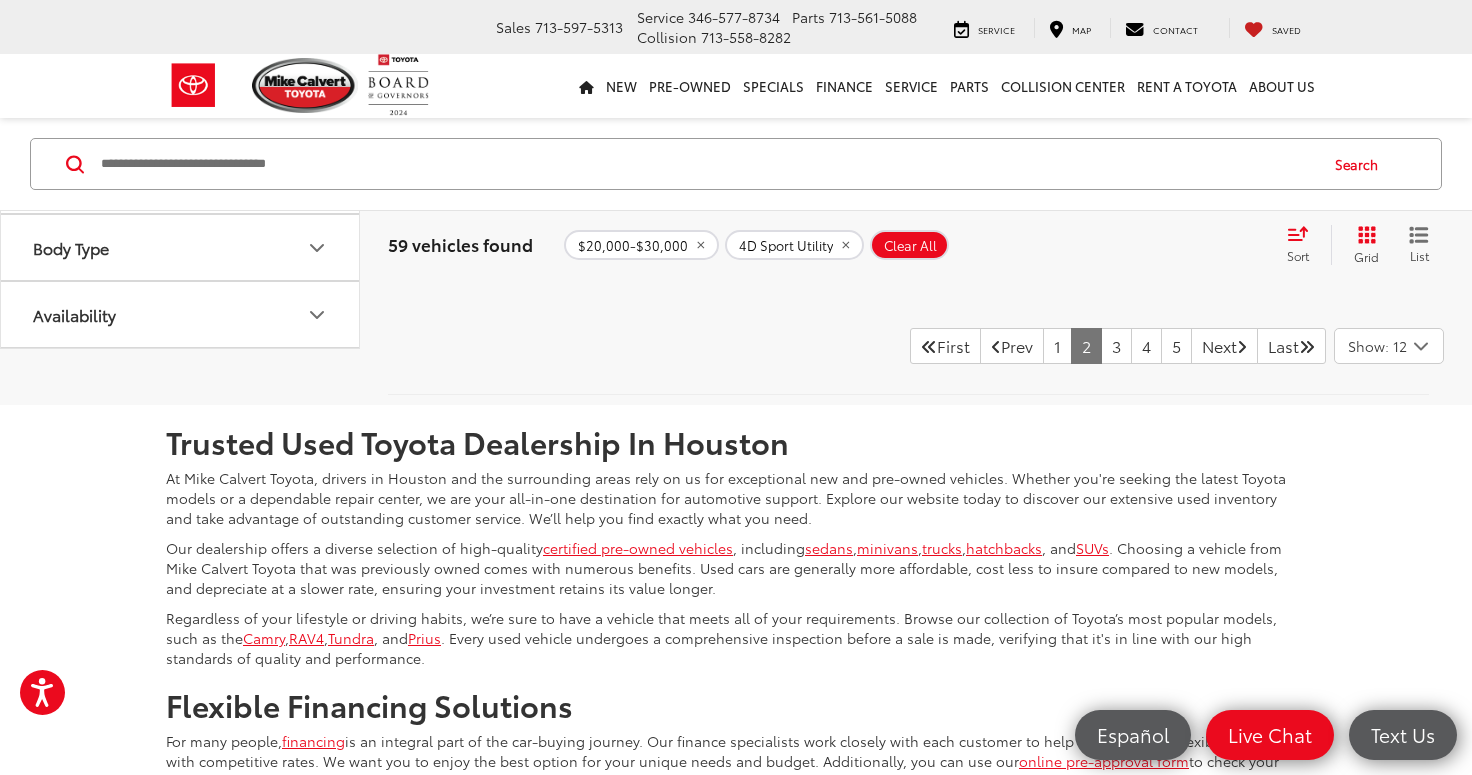 scroll, scrollTop: 9450, scrollLeft: 0, axis: vertical 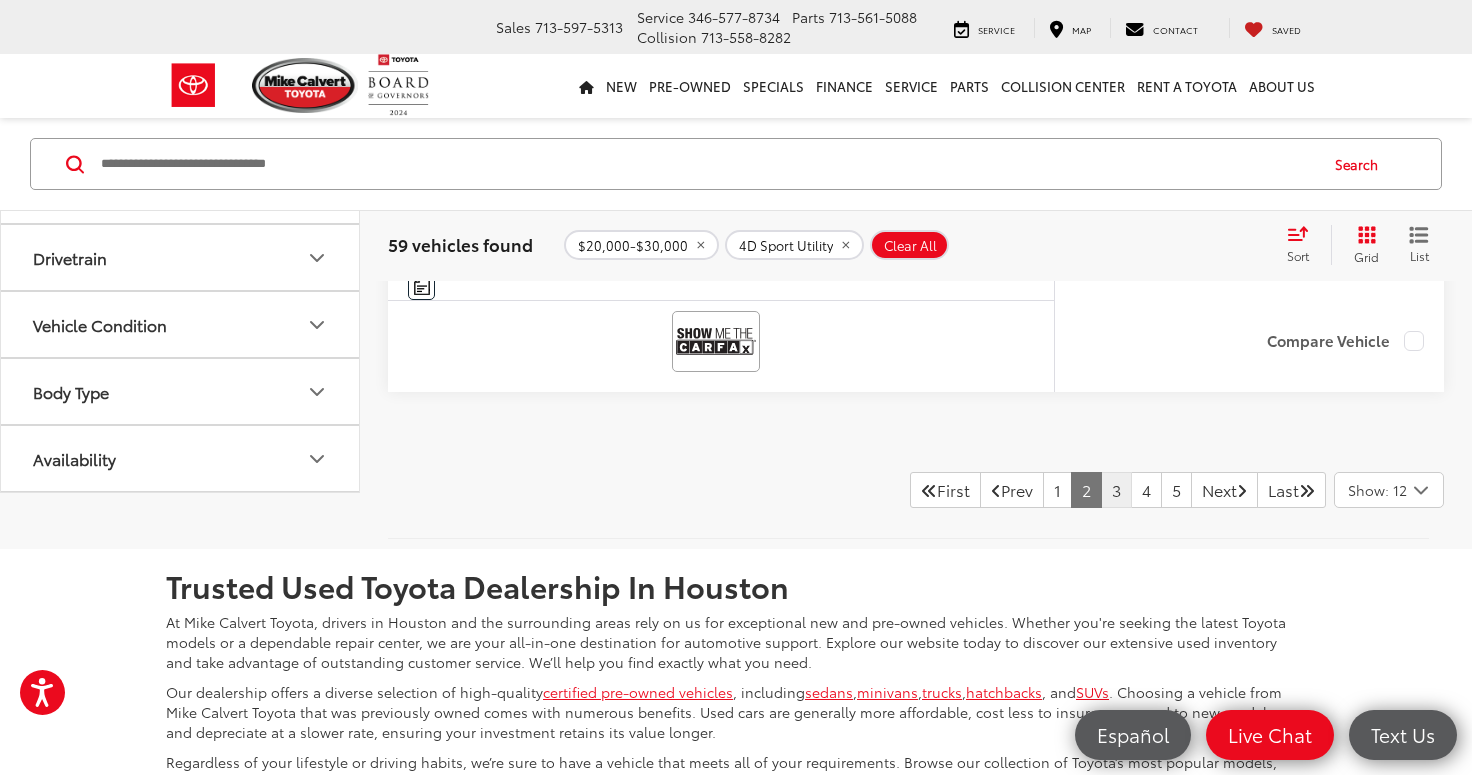 click on "3" at bounding box center (1116, 490) 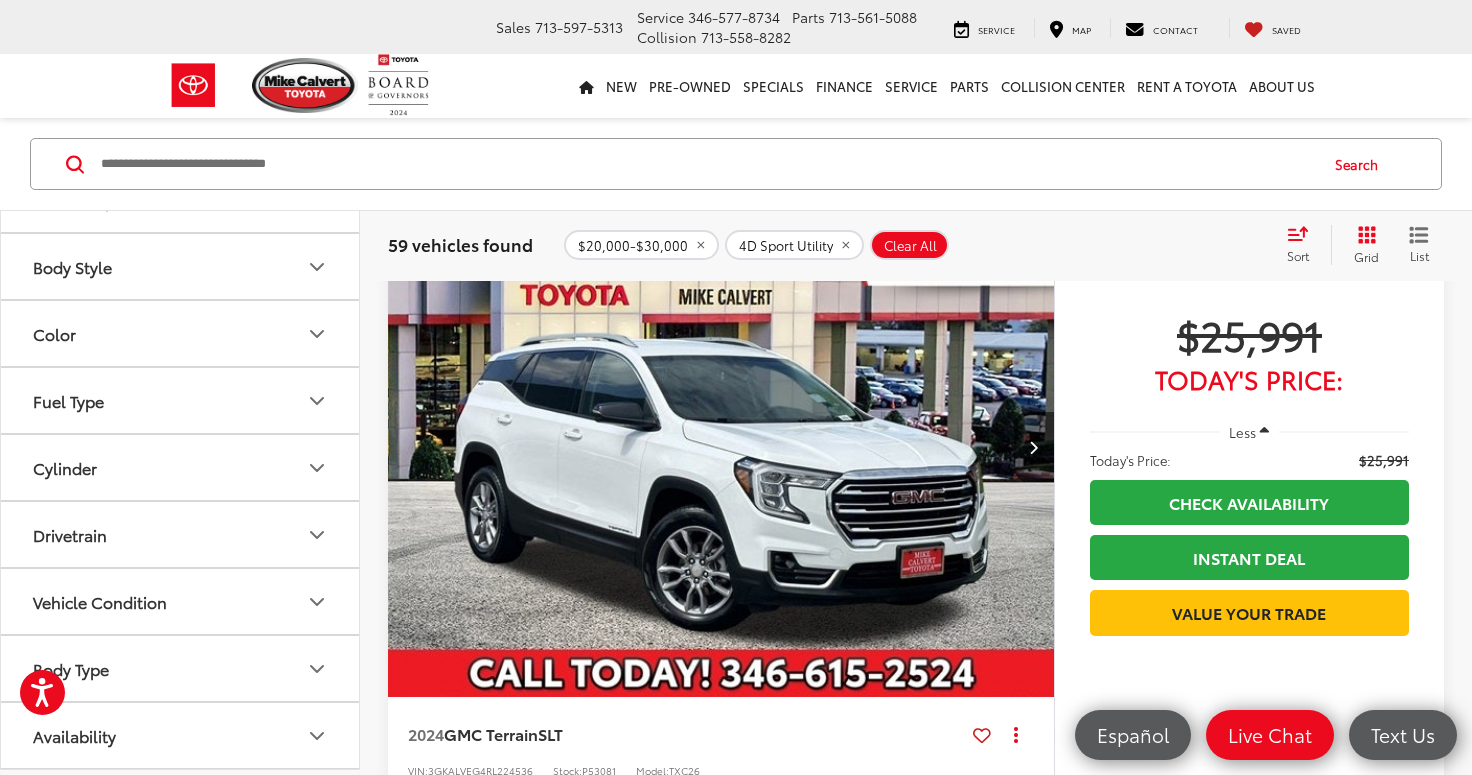 scroll, scrollTop: 5759, scrollLeft: 0, axis: vertical 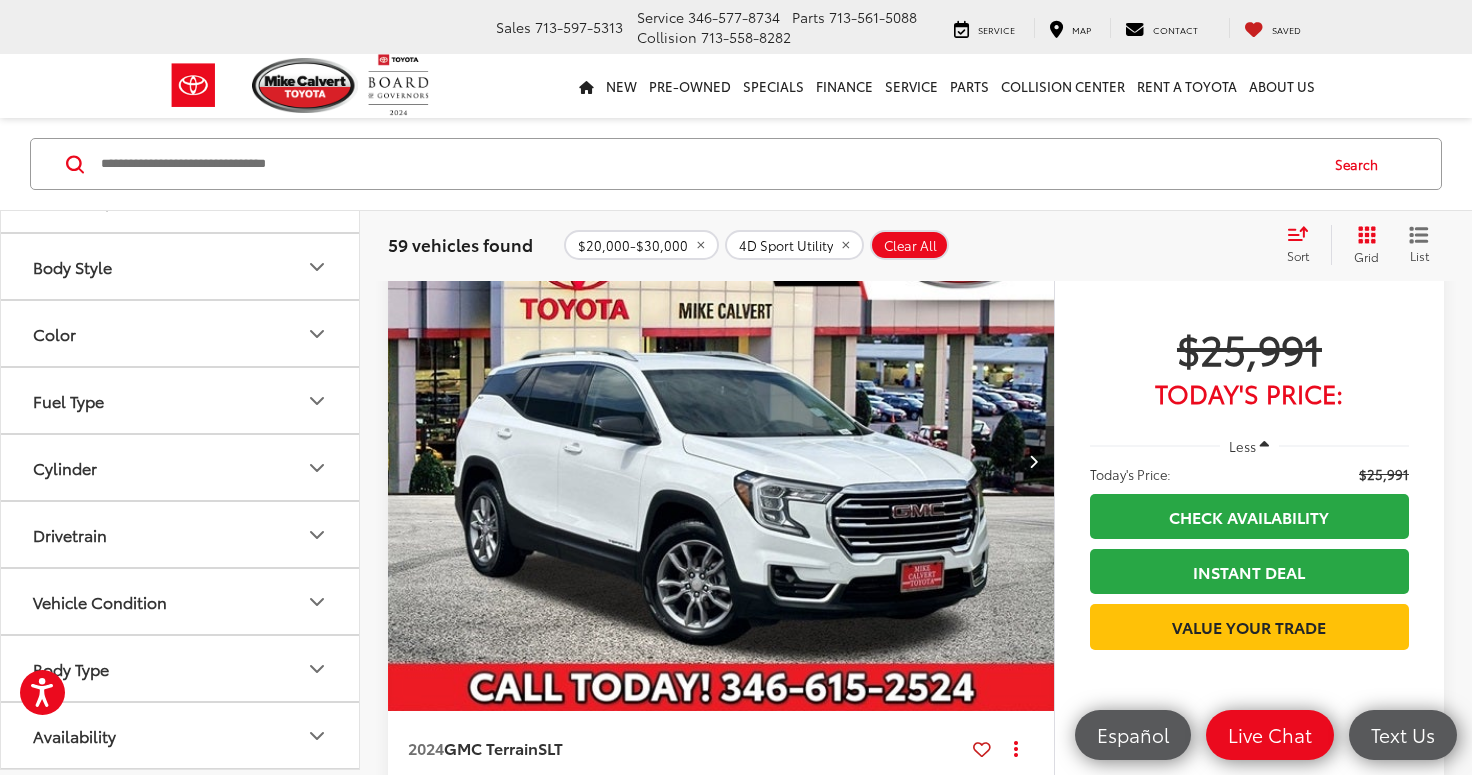 click at bounding box center [1034, 461] 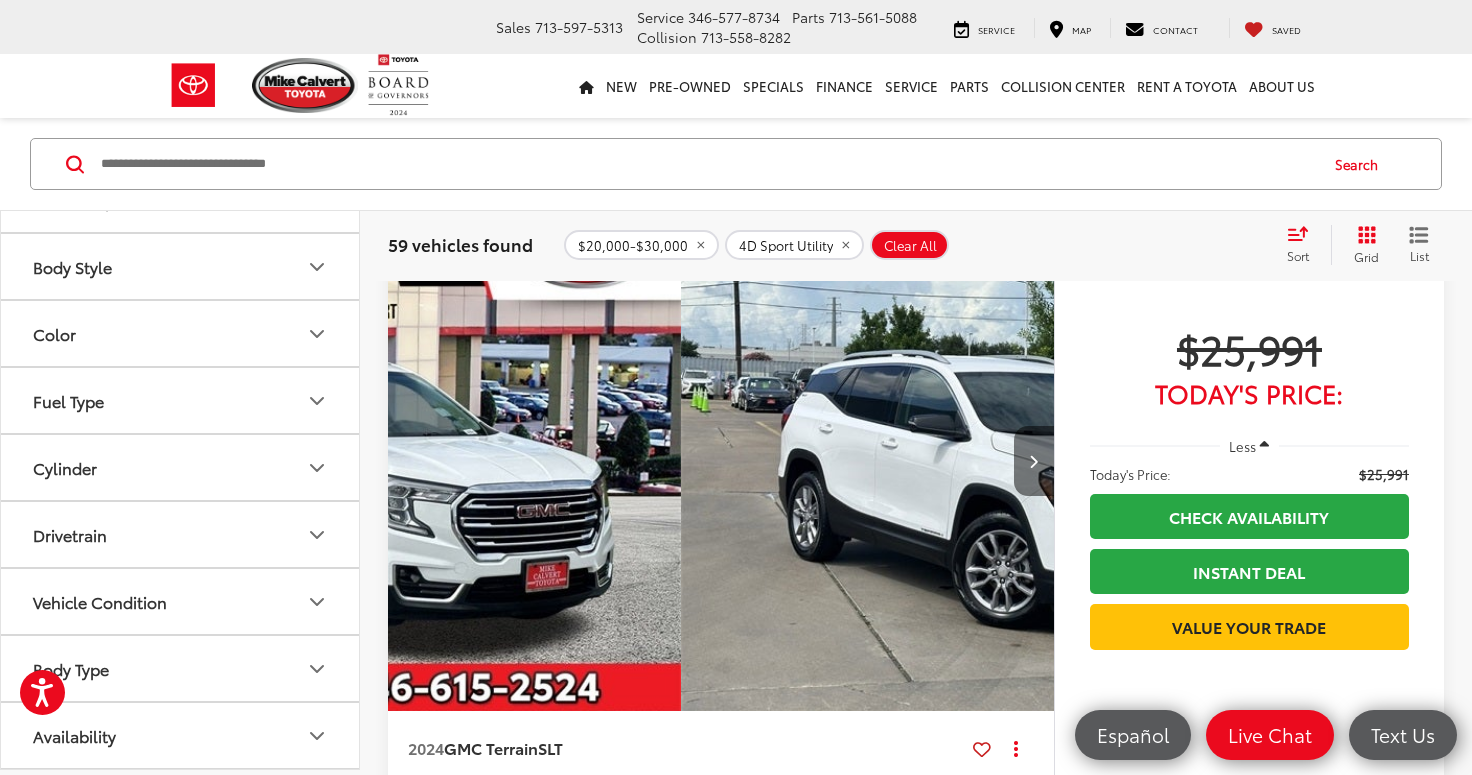 scroll, scrollTop: 0, scrollLeft: 1, axis: horizontal 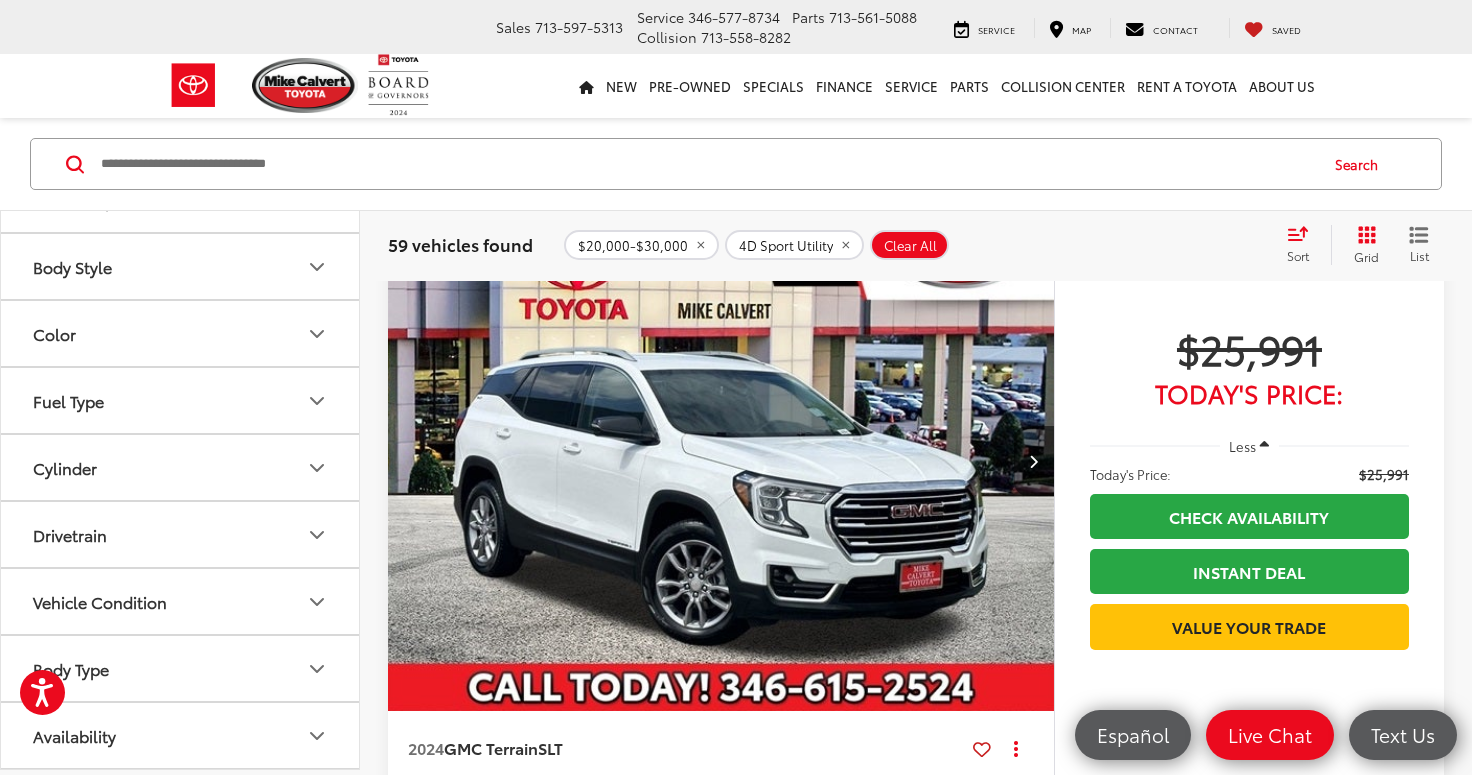 click at bounding box center [720, 462] 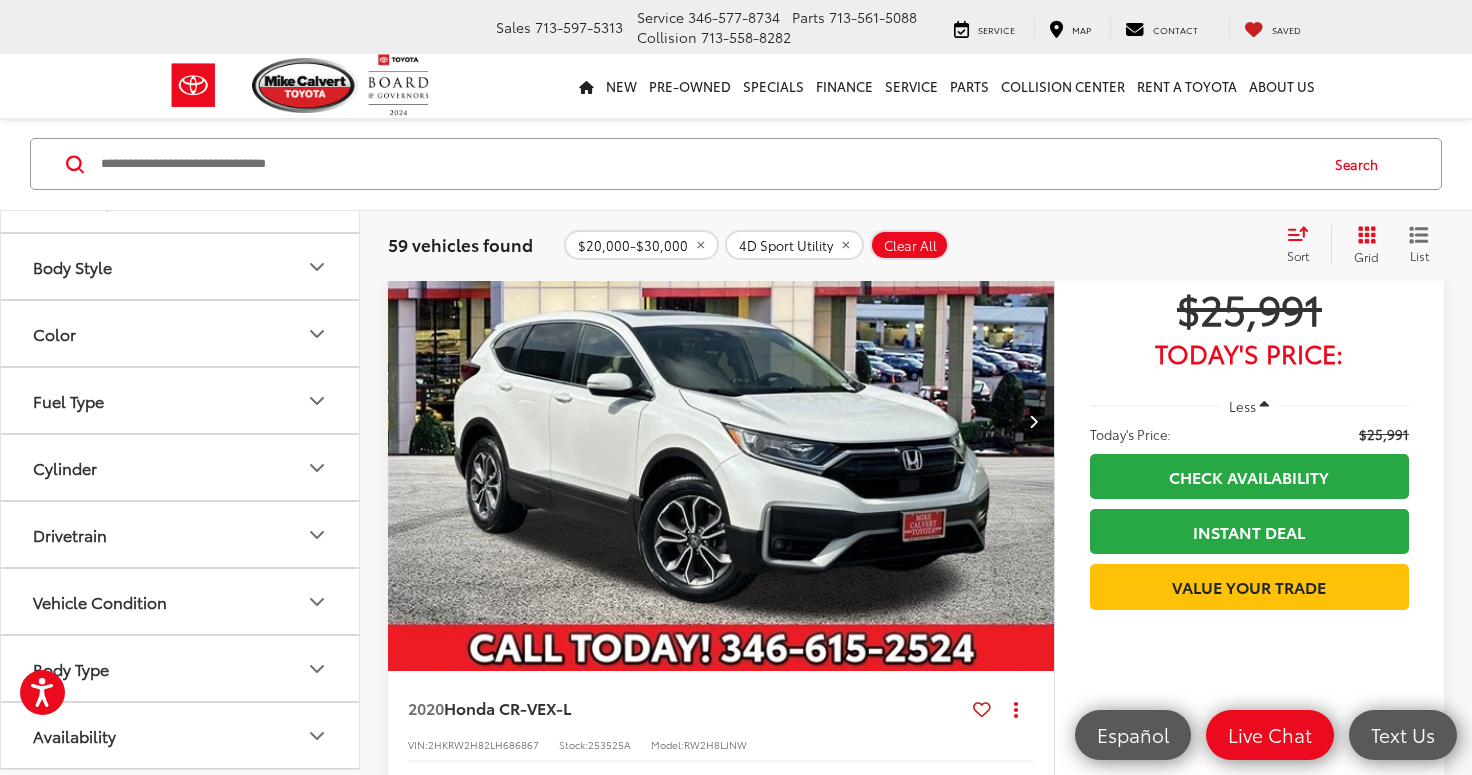 scroll, scrollTop: 6559, scrollLeft: 0, axis: vertical 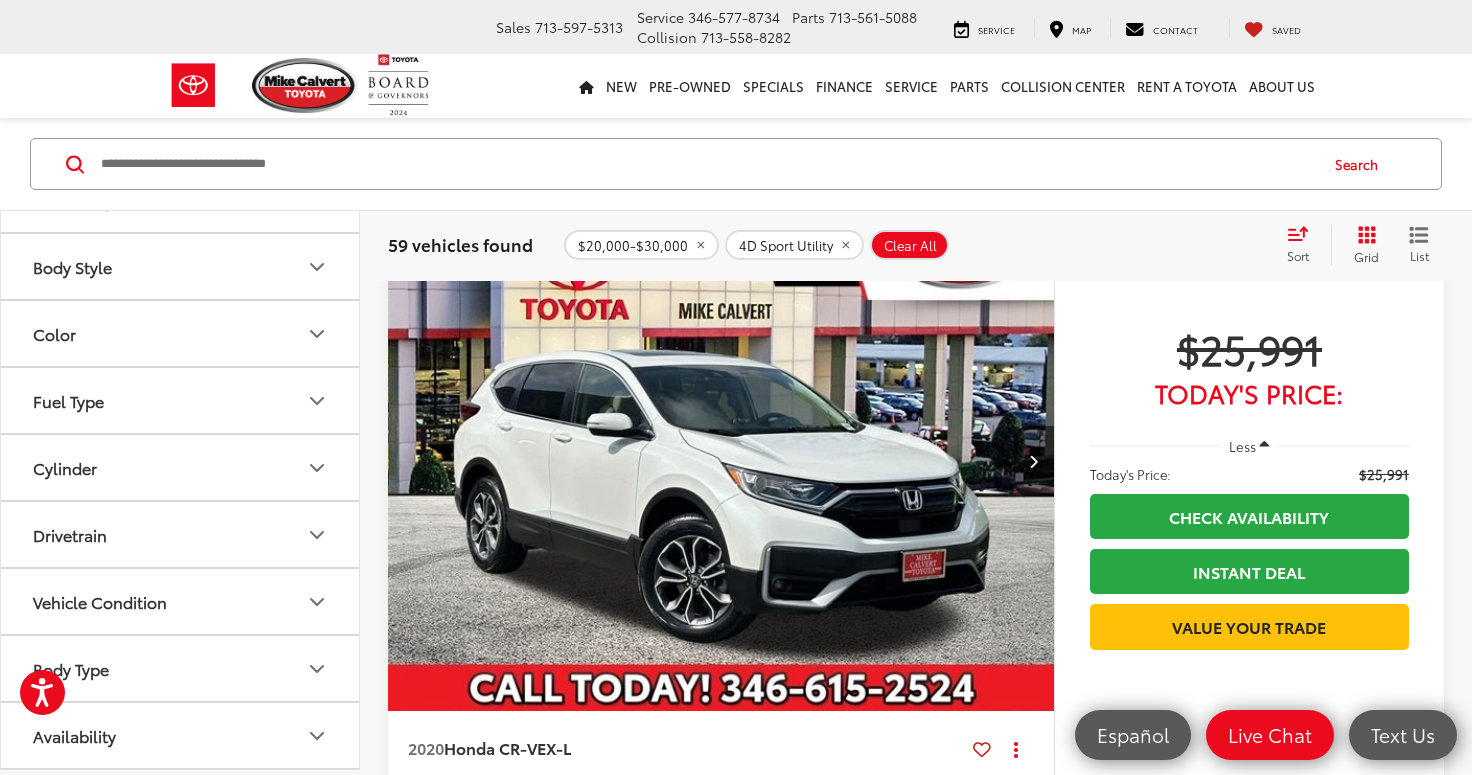 click at bounding box center [721, 462] 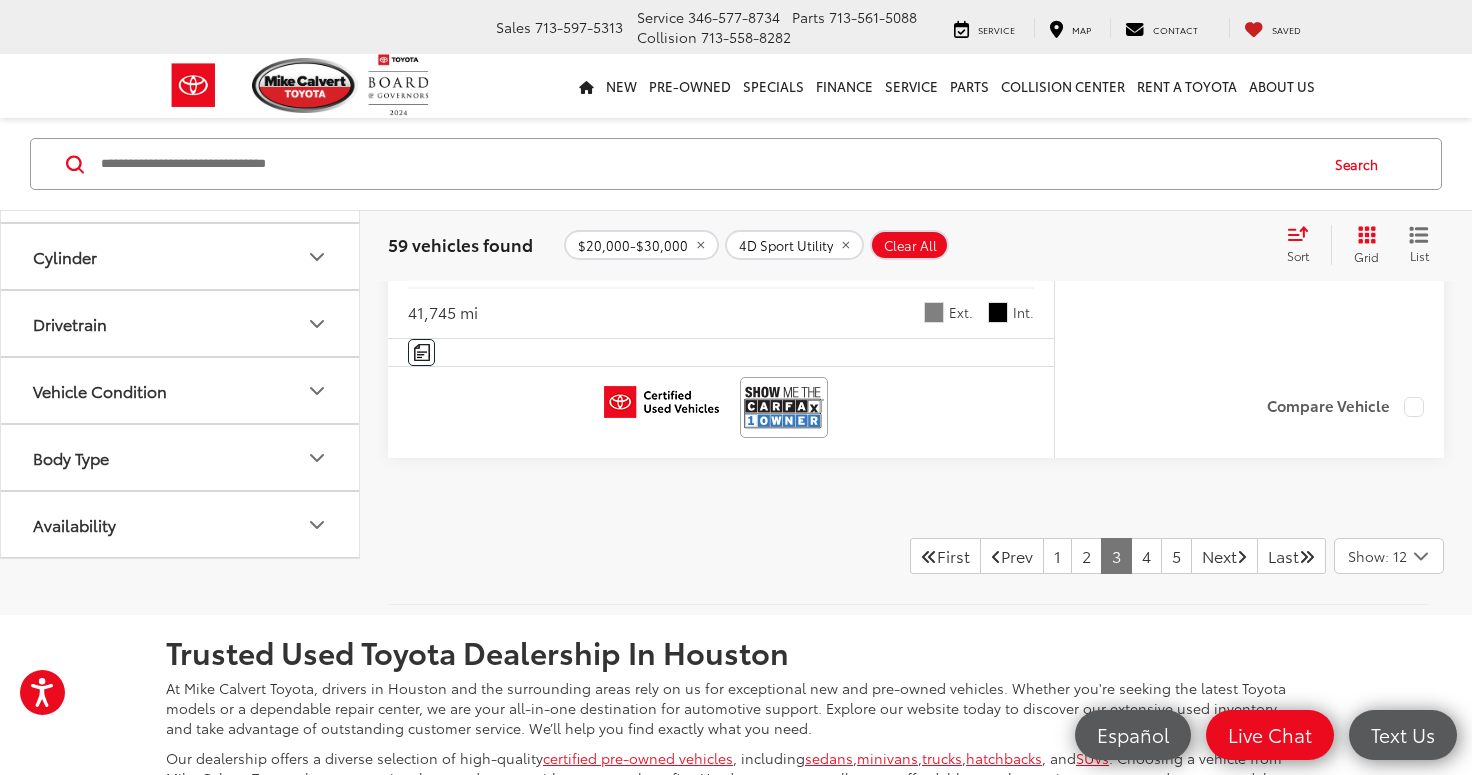 scroll, scrollTop: 9512, scrollLeft: 0, axis: vertical 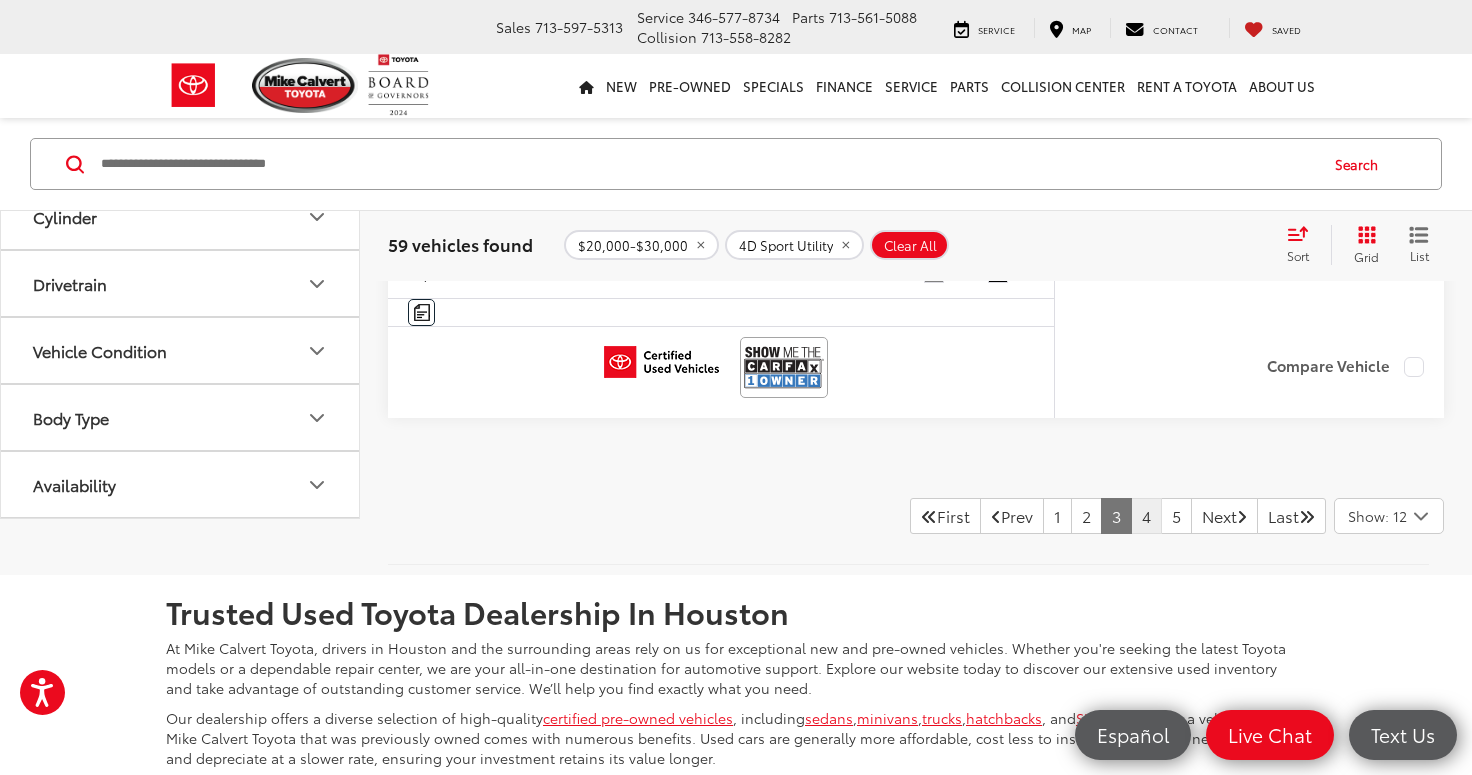 click on "4" at bounding box center (1146, 516) 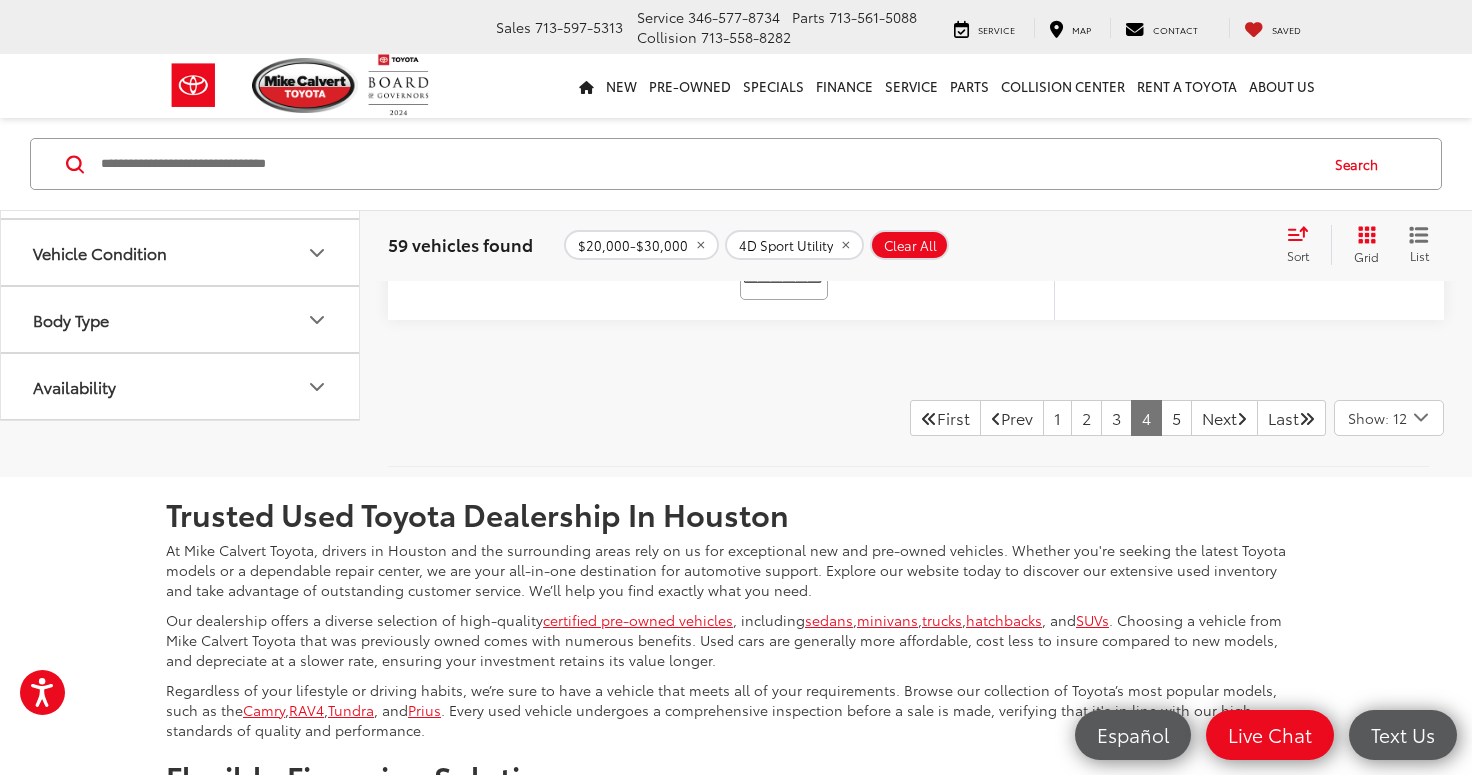 scroll, scrollTop: 9748, scrollLeft: 0, axis: vertical 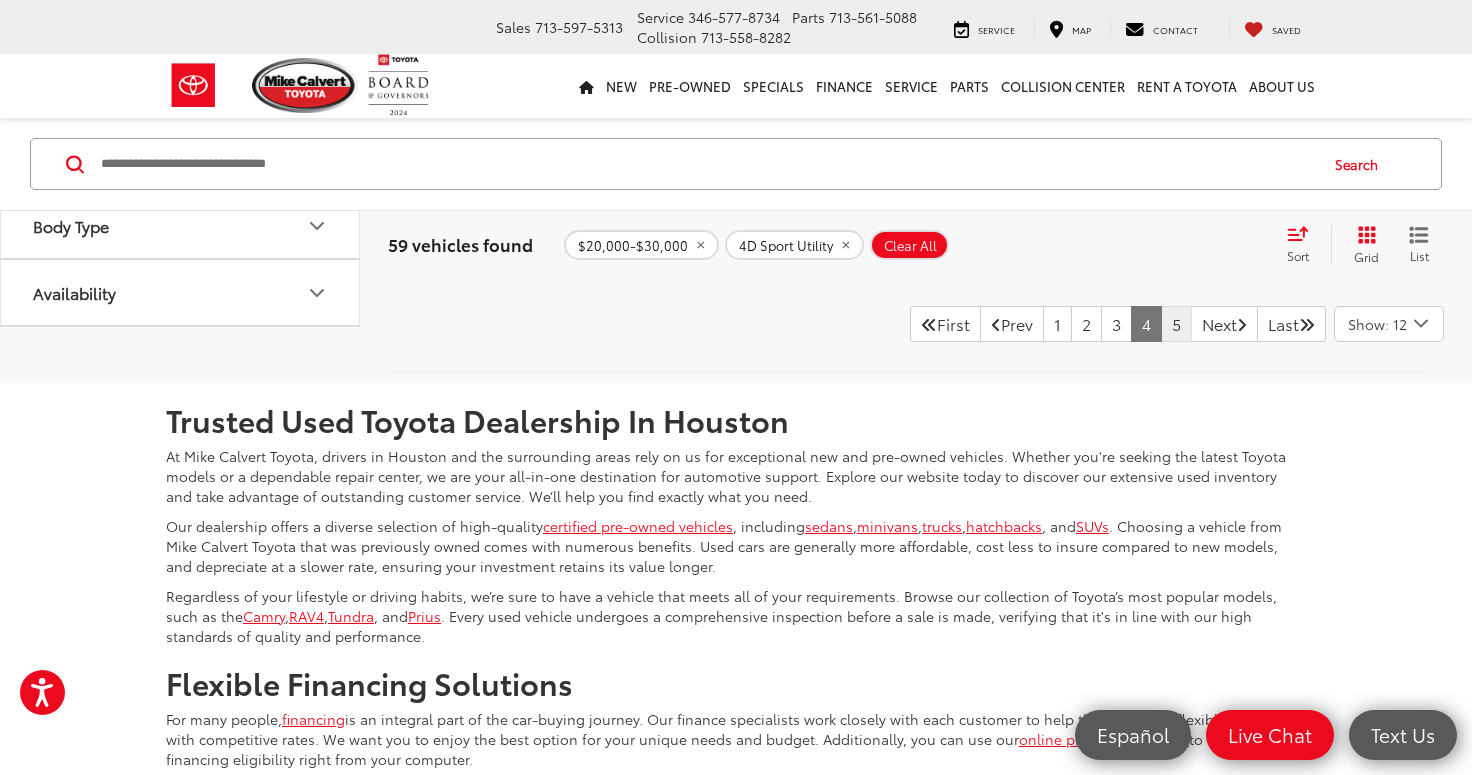 click on "5" at bounding box center (1176, 324) 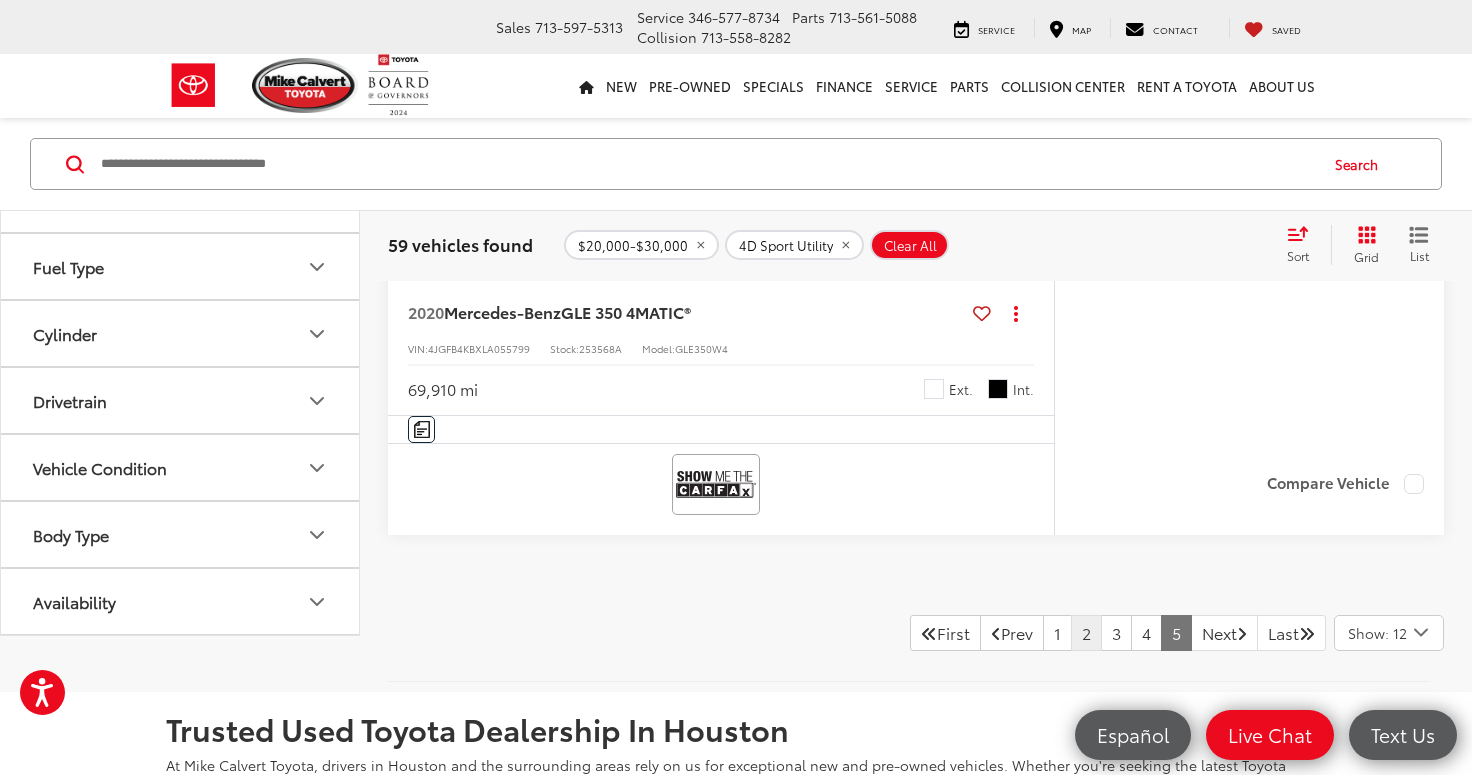 scroll, scrollTop: 8646, scrollLeft: 0, axis: vertical 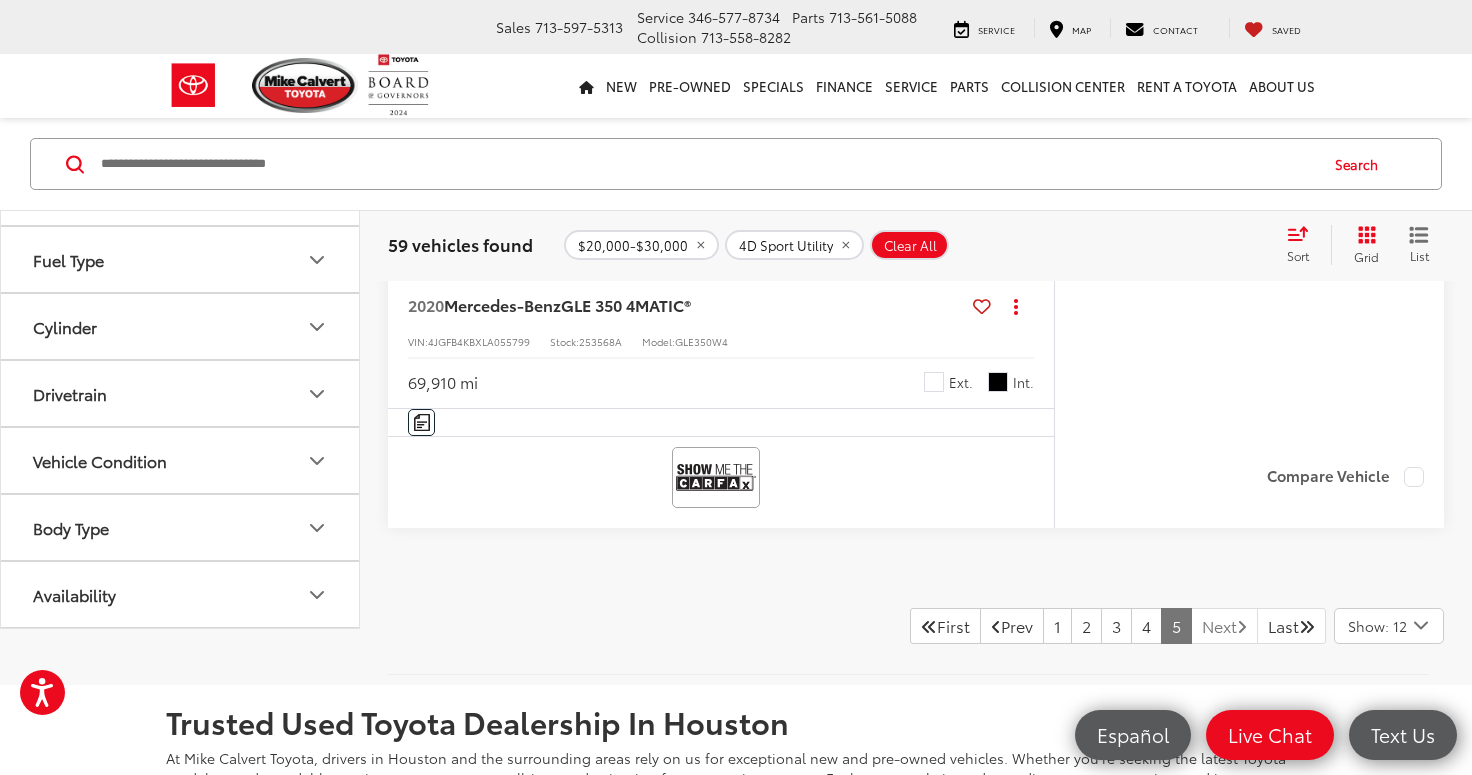 click on "Next" at bounding box center (1224, 626) 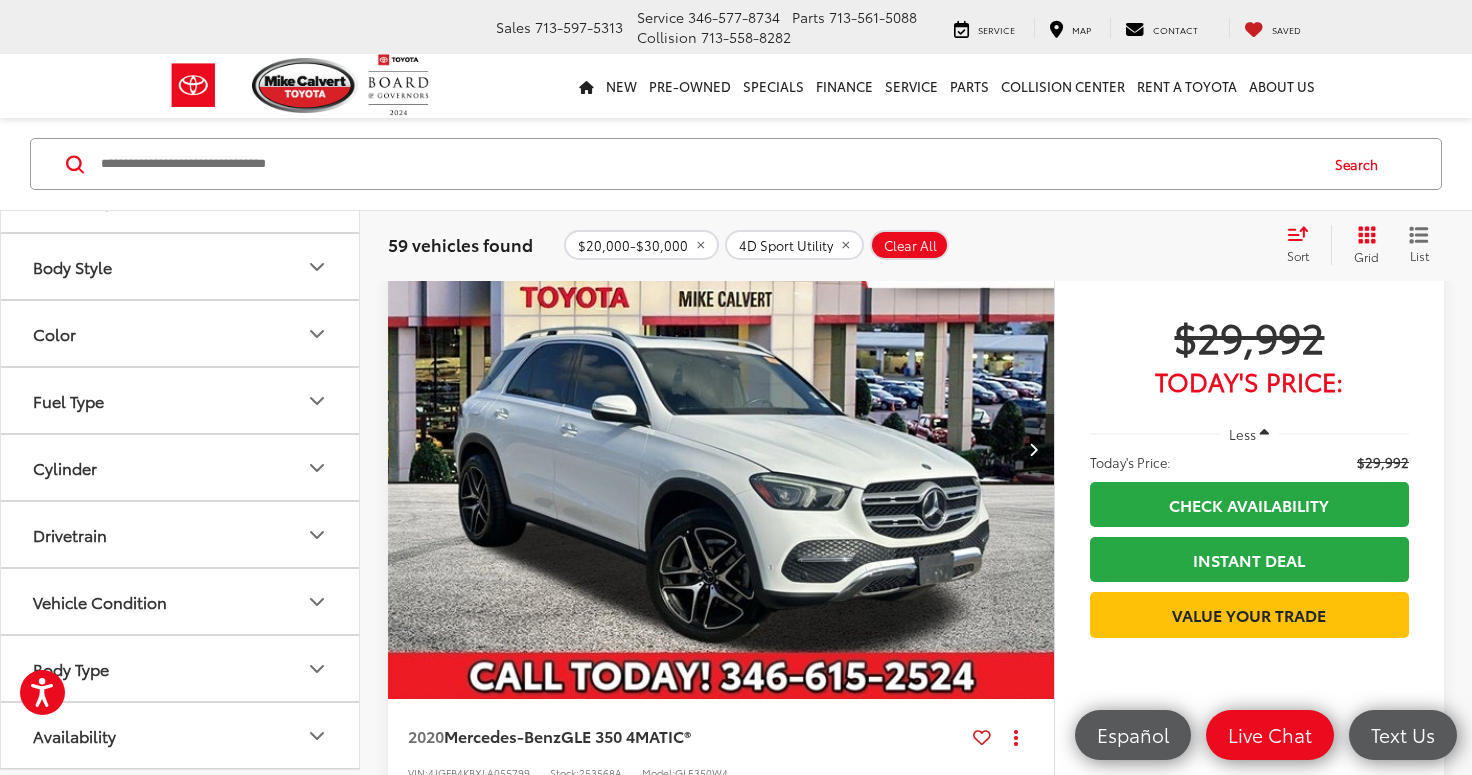 scroll, scrollTop: 8214, scrollLeft: 0, axis: vertical 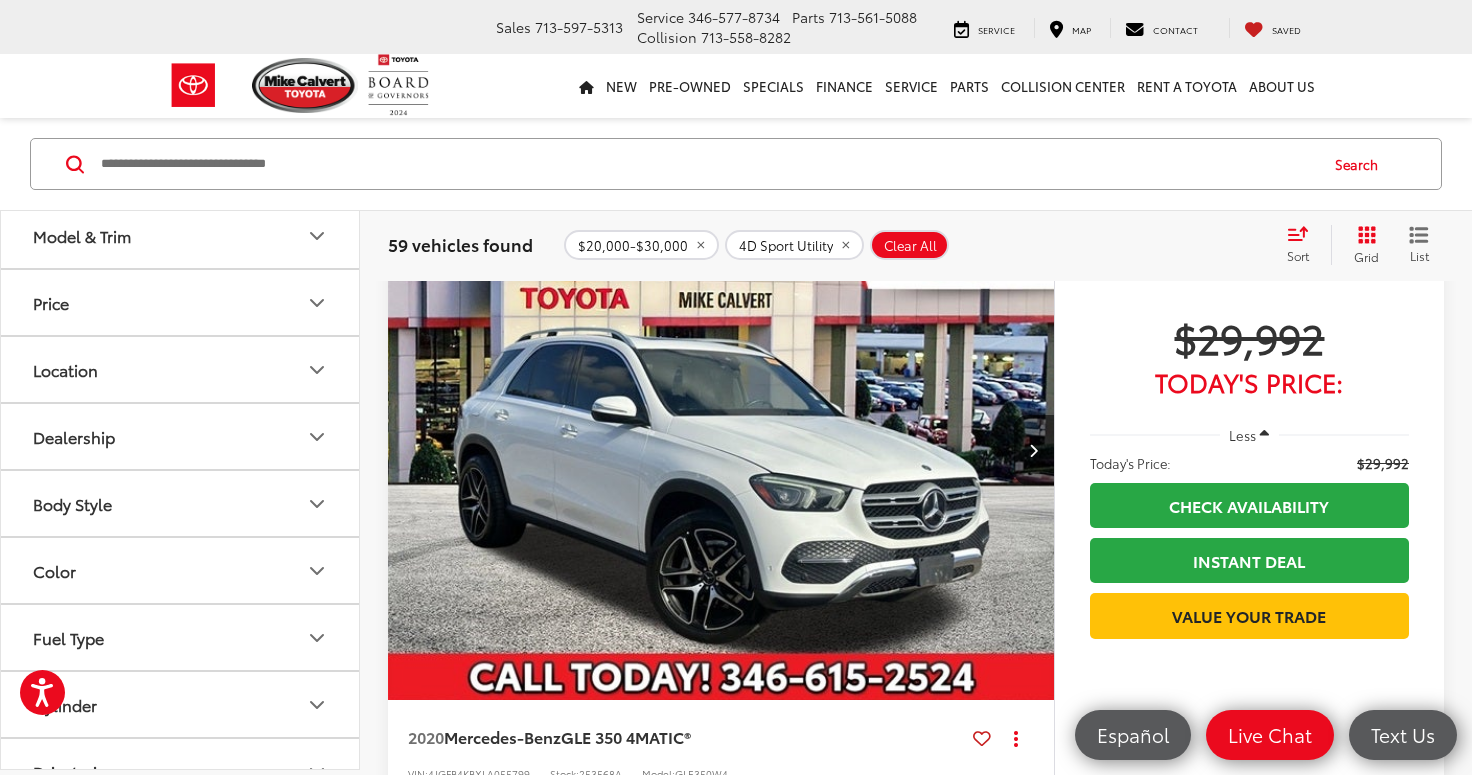 click on "Body Style" at bounding box center [181, 503] 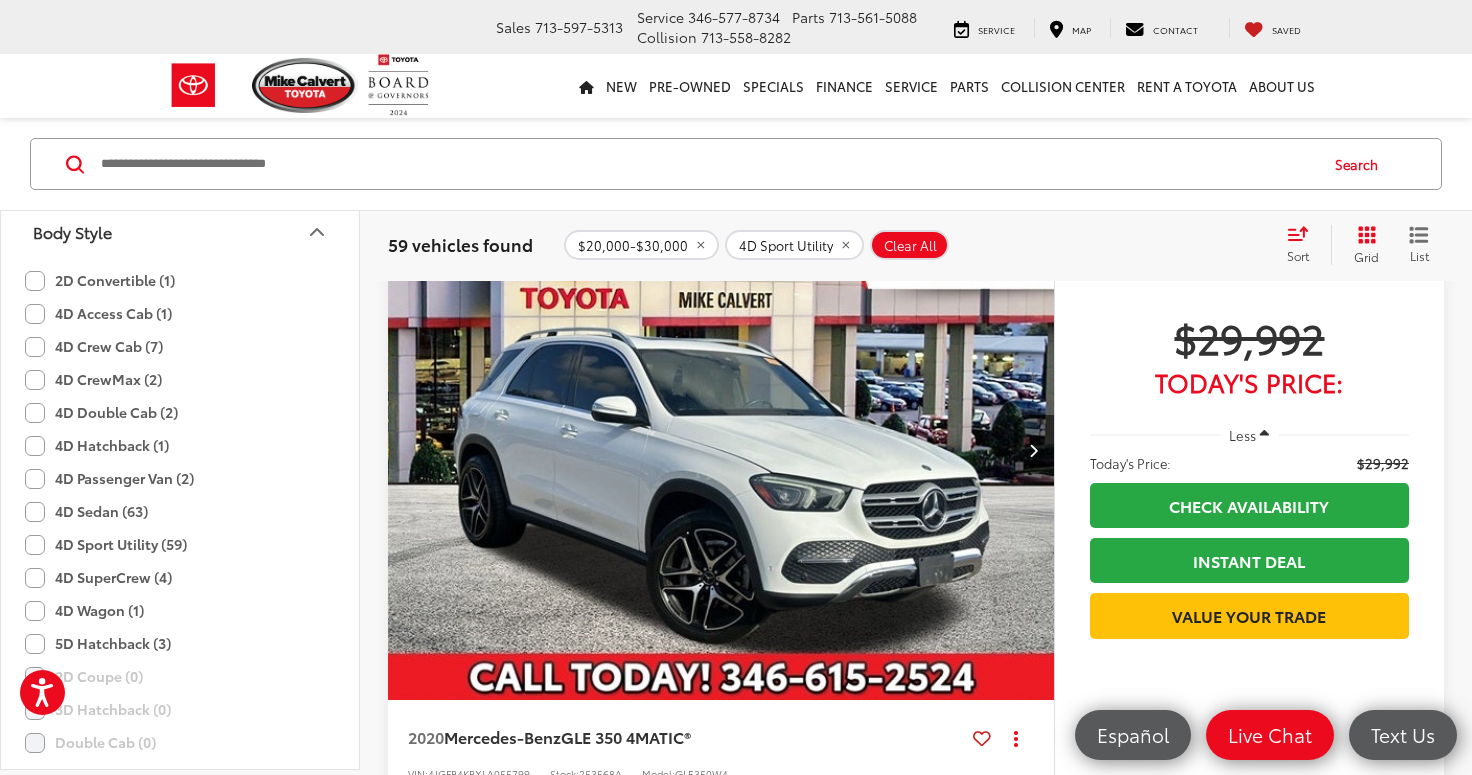 scroll, scrollTop: 420, scrollLeft: 0, axis: vertical 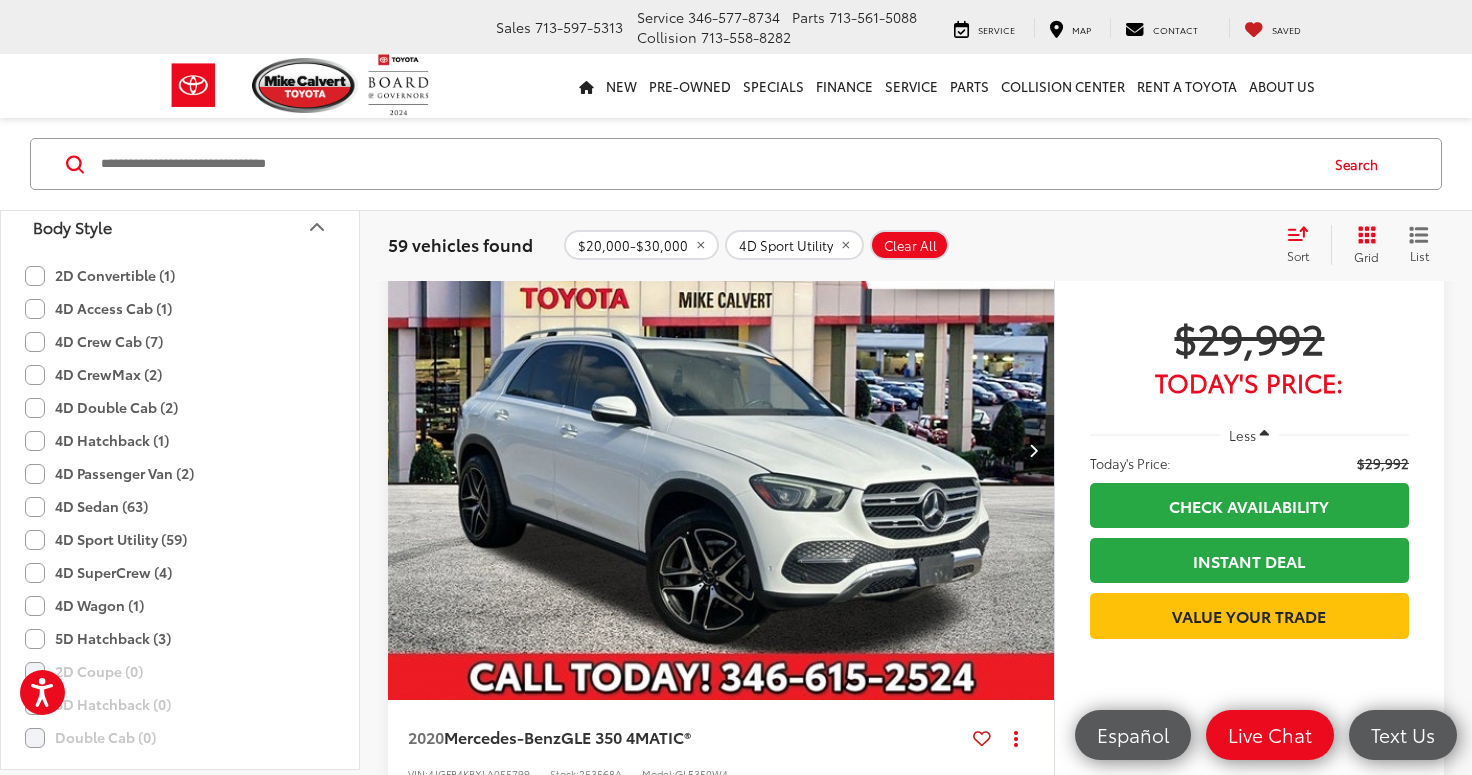 click on "4D SuperCrew (4)" 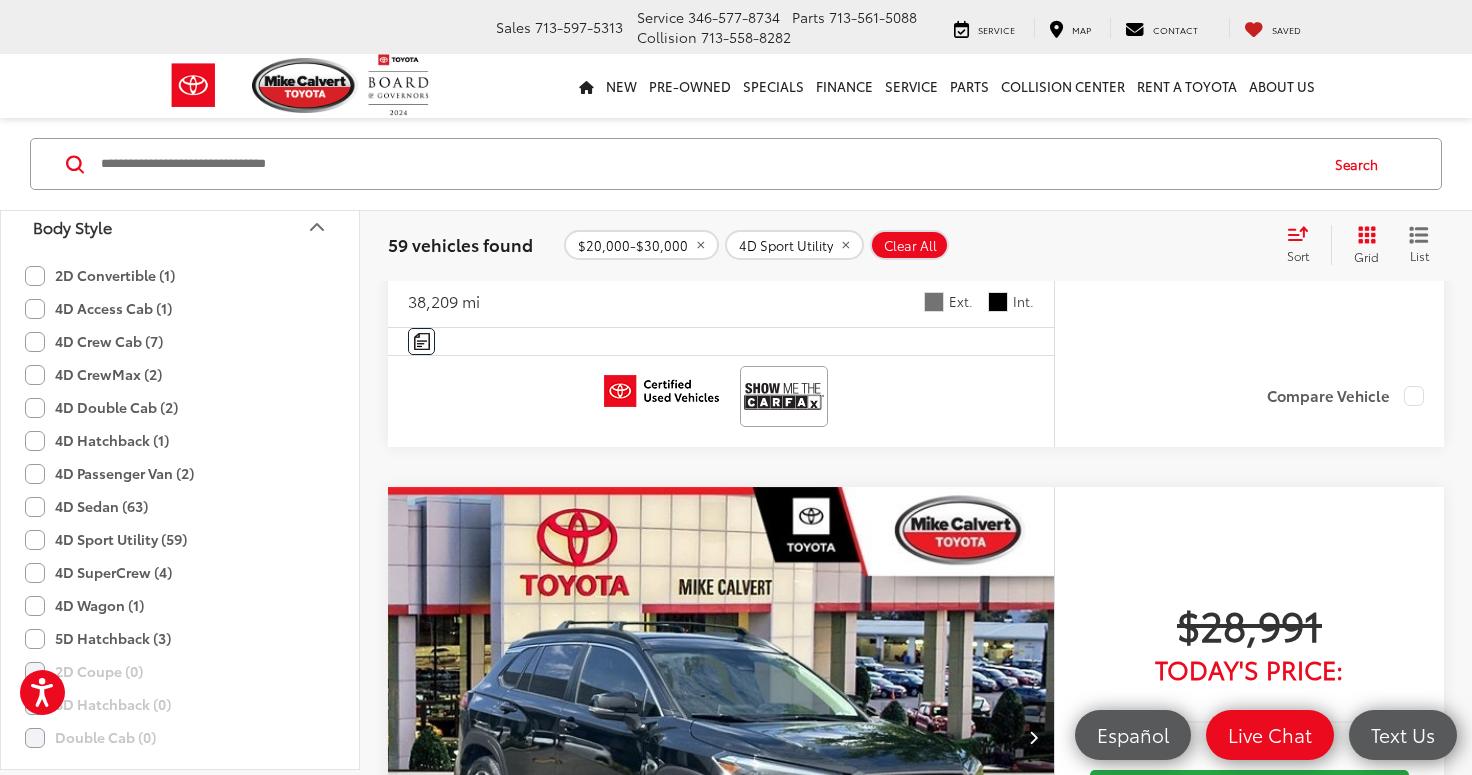 scroll, scrollTop: 128, scrollLeft: 0, axis: vertical 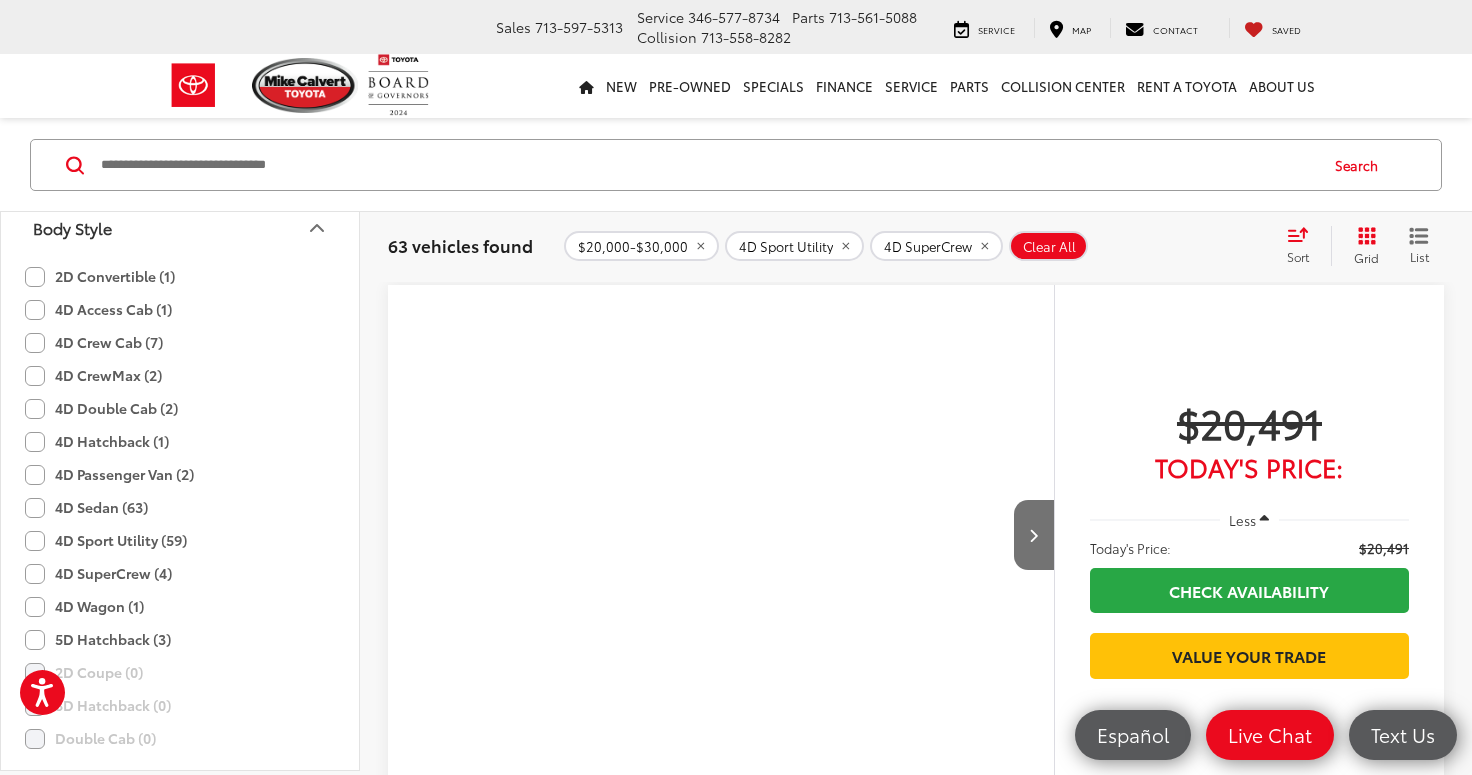 click on "4D Sport Utility (59)" 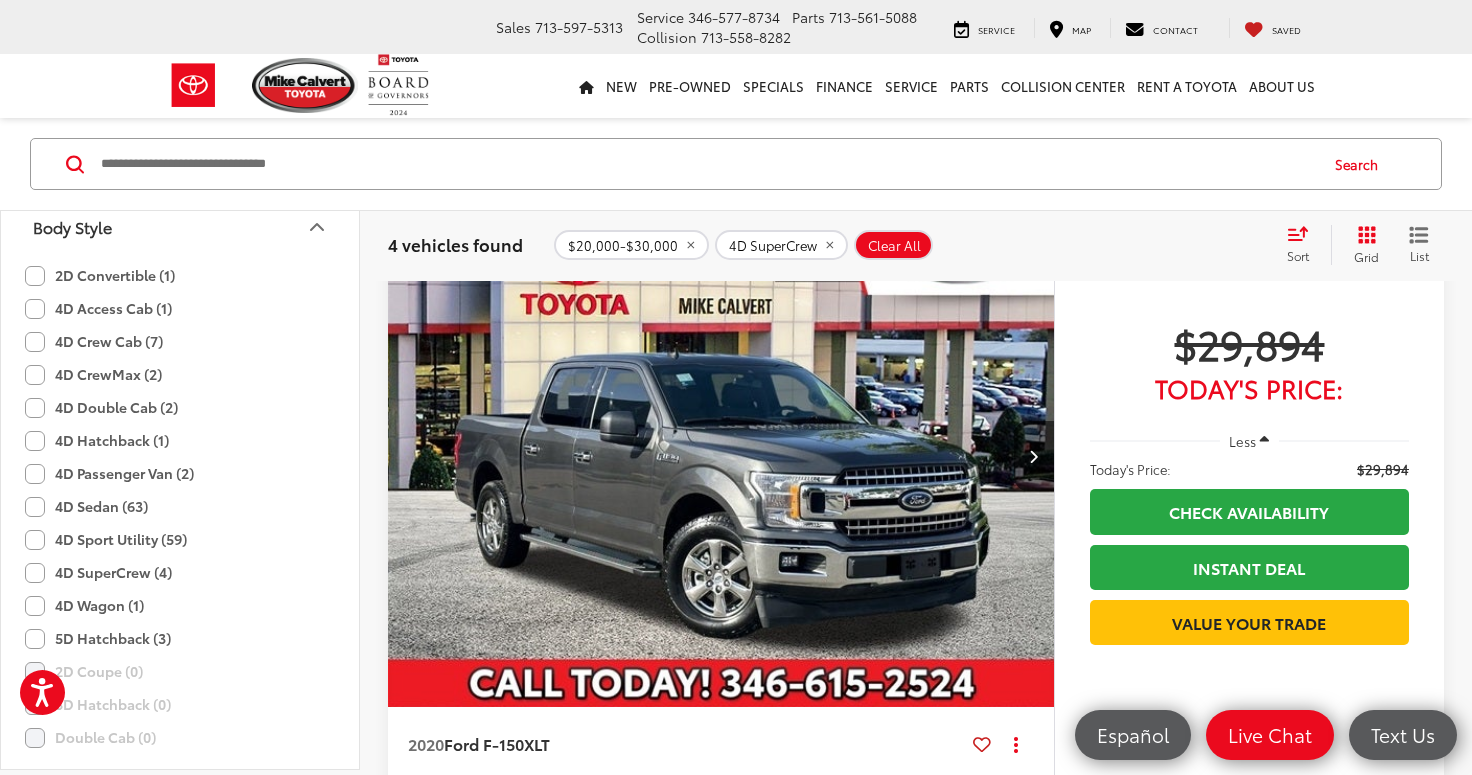 scroll, scrollTop: 1810, scrollLeft: 0, axis: vertical 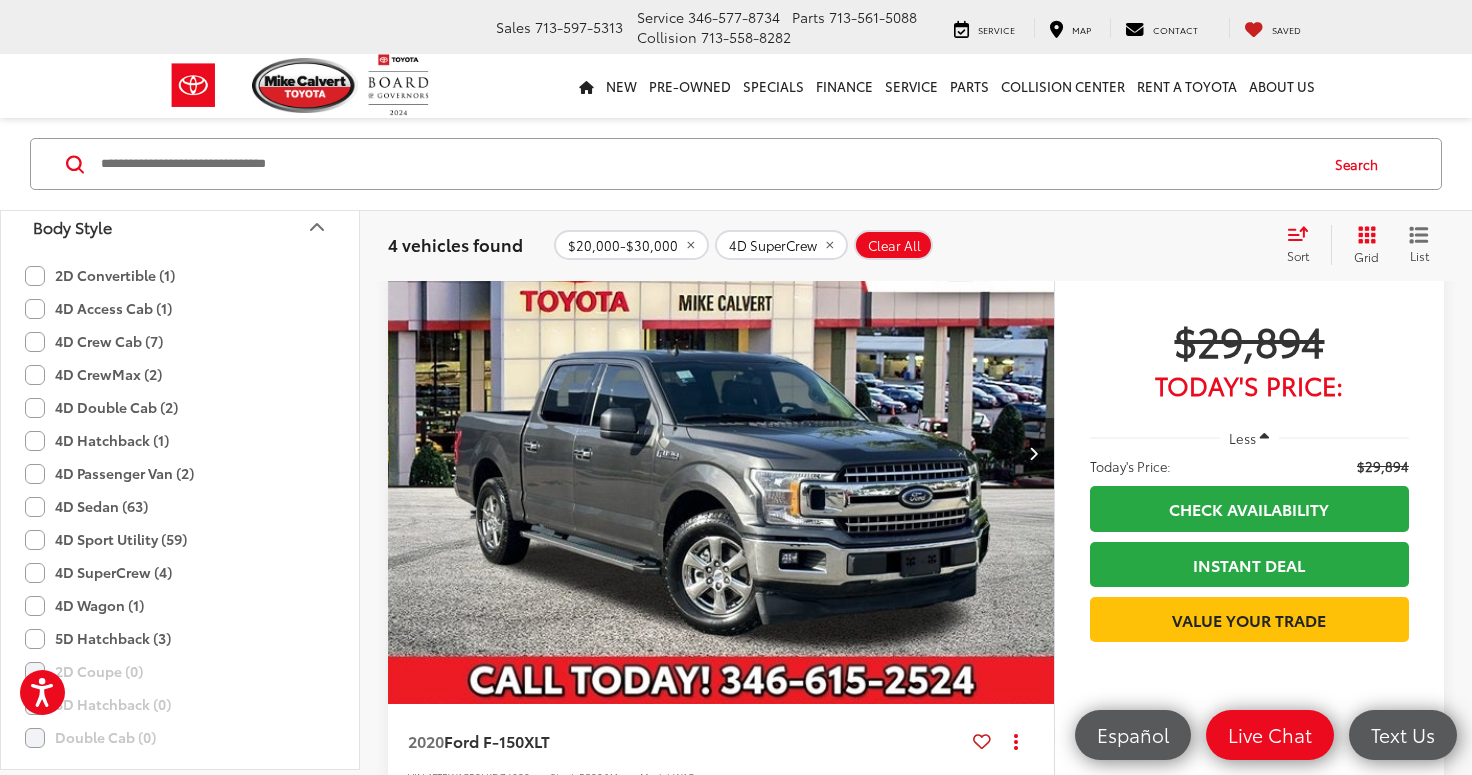 click at bounding box center (721, 454) 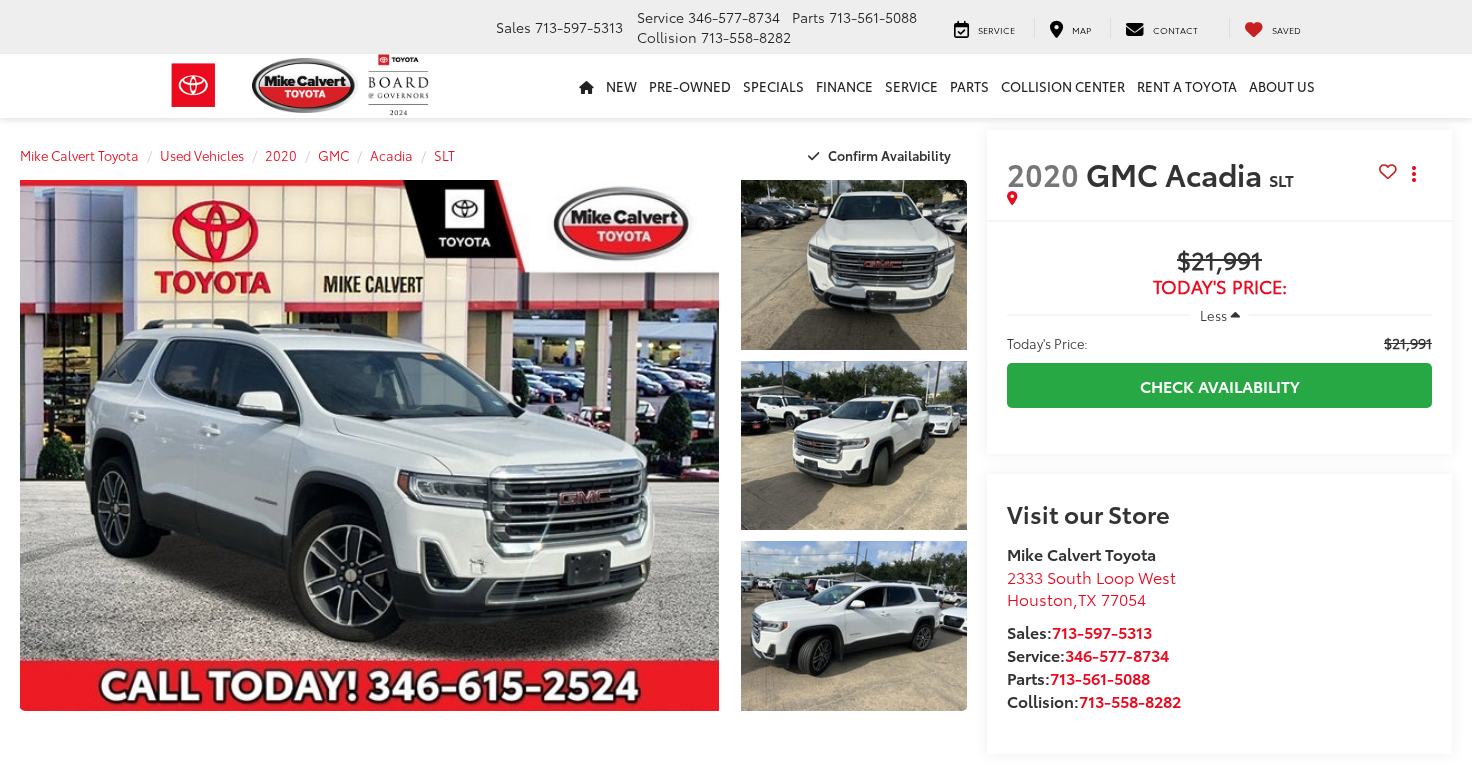 scroll, scrollTop: 0, scrollLeft: 0, axis: both 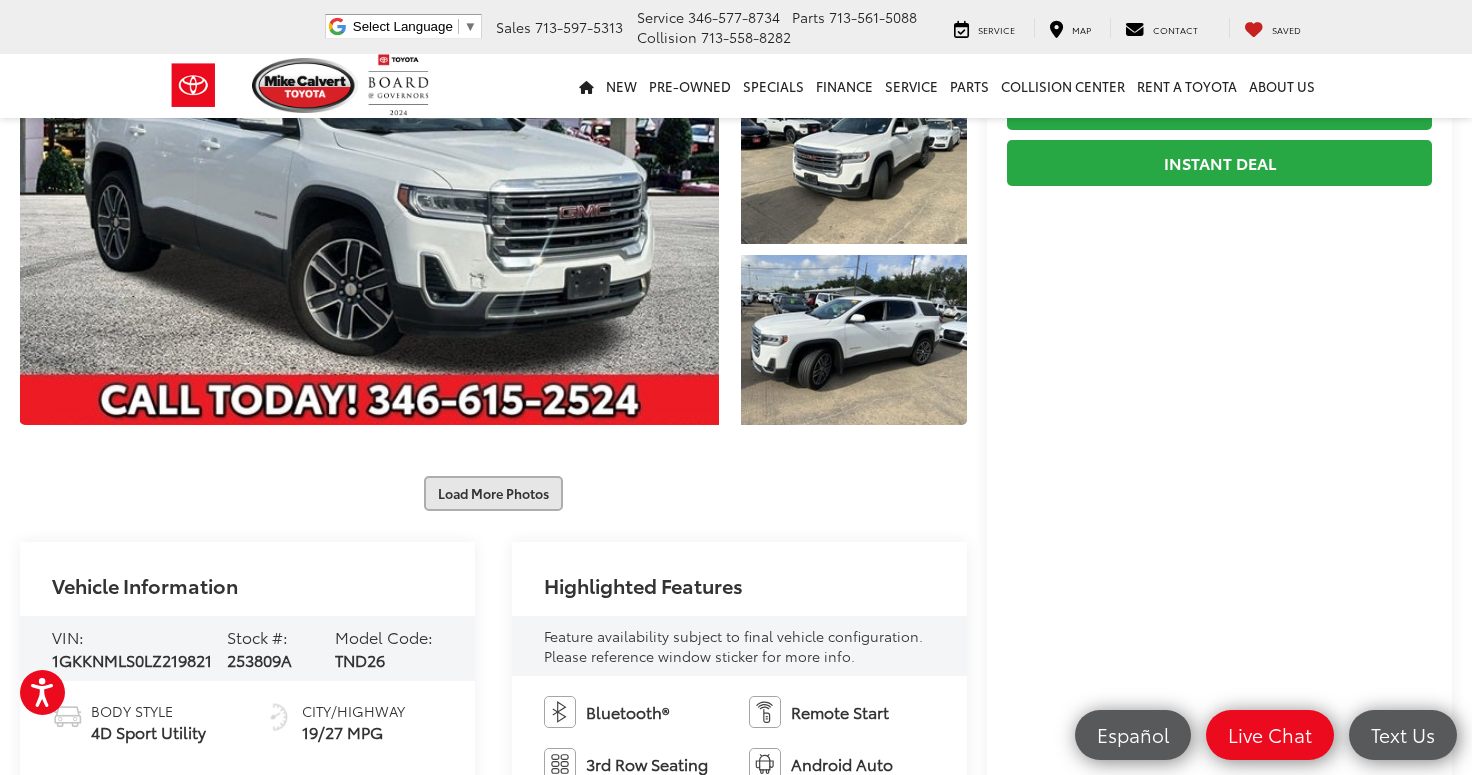 click on "Load More Photos" at bounding box center (493, 493) 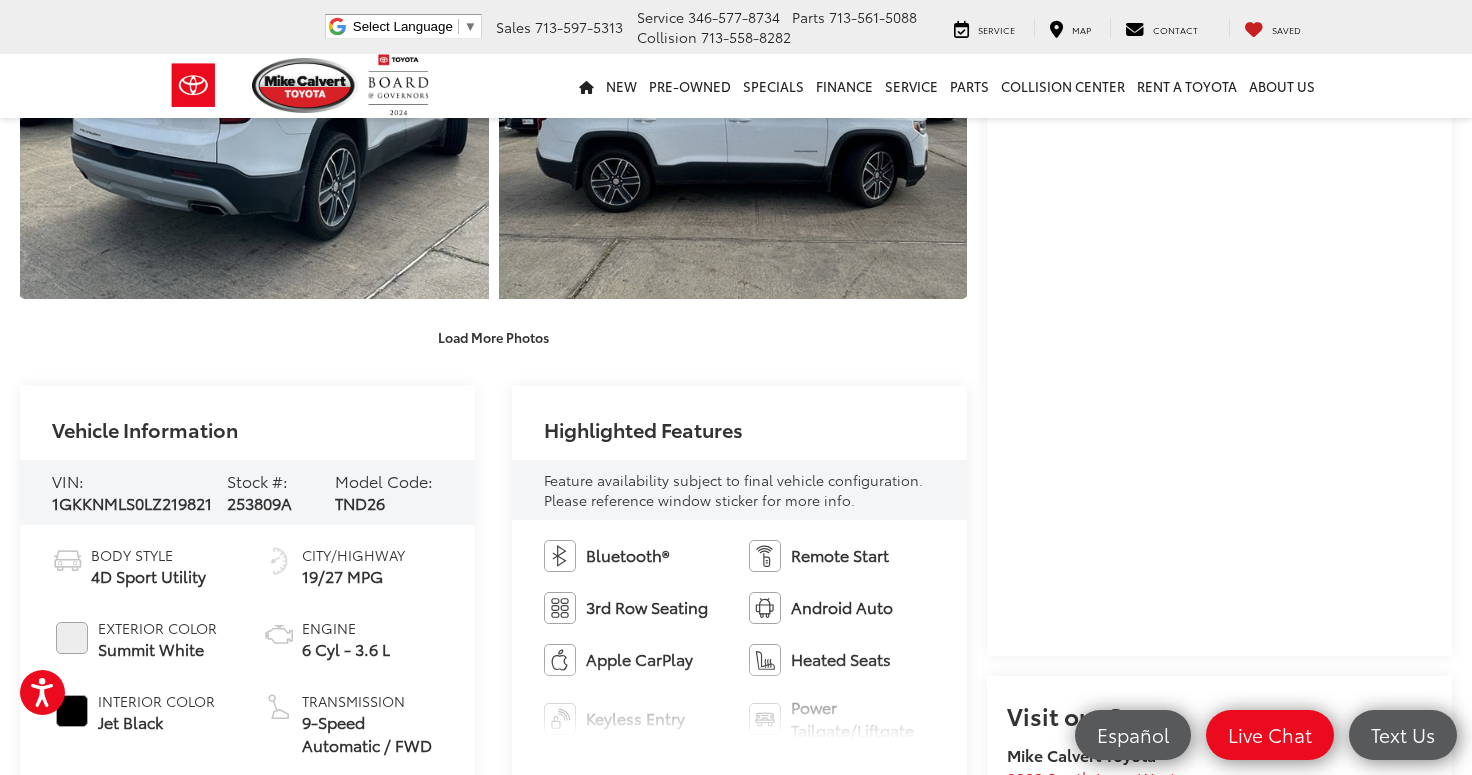scroll, scrollTop: 1181, scrollLeft: 0, axis: vertical 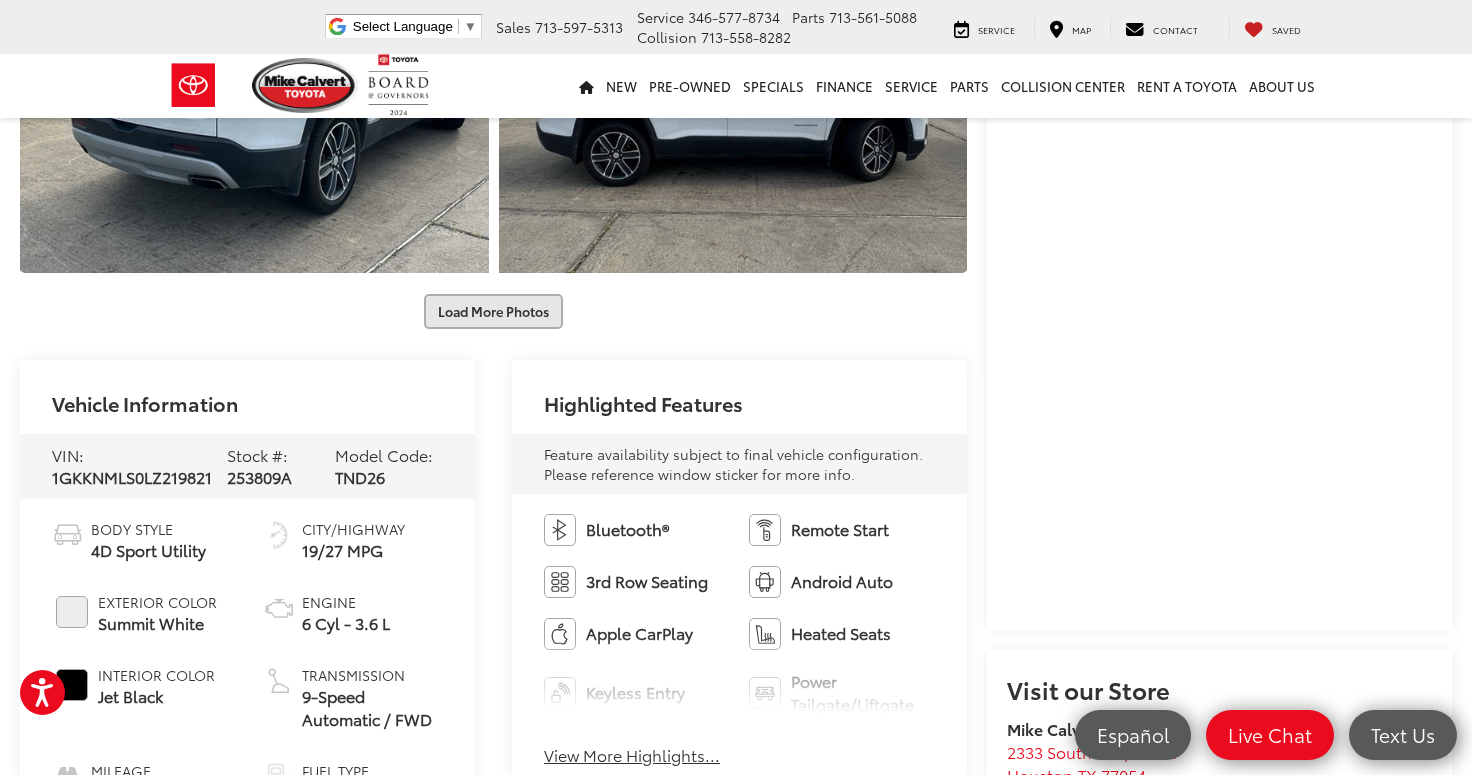 click on "Load More Photos" at bounding box center [493, 311] 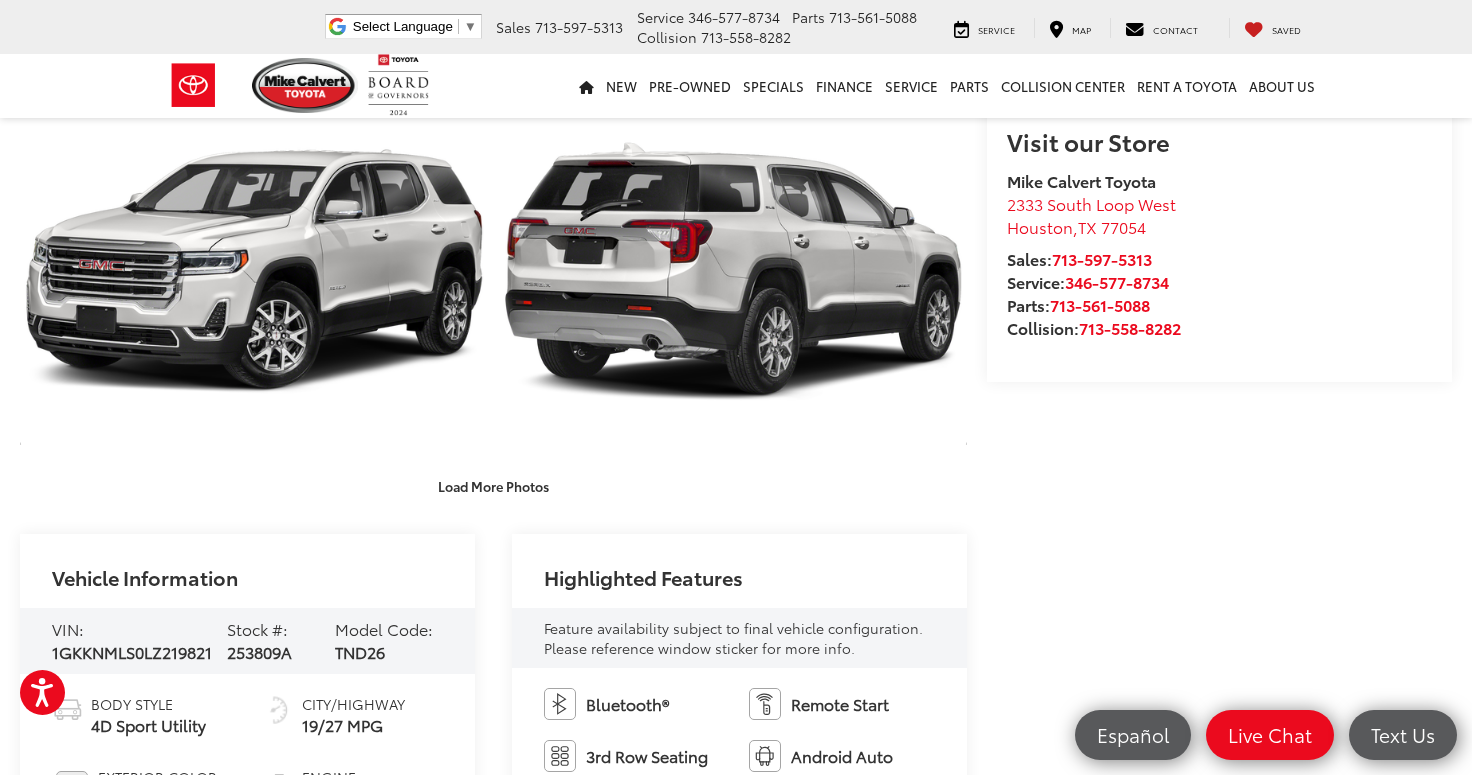 scroll, scrollTop: 1701, scrollLeft: 0, axis: vertical 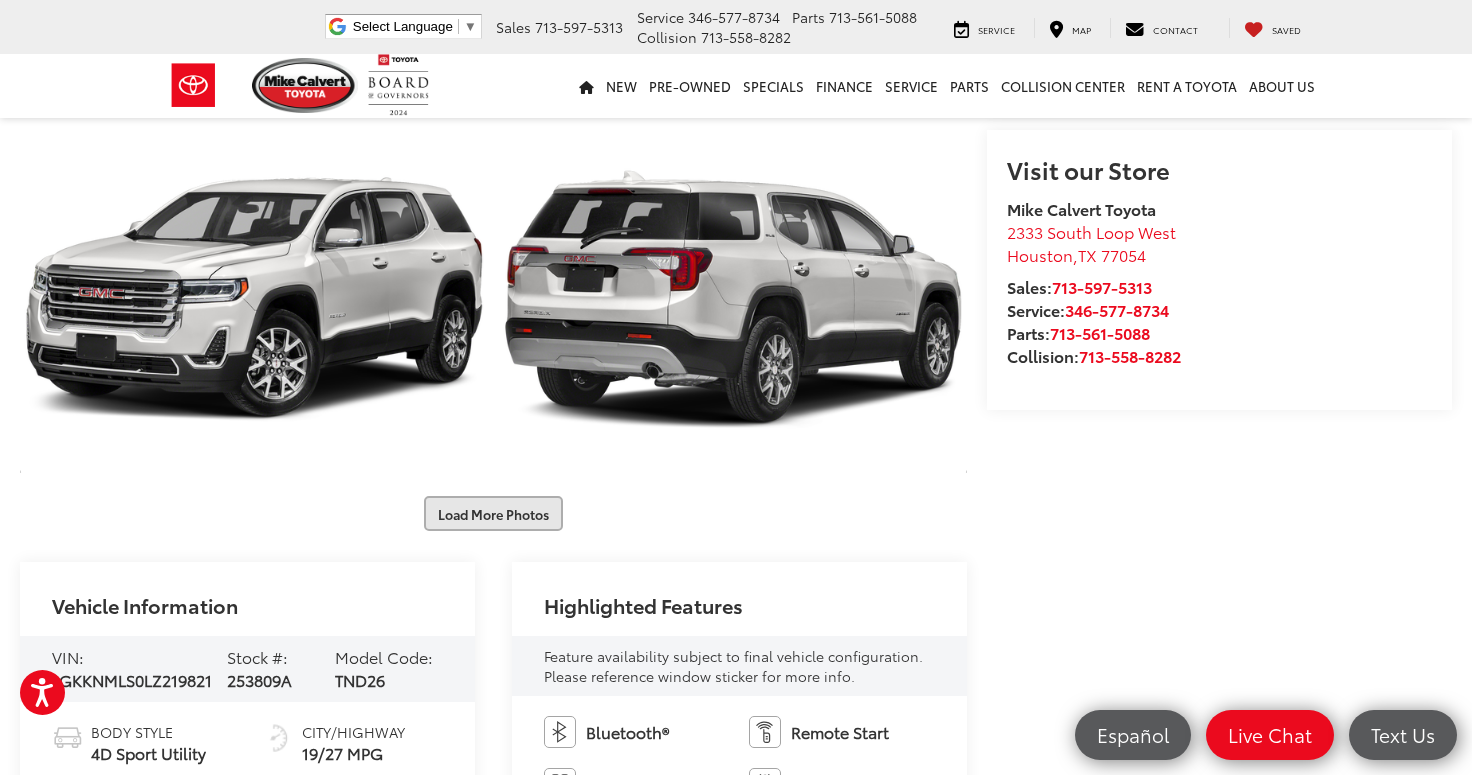 click on "Load More Photos" at bounding box center (493, 513) 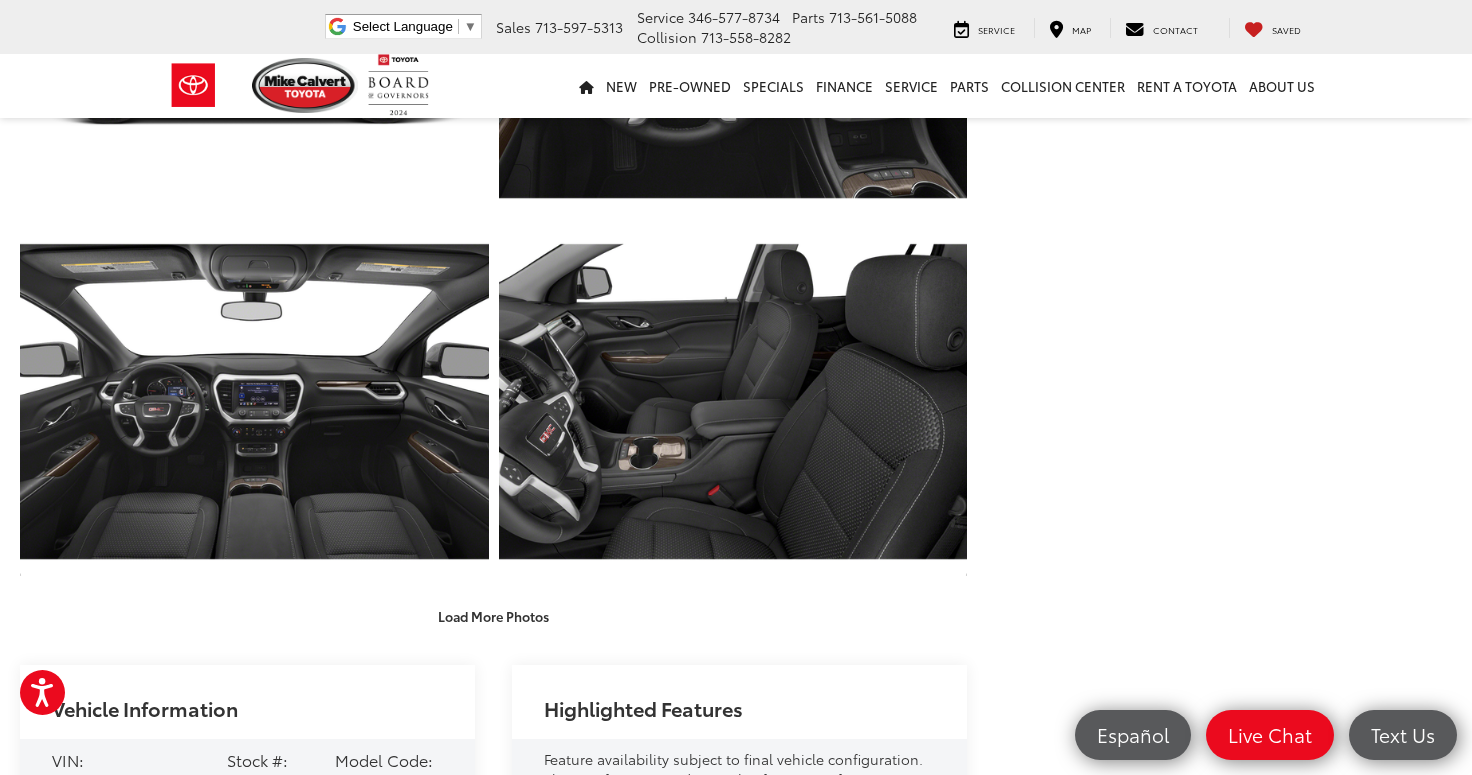 scroll, scrollTop: 2333, scrollLeft: 0, axis: vertical 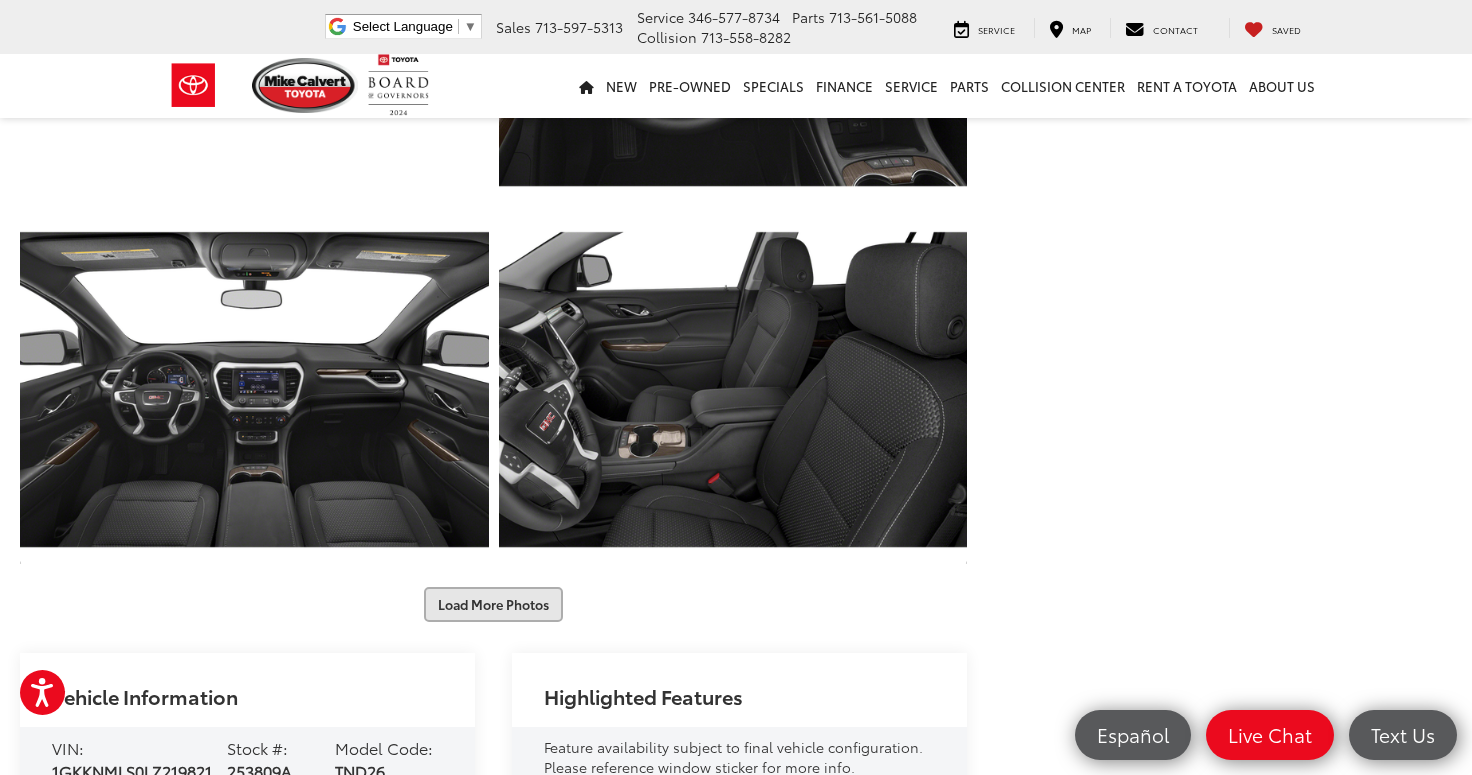 click on "Load More Photos" at bounding box center (493, 604) 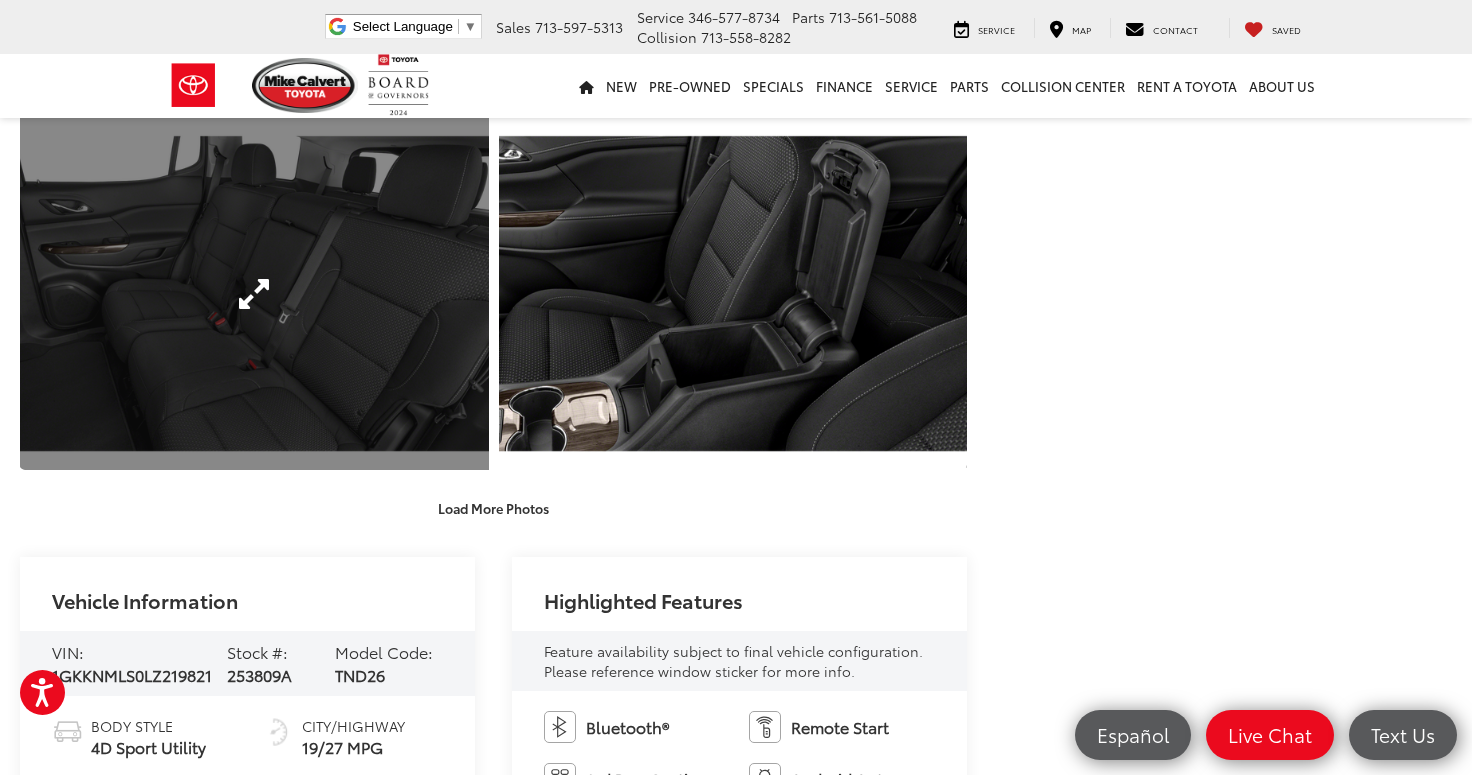 scroll, scrollTop: 3150, scrollLeft: 0, axis: vertical 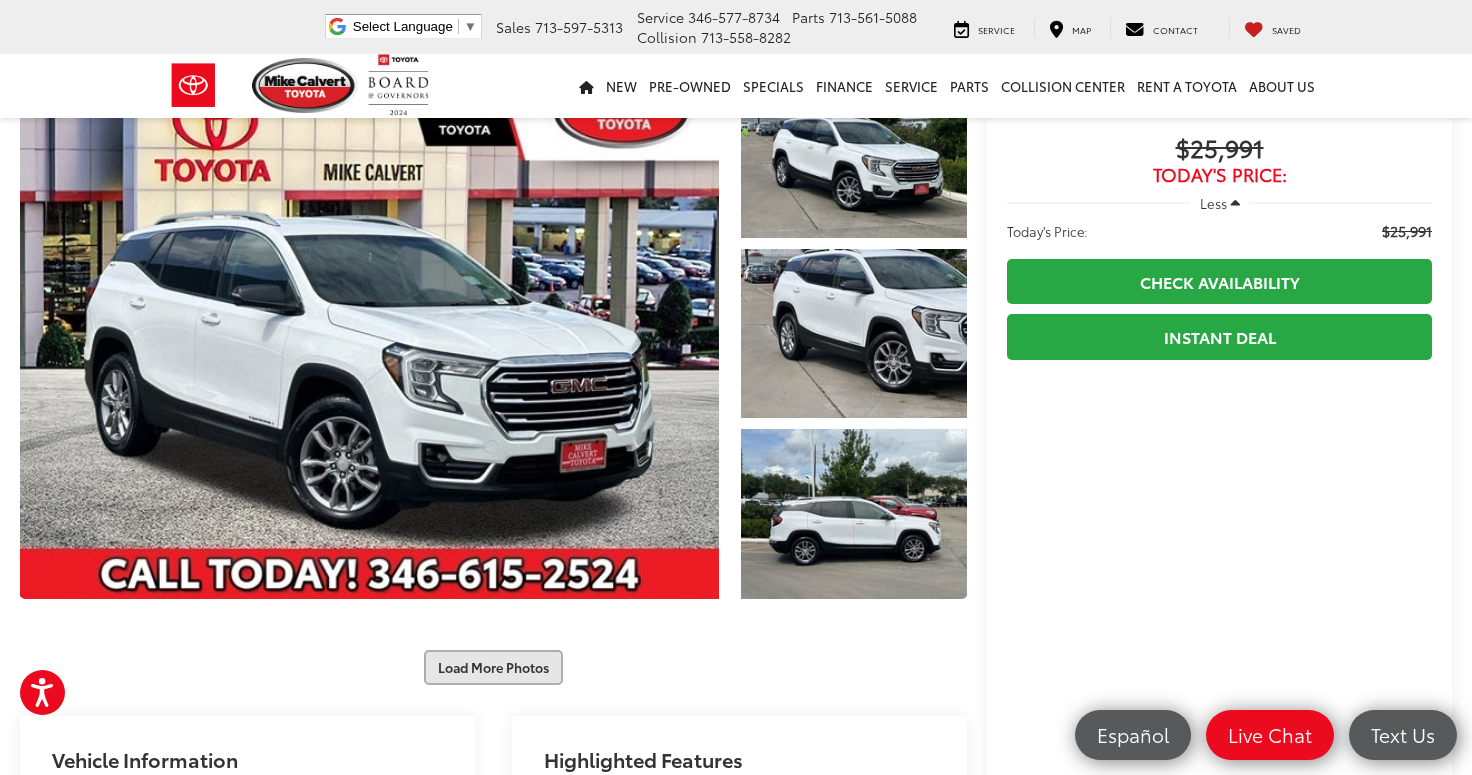 click on "Load More Photos" at bounding box center (493, 667) 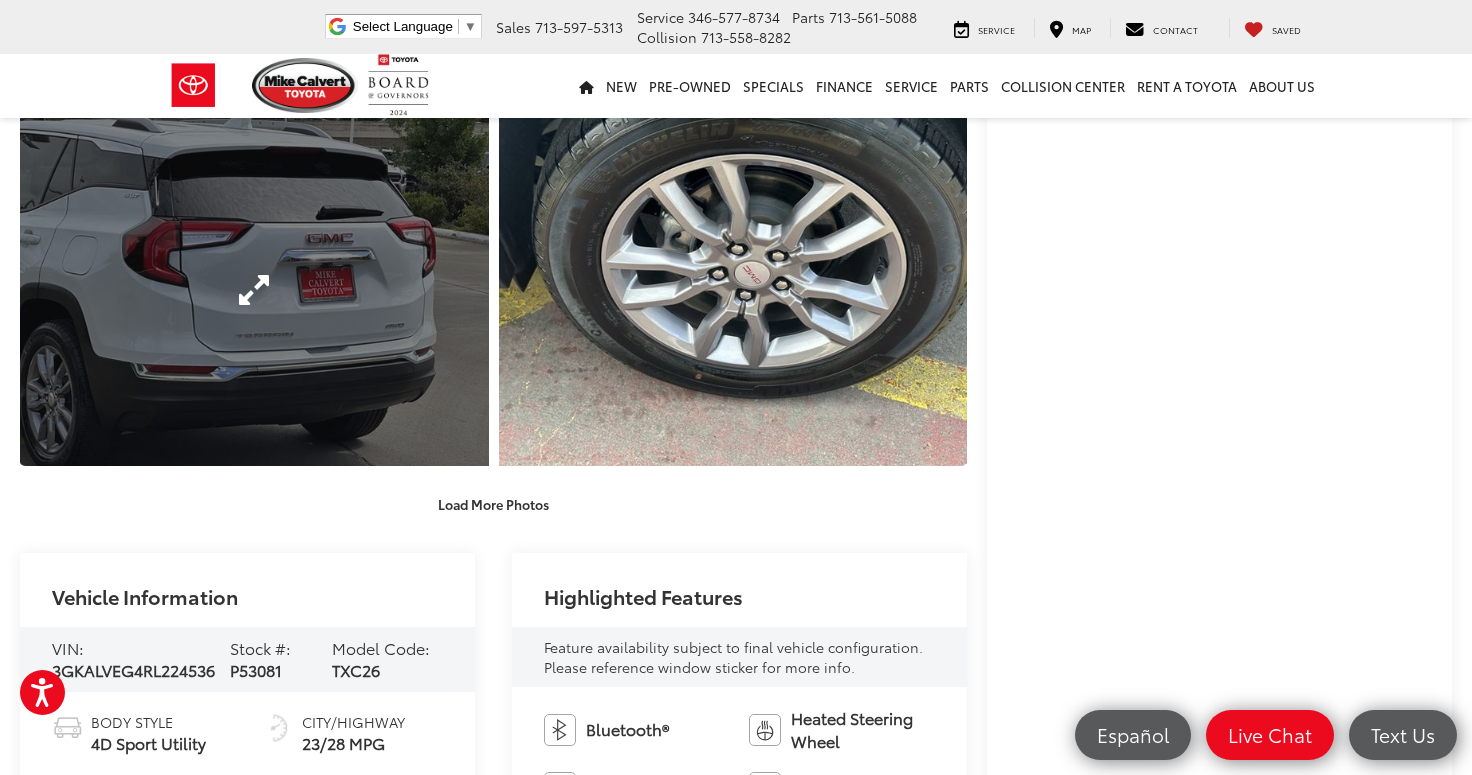 scroll, scrollTop: 989, scrollLeft: 0, axis: vertical 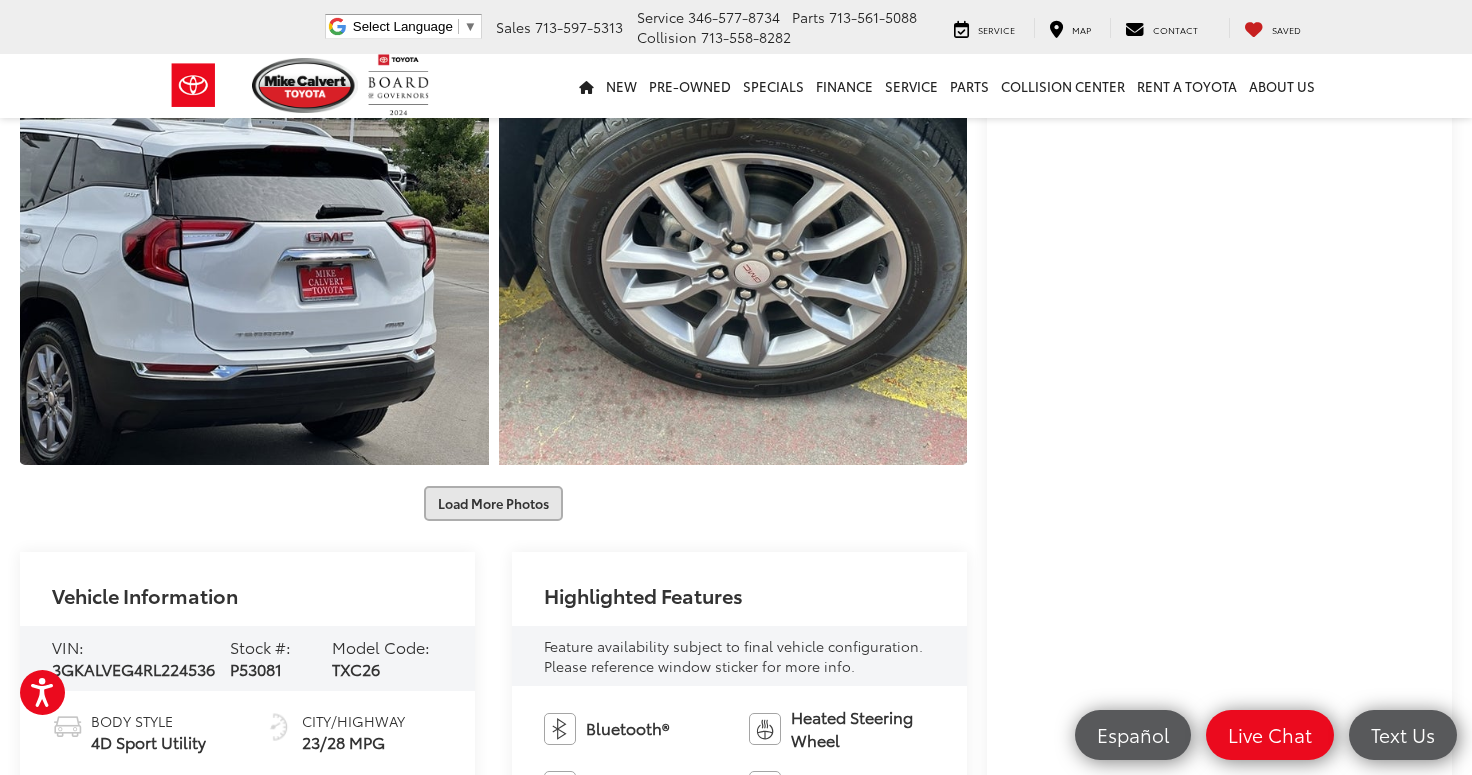 click on "Load More Photos" at bounding box center (493, 503) 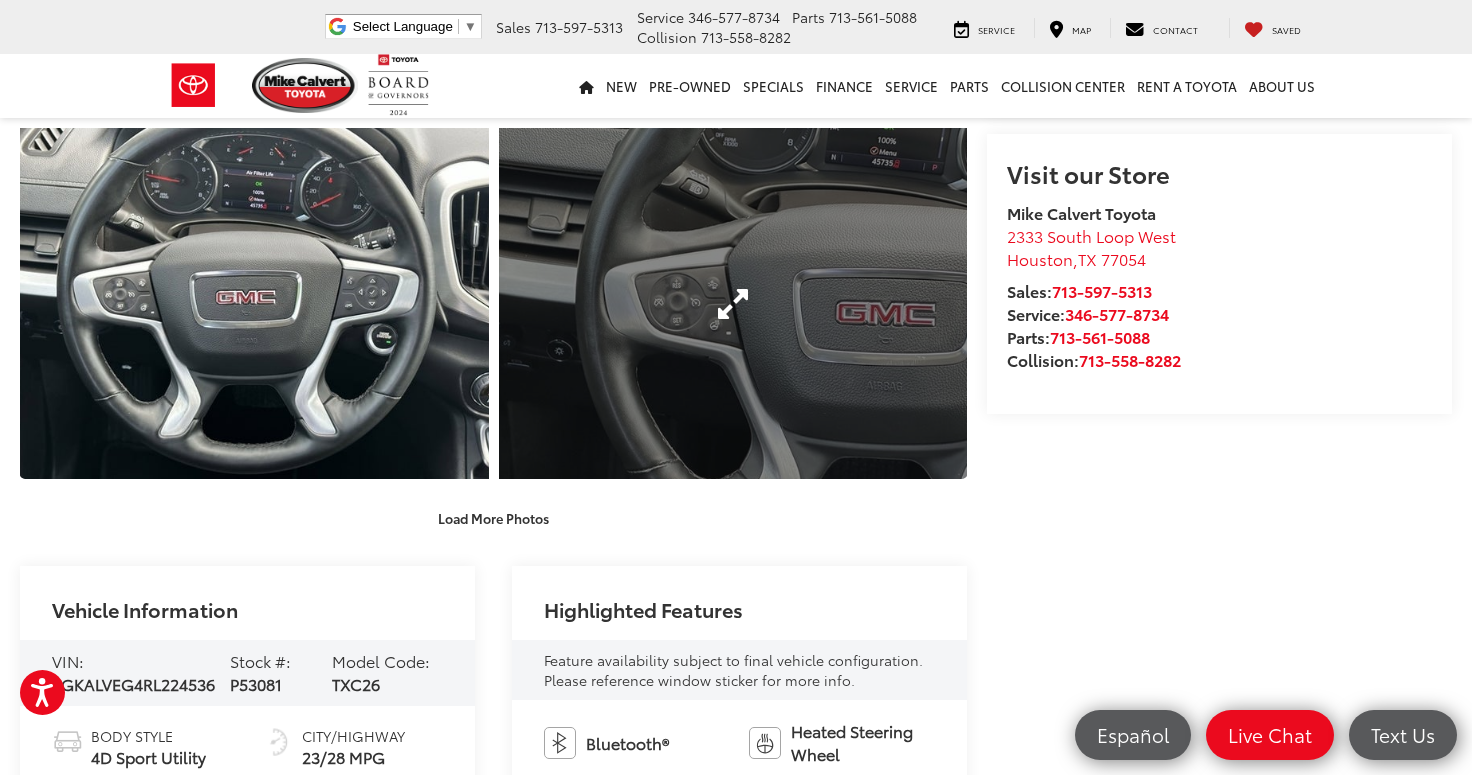 scroll, scrollTop: 1714, scrollLeft: 0, axis: vertical 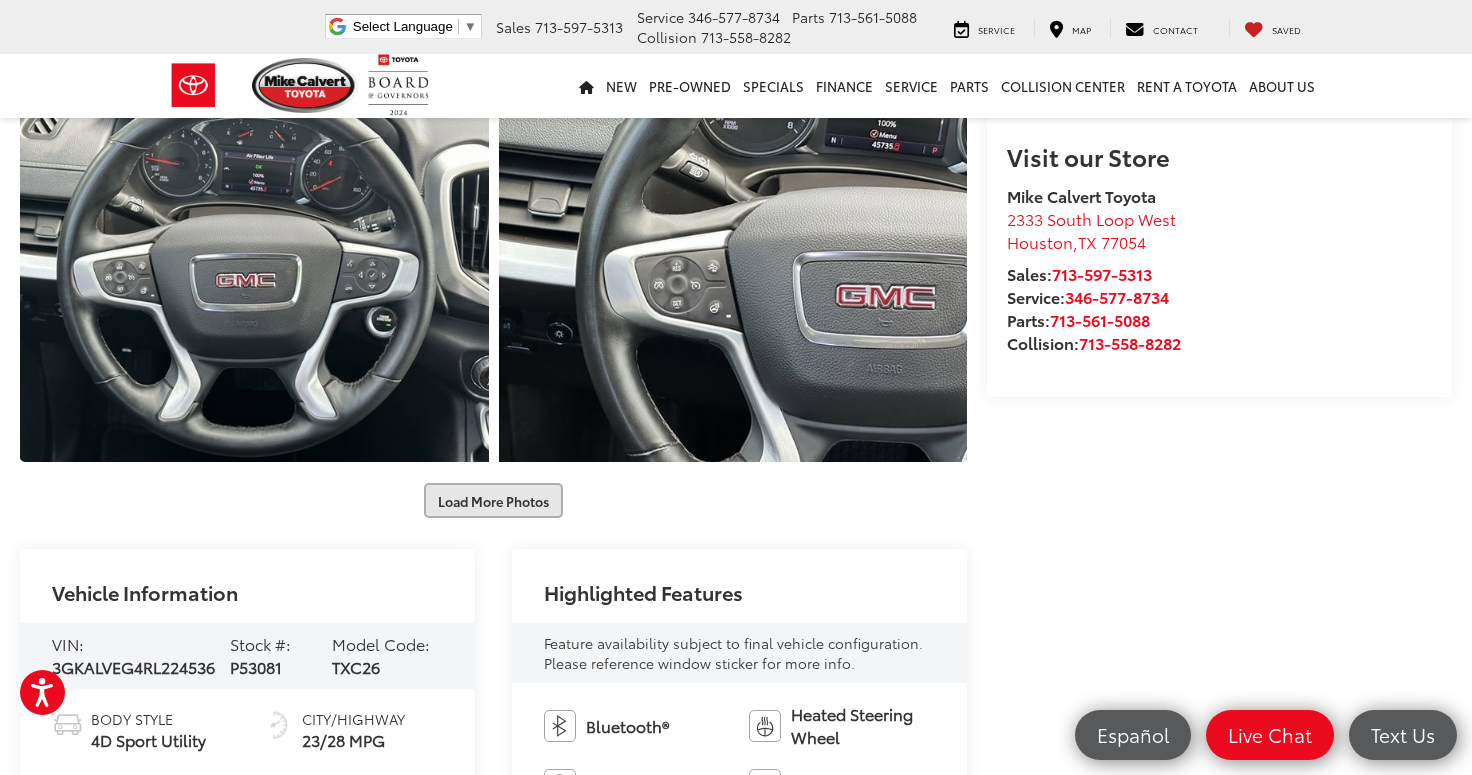 click on "Load More Photos" at bounding box center (493, 500) 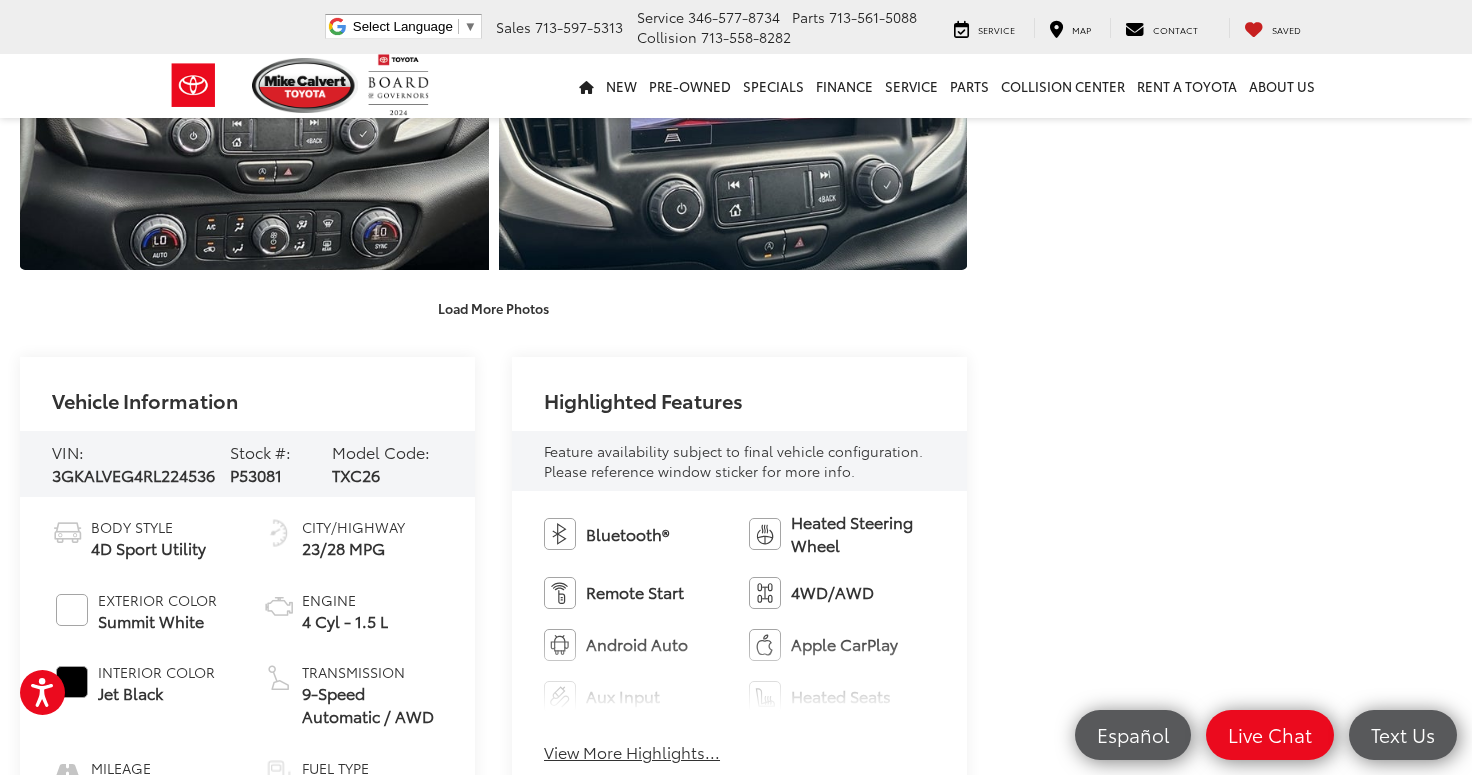 scroll, scrollTop: 2620, scrollLeft: 0, axis: vertical 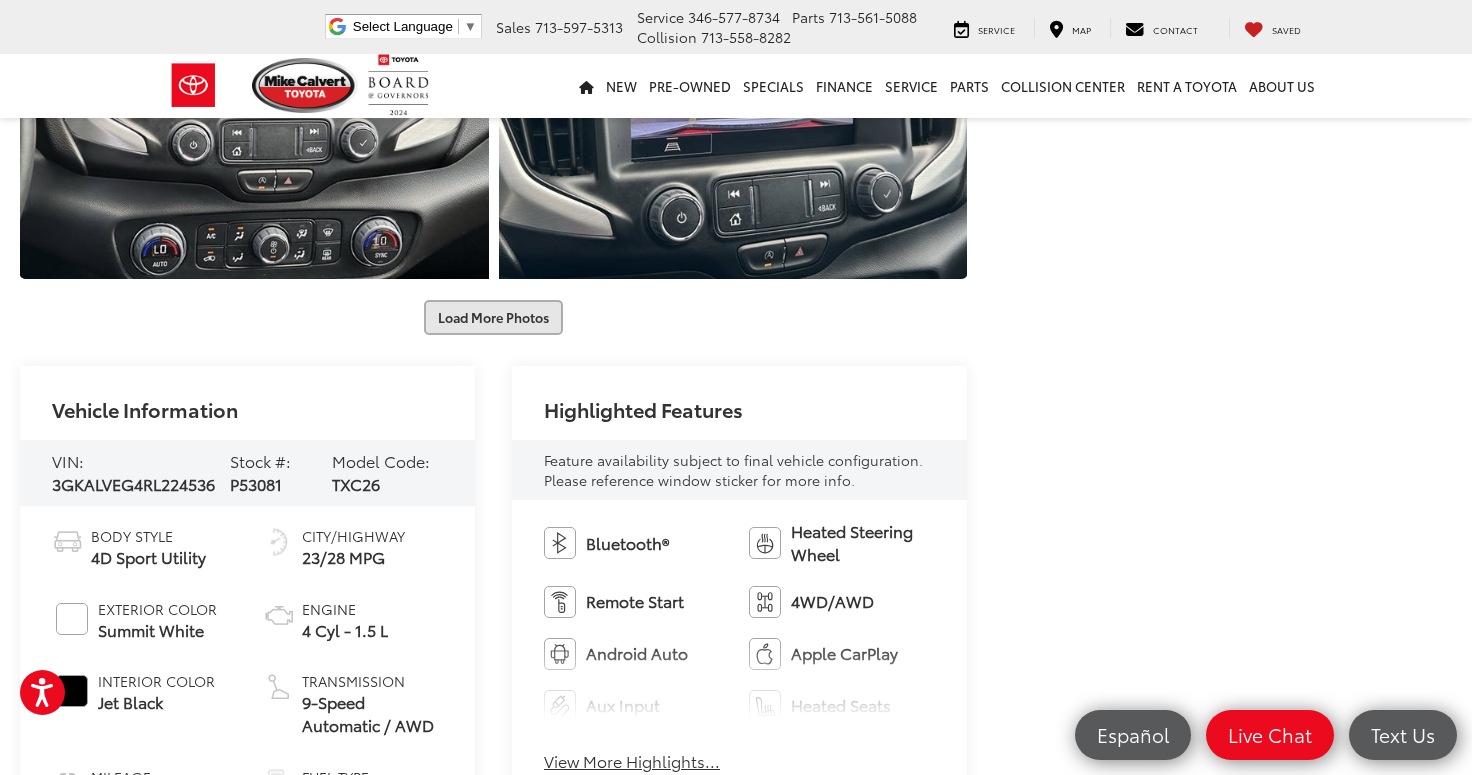 click on "Load More Photos" at bounding box center [493, 317] 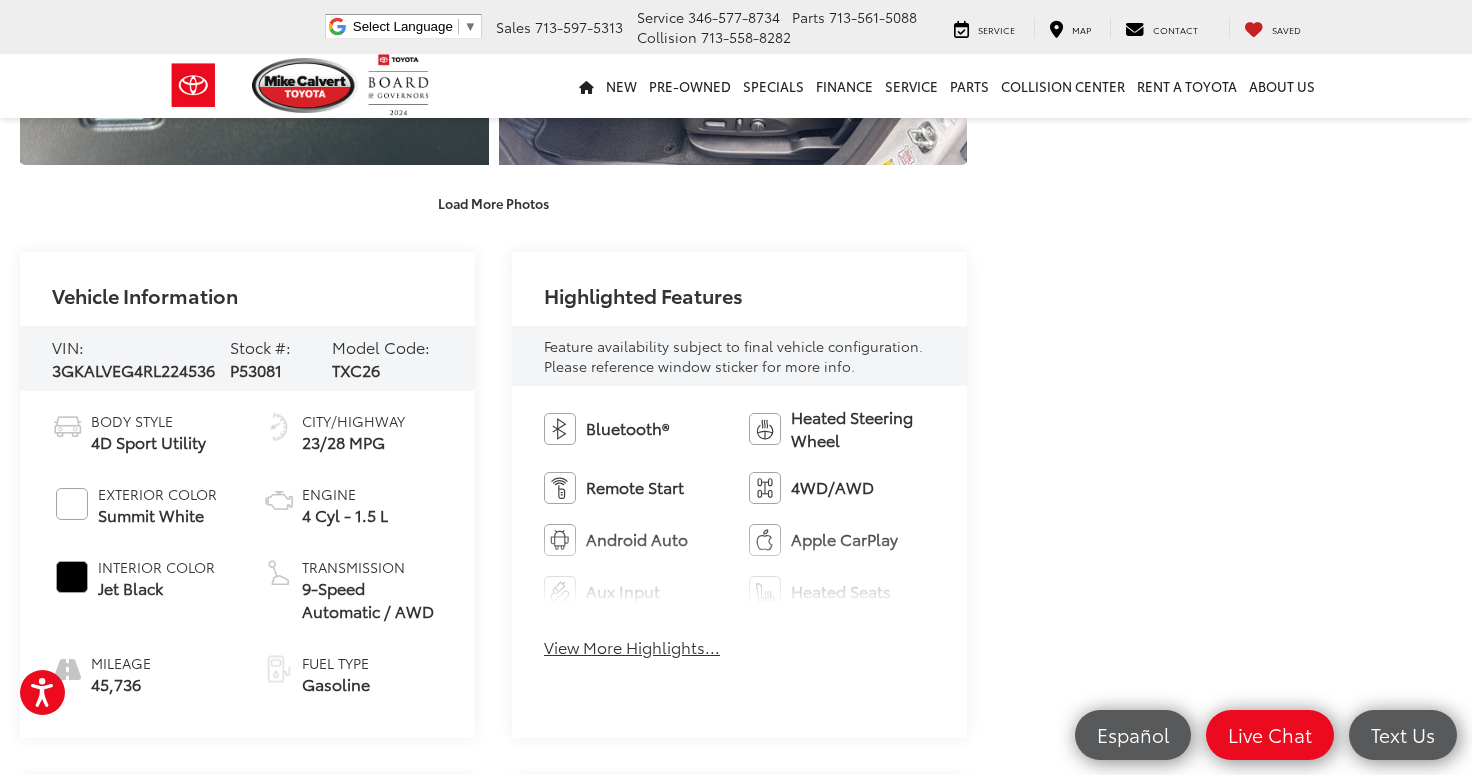 scroll, scrollTop: 3467, scrollLeft: 0, axis: vertical 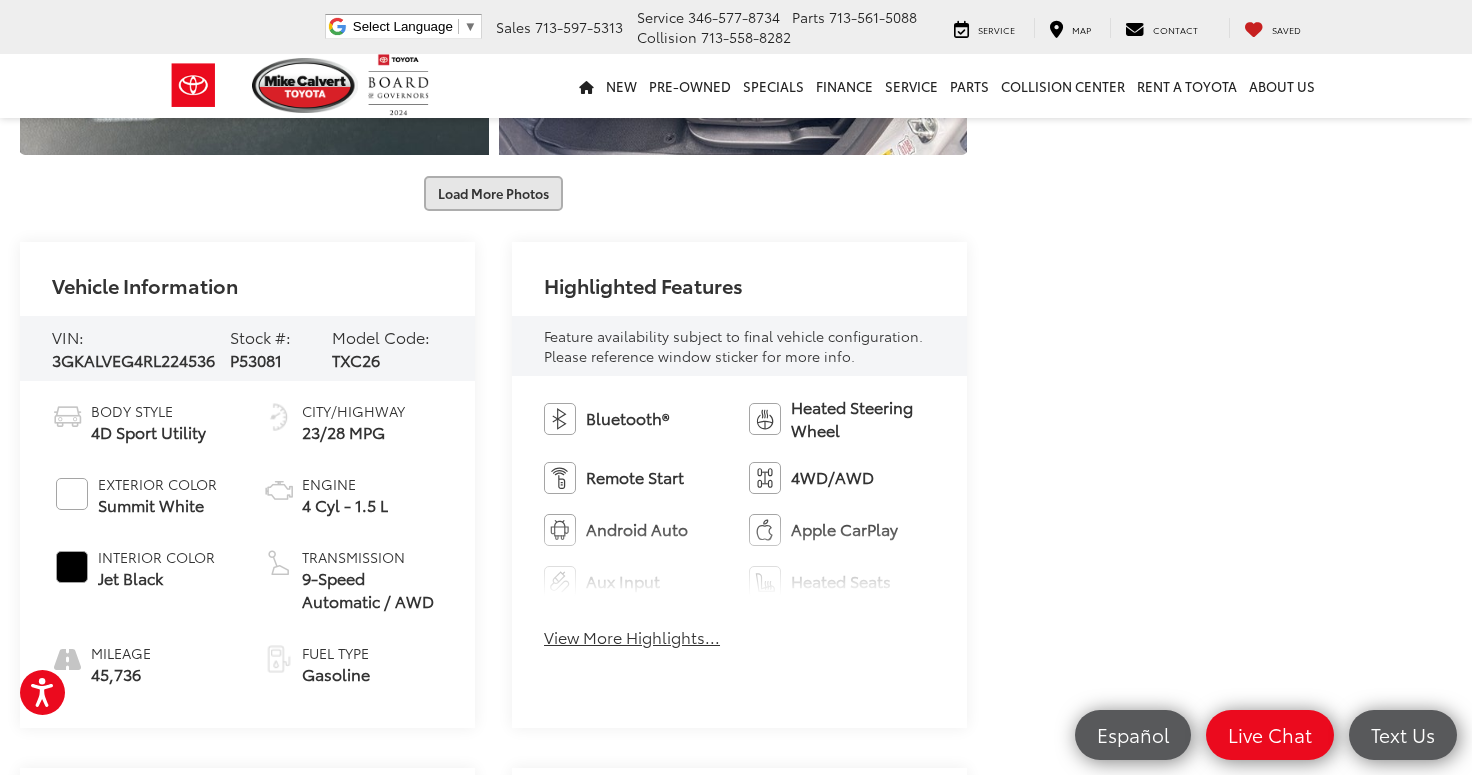 click on "Load More Photos" at bounding box center (493, 193) 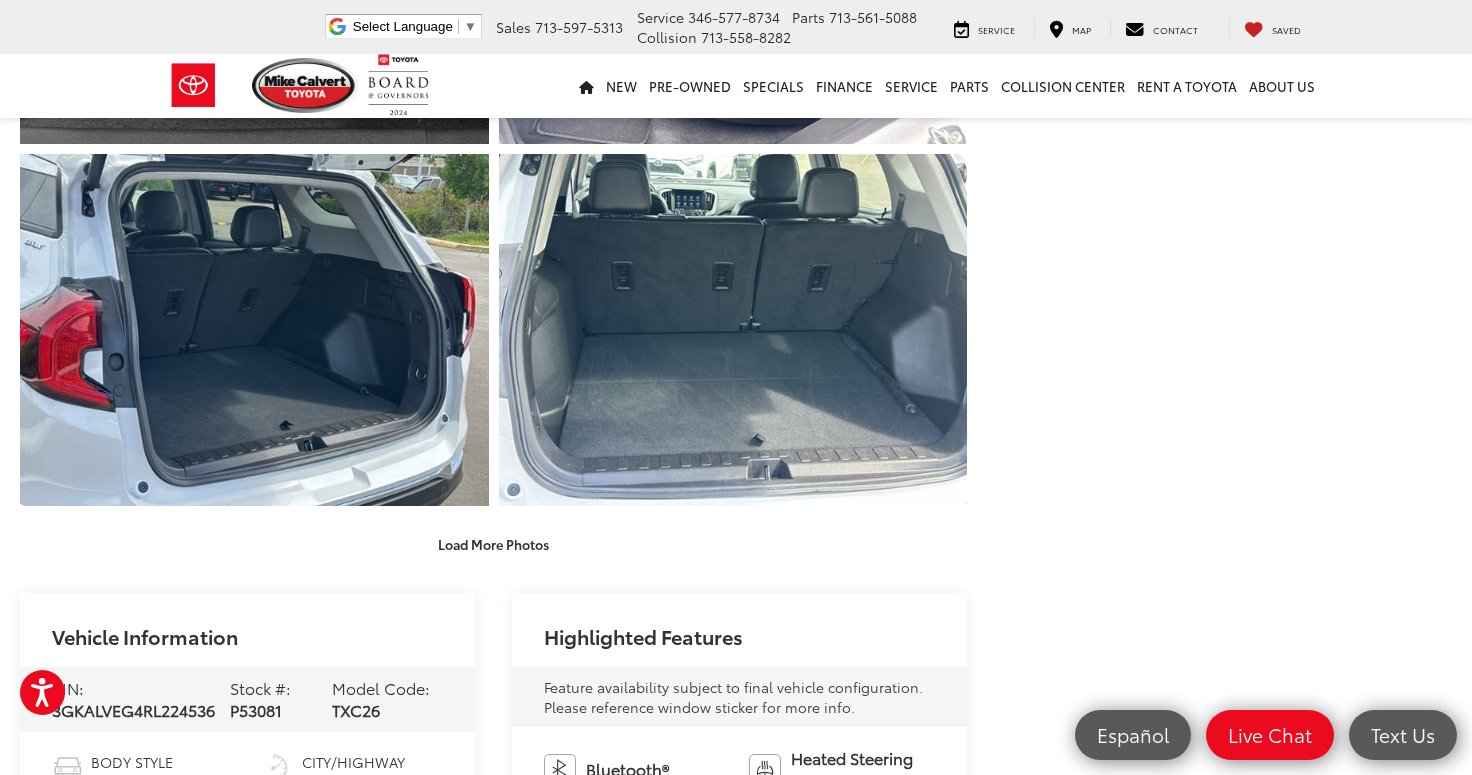 scroll, scrollTop: 3867, scrollLeft: 0, axis: vertical 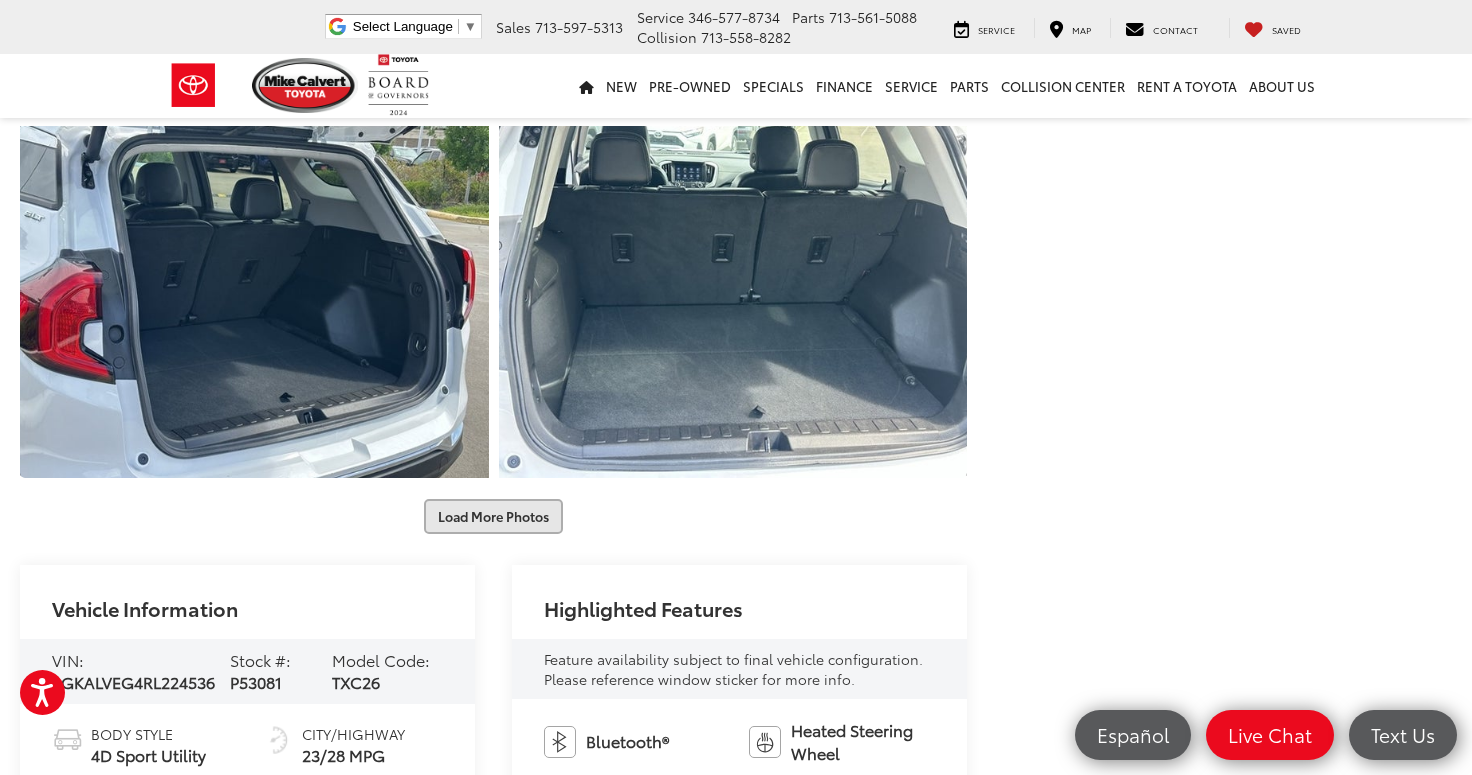 click on "Load More Photos" at bounding box center (493, 516) 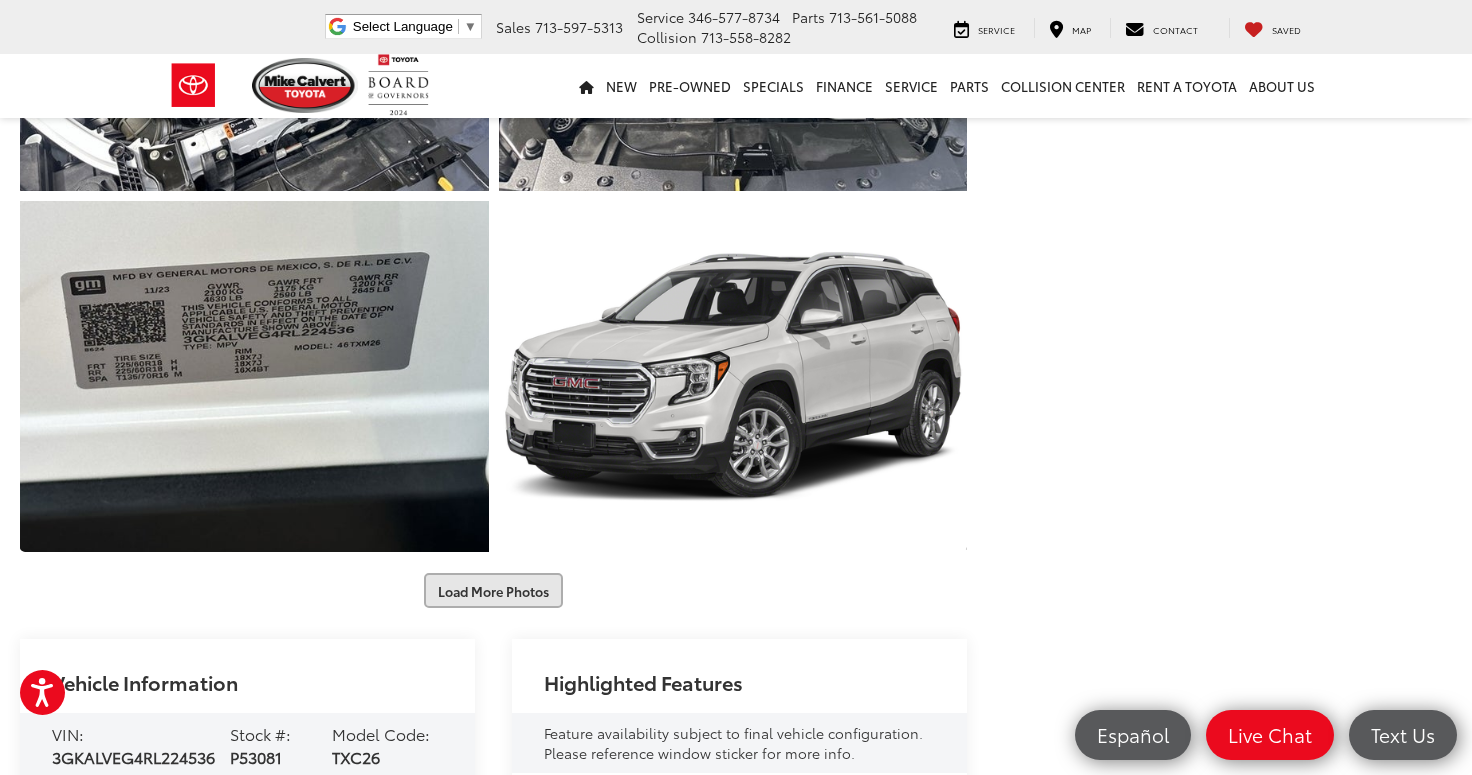scroll, scrollTop: 4529, scrollLeft: 0, axis: vertical 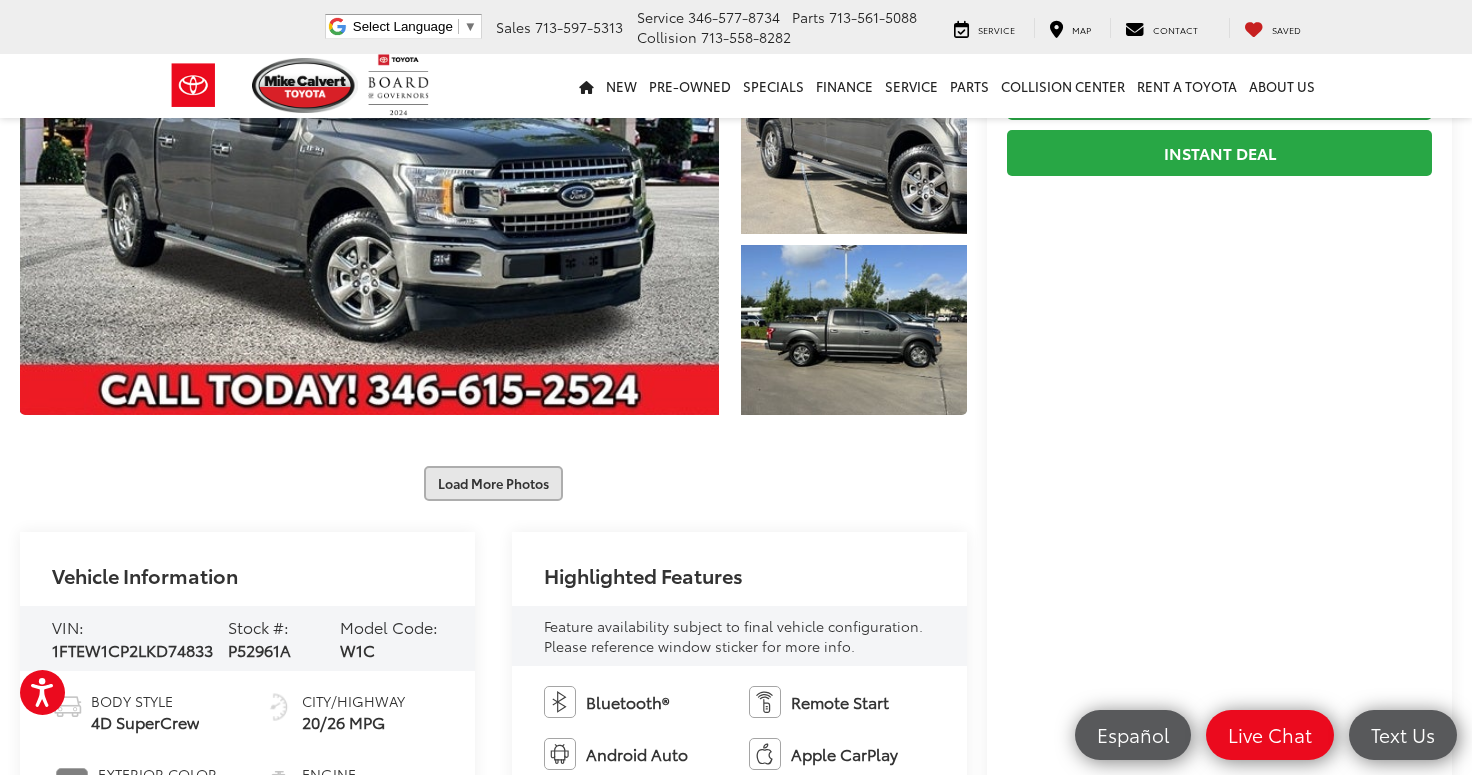 click on "Load More Photos" at bounding box center (493, 483) 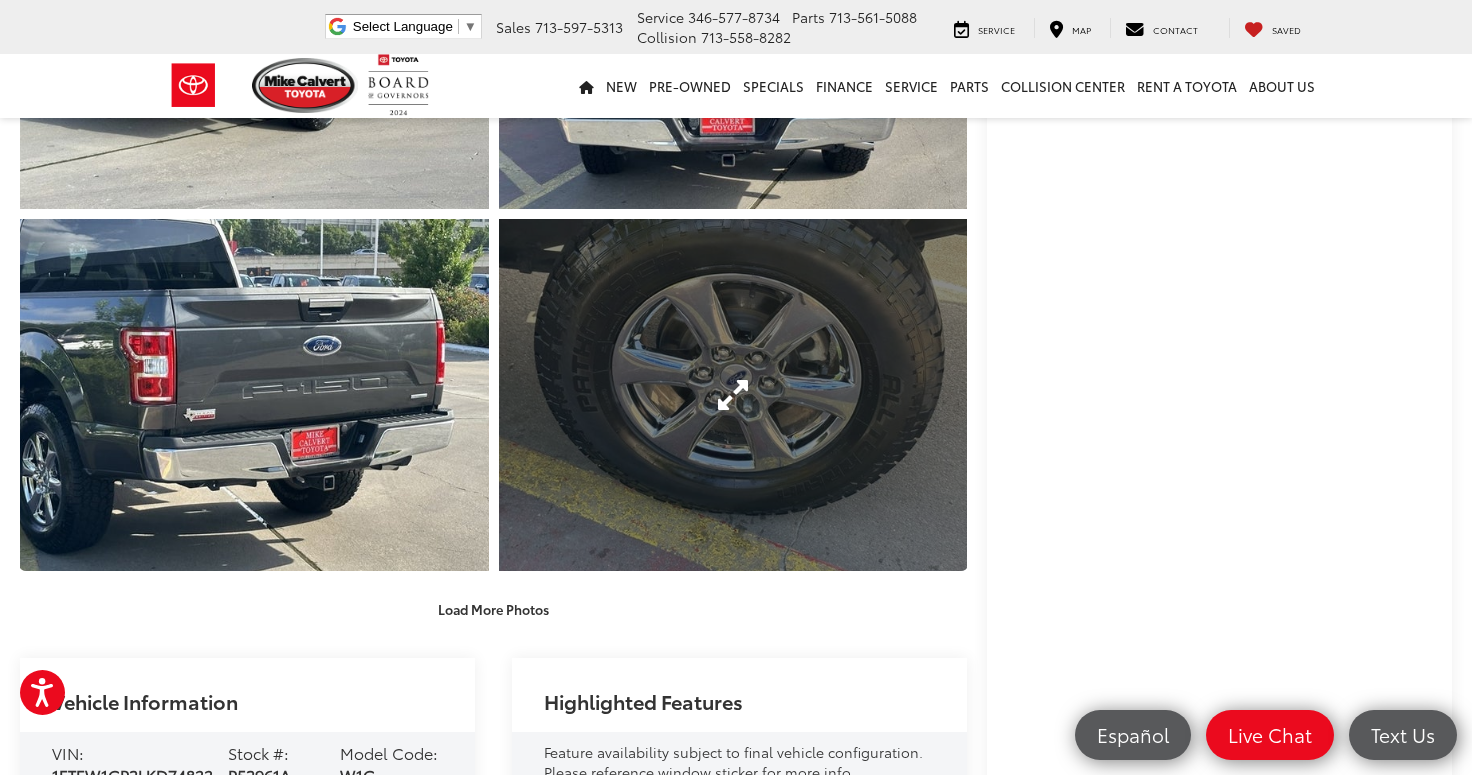 scroll, scrollTop: 898, scrollLeft: 0, axis: vertical 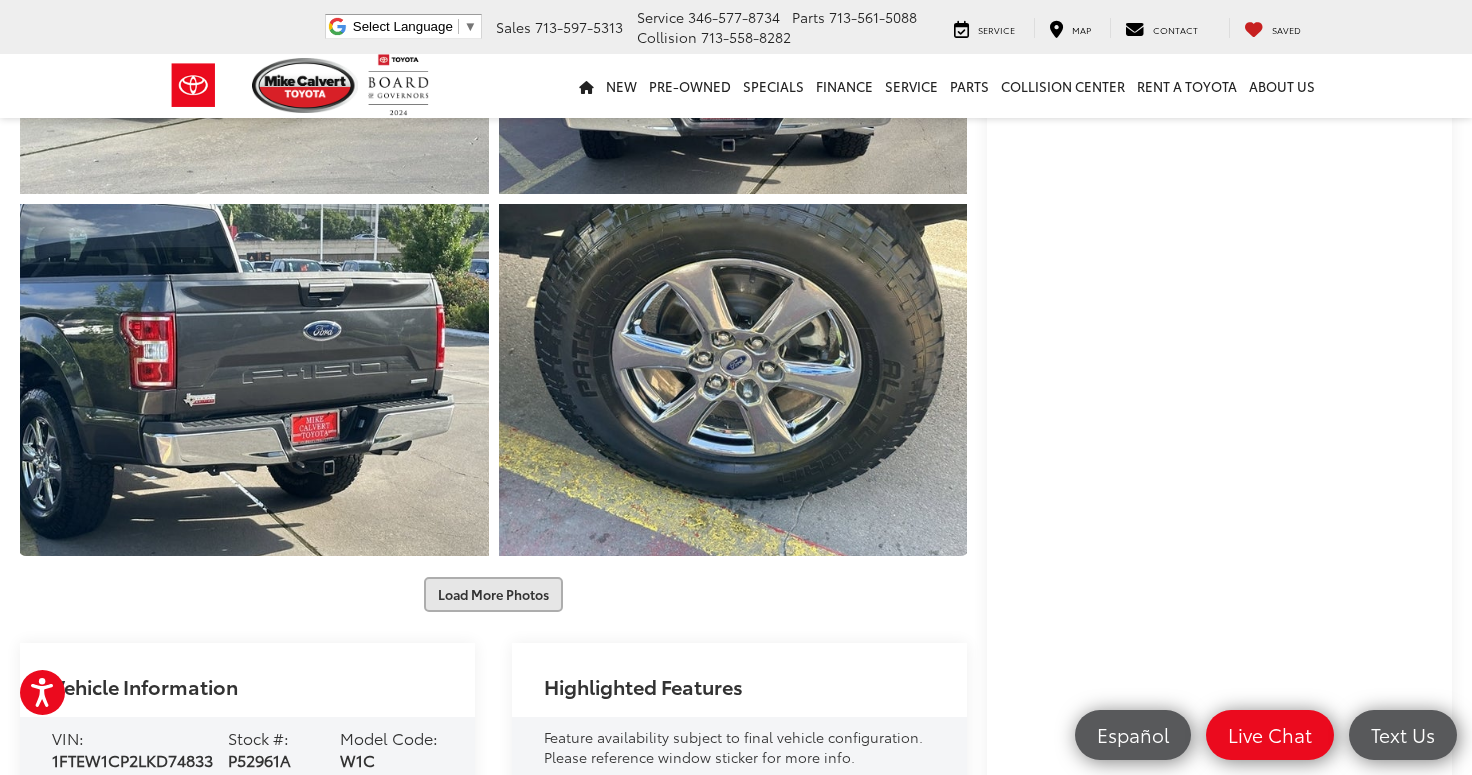 click on "Load More Photos" at bounding box center [493, 594] 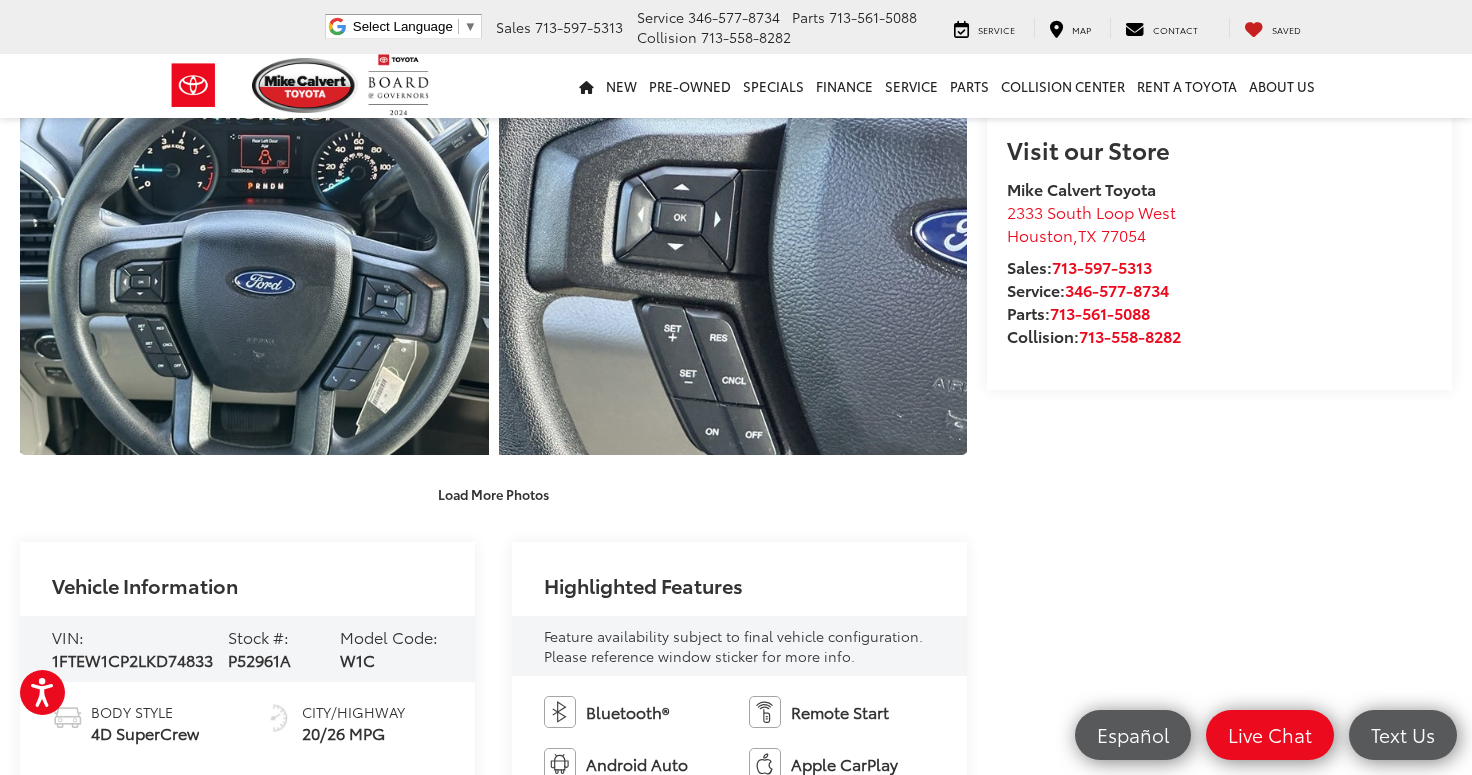 scroll, scrollTop: 1728, scrollLeft: 0, axis: vertical 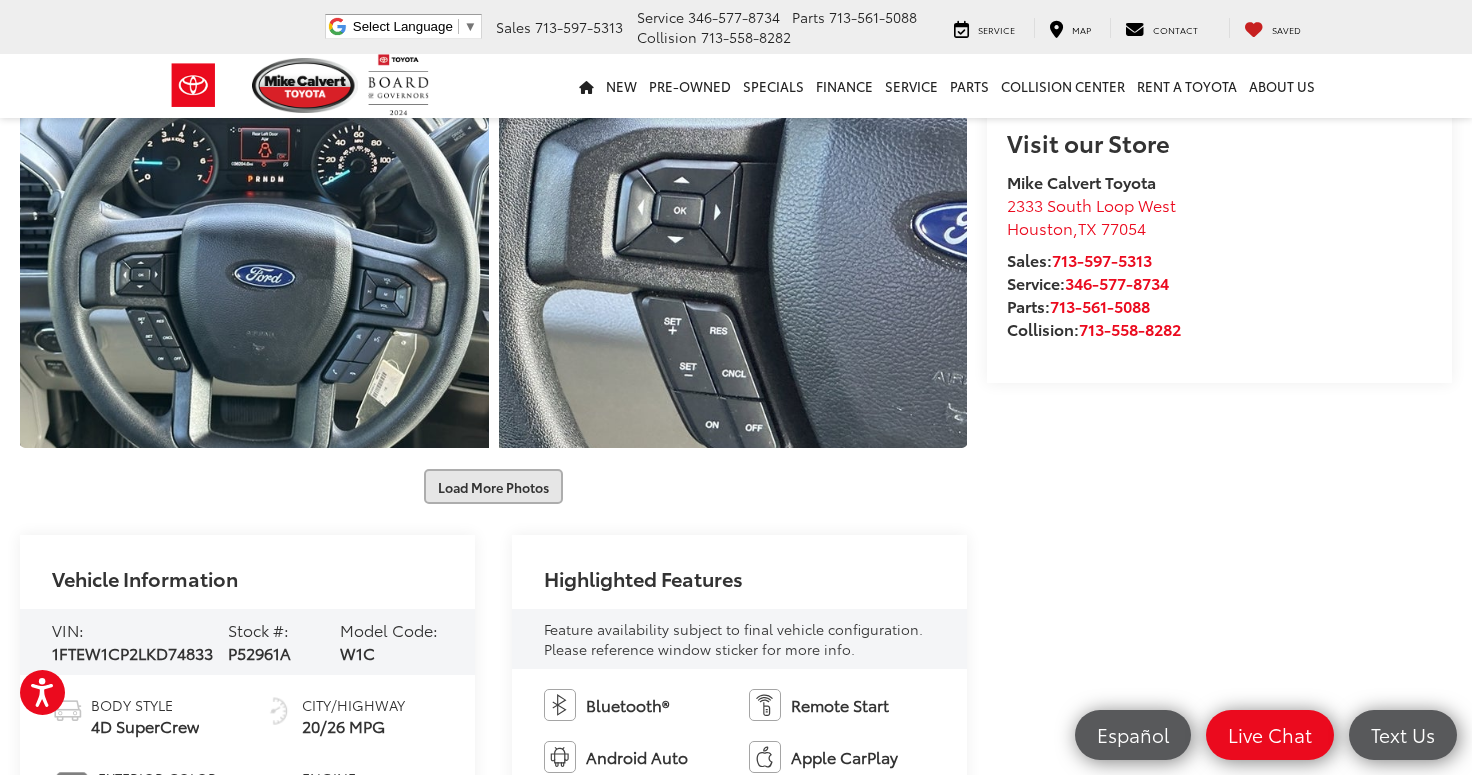 click on "Load More Photos" at bounding box center (493, 486) 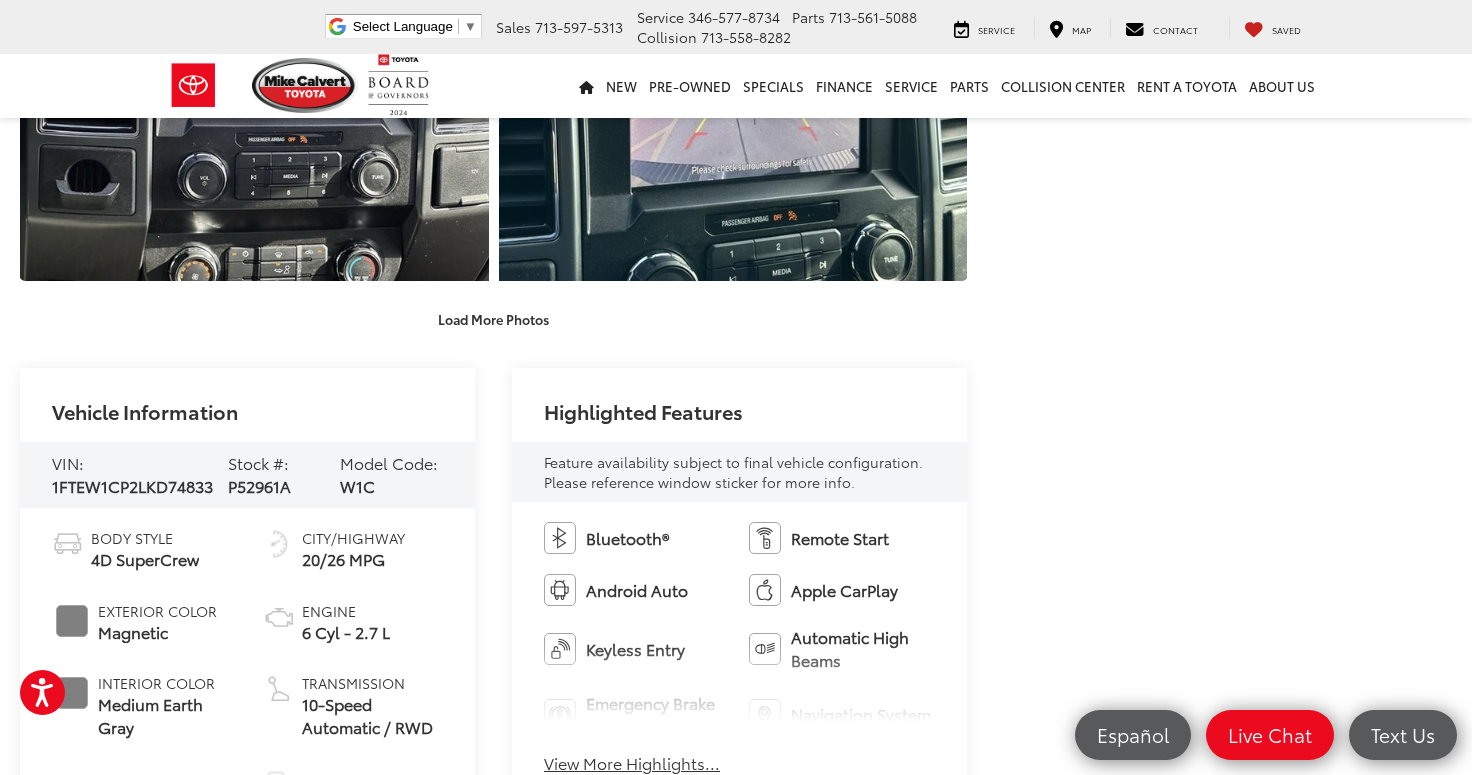 scroll, scrollTop: 2636, scrollLeft: 0, axis: vertical 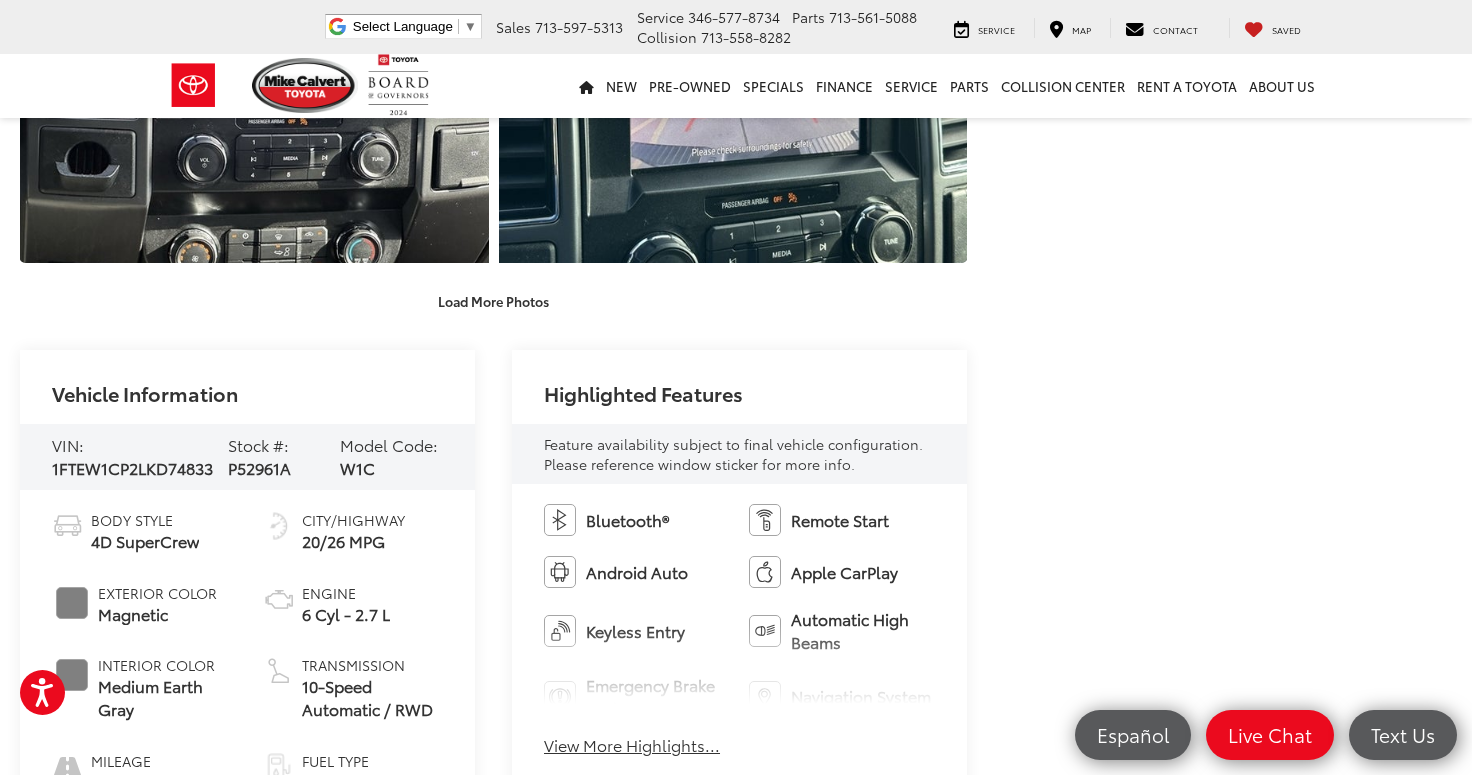 click on "Mike Calvert Toyota
Used Vehicles
2020
Ford
F-150
XLT
Confirm Availability
Photos
1
/
42
Load More Photos" at bounding box center [736, -52] 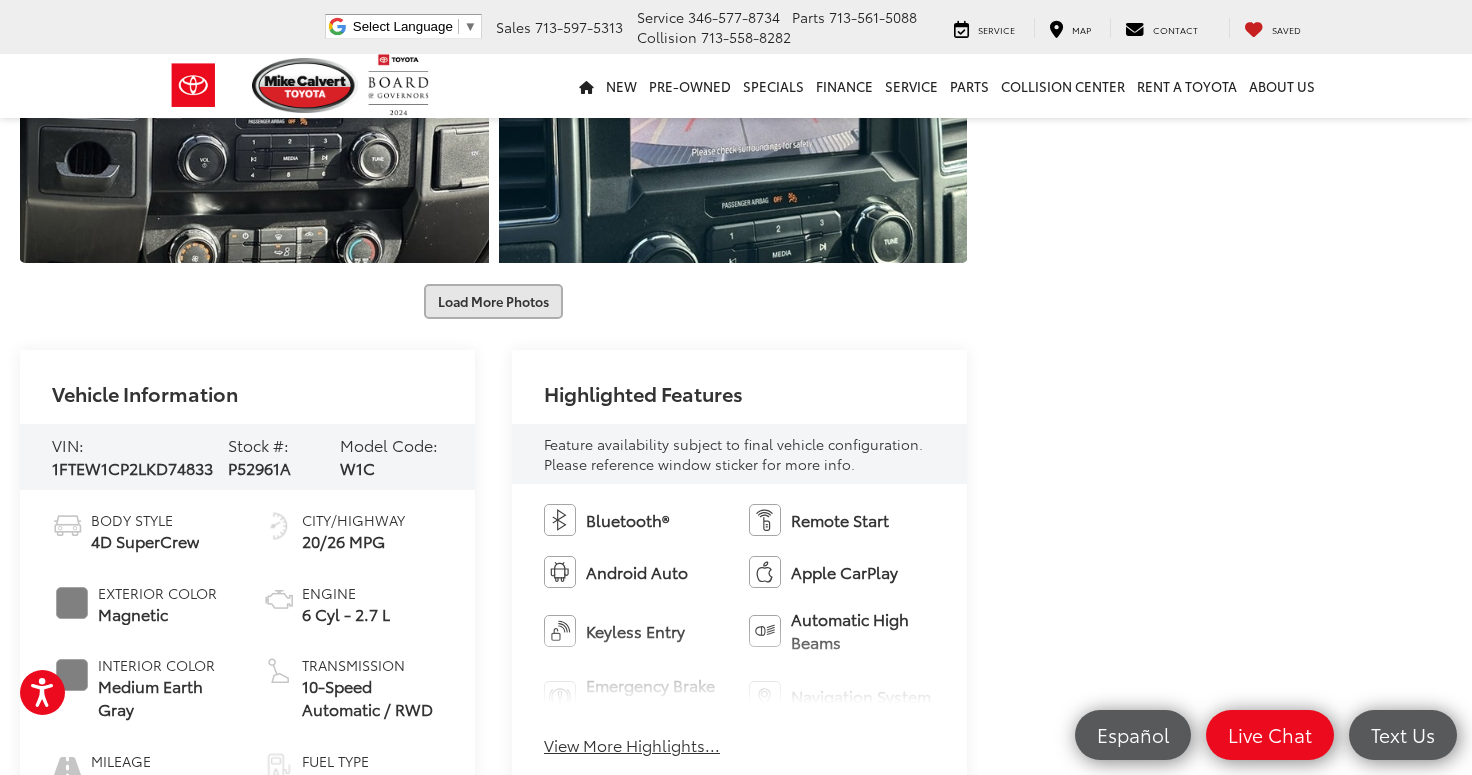 click on "Load More Photos" at bounding box center [493, 301] 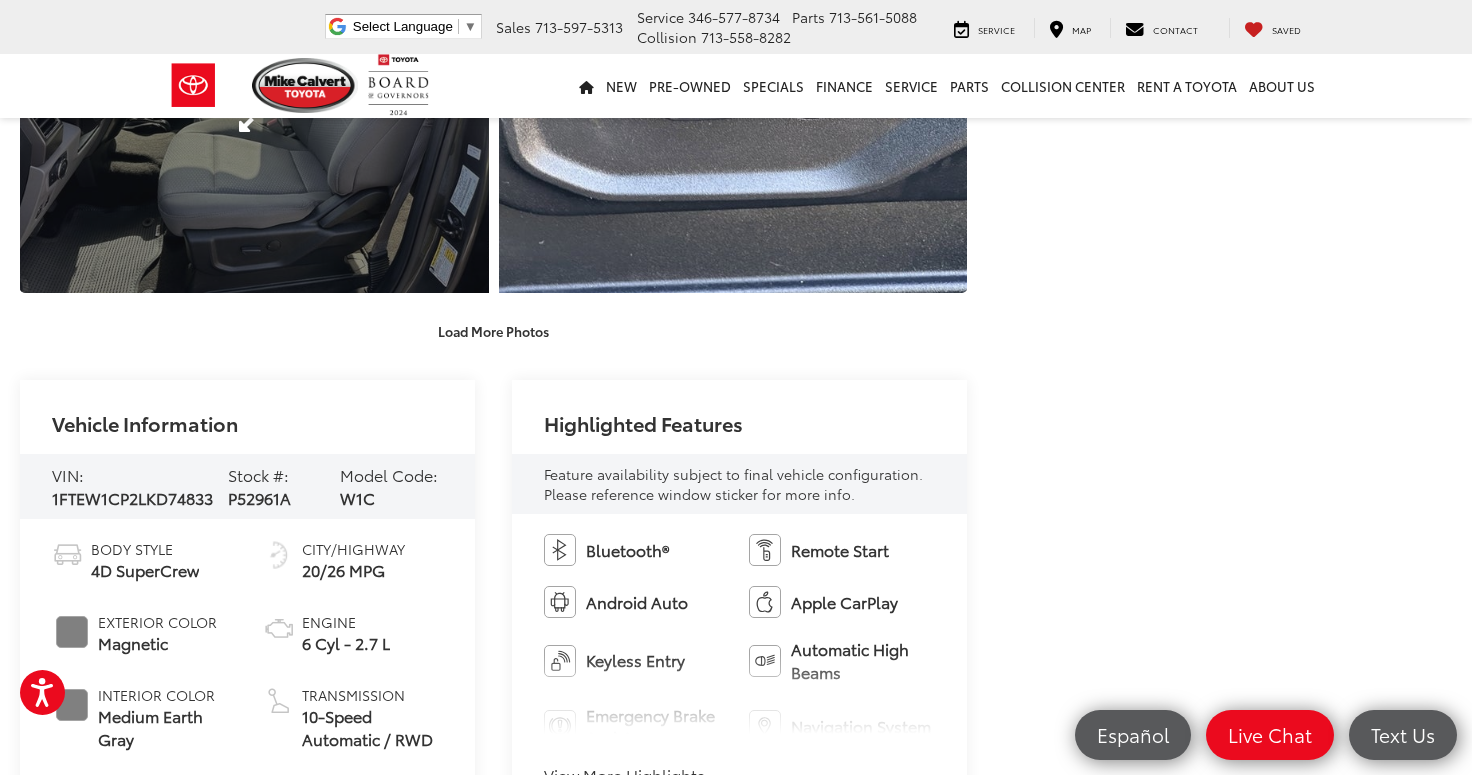 scroll, scrollTop: 3348, scrollLeft: 0, axis: vertical 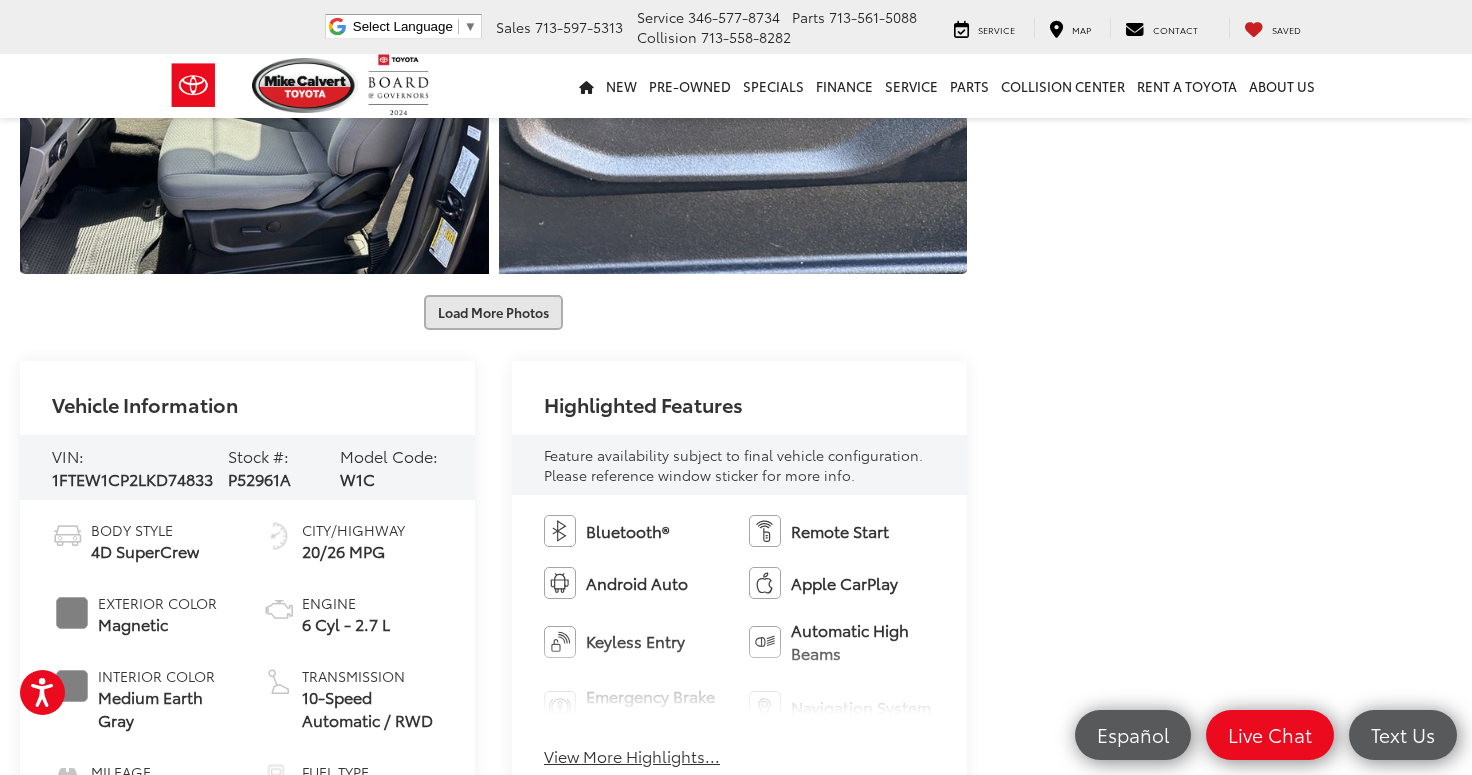 click on "Load More Photos" at bounding box center [493, 312] 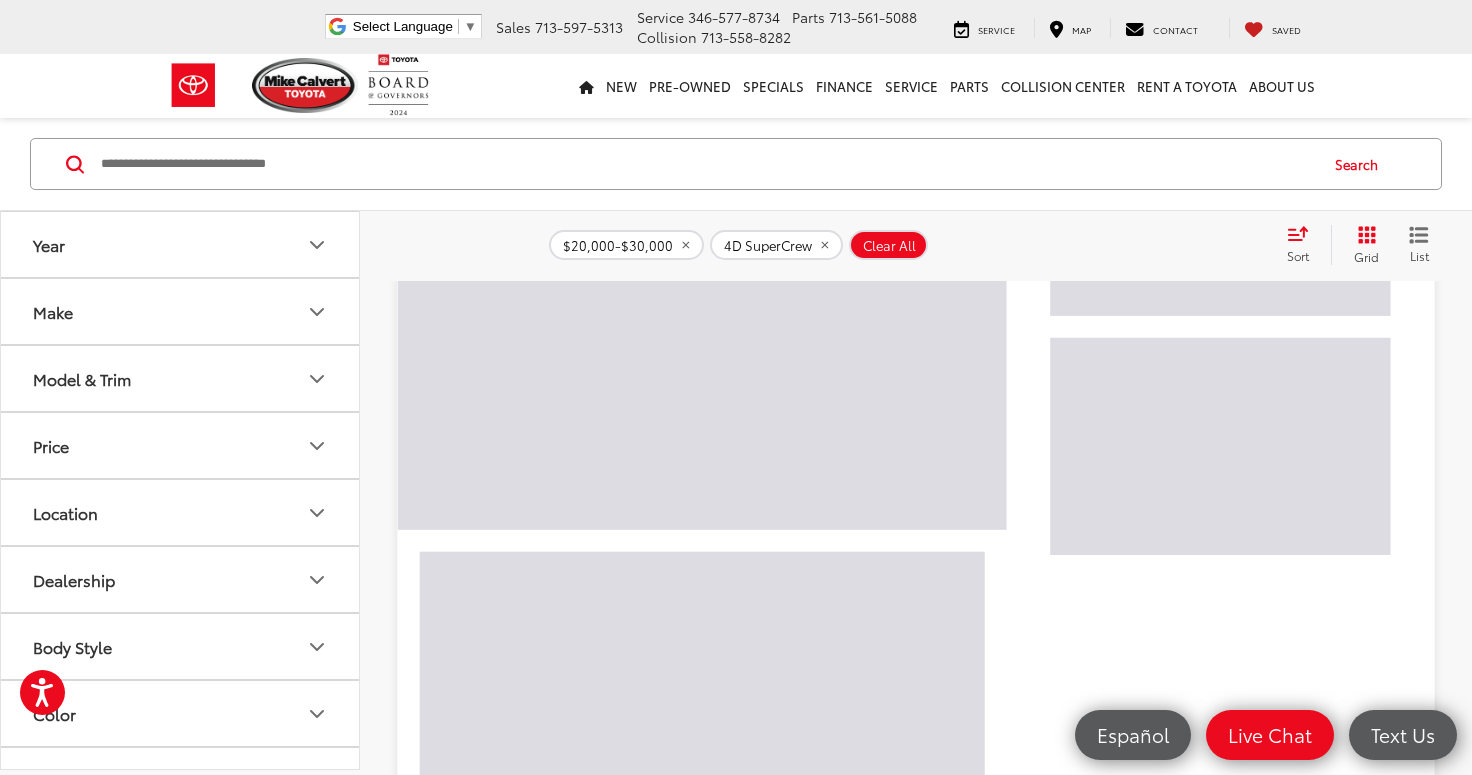 scroll, scrollTop: 1810, scrollLeft: 0, axis: vertical 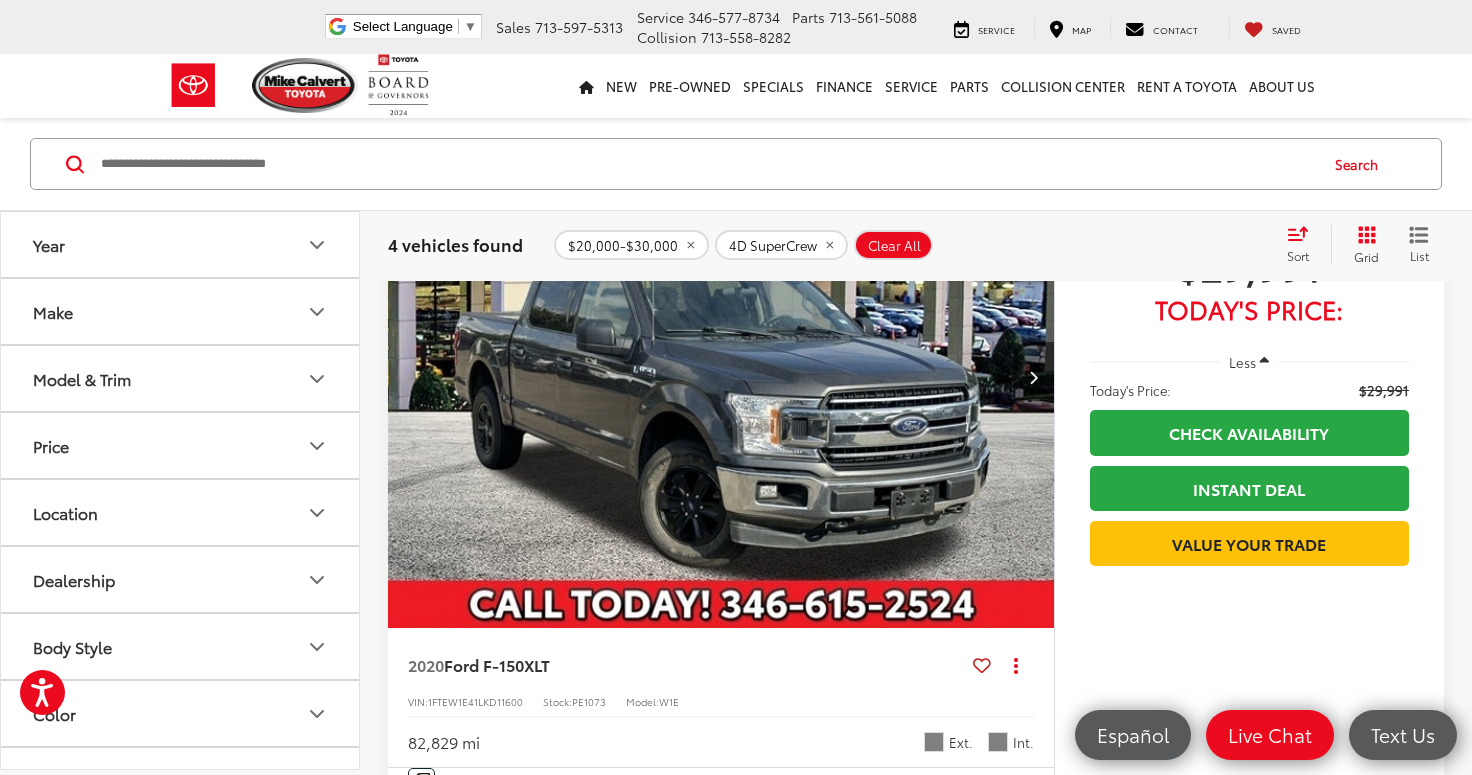 click on "Price" at bounding box center [181, 445] 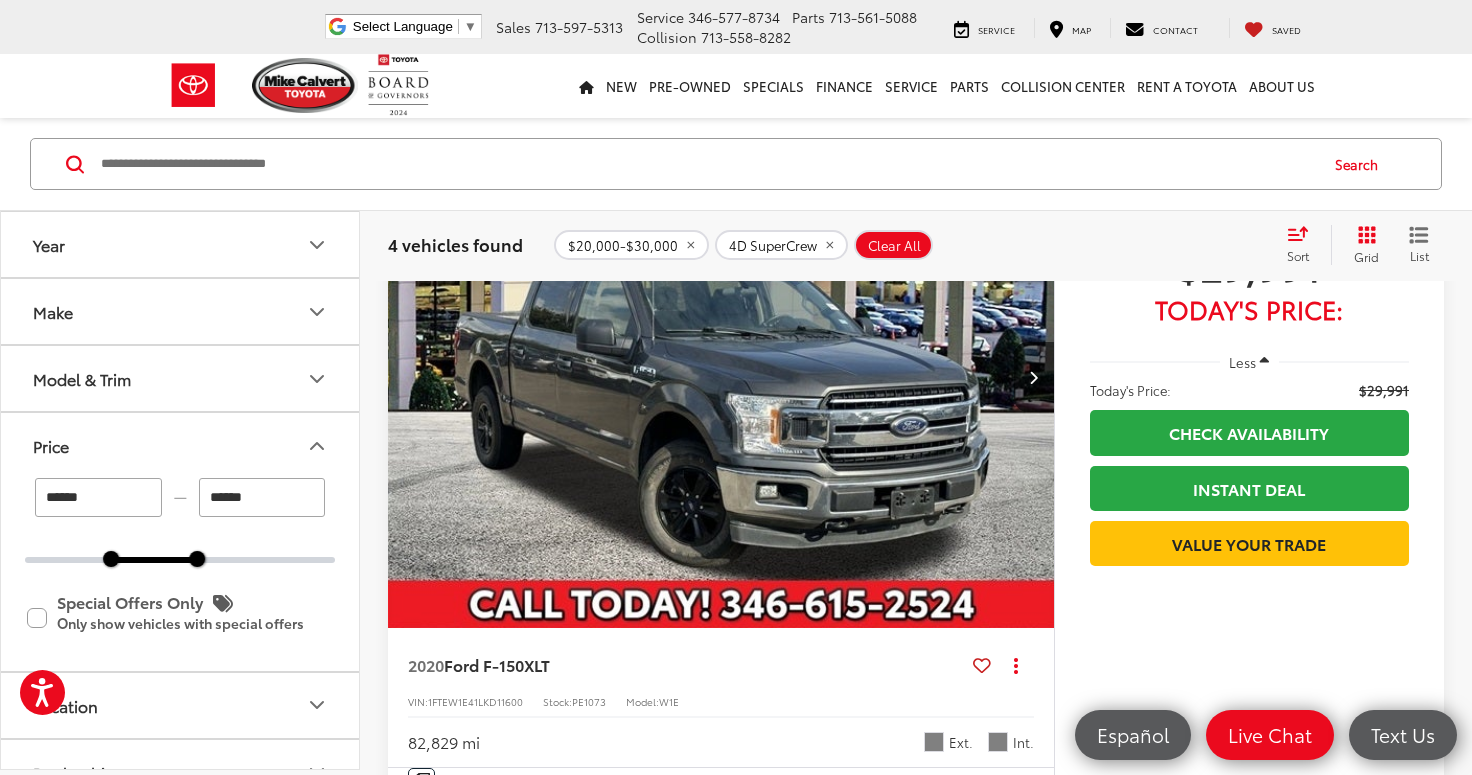 click 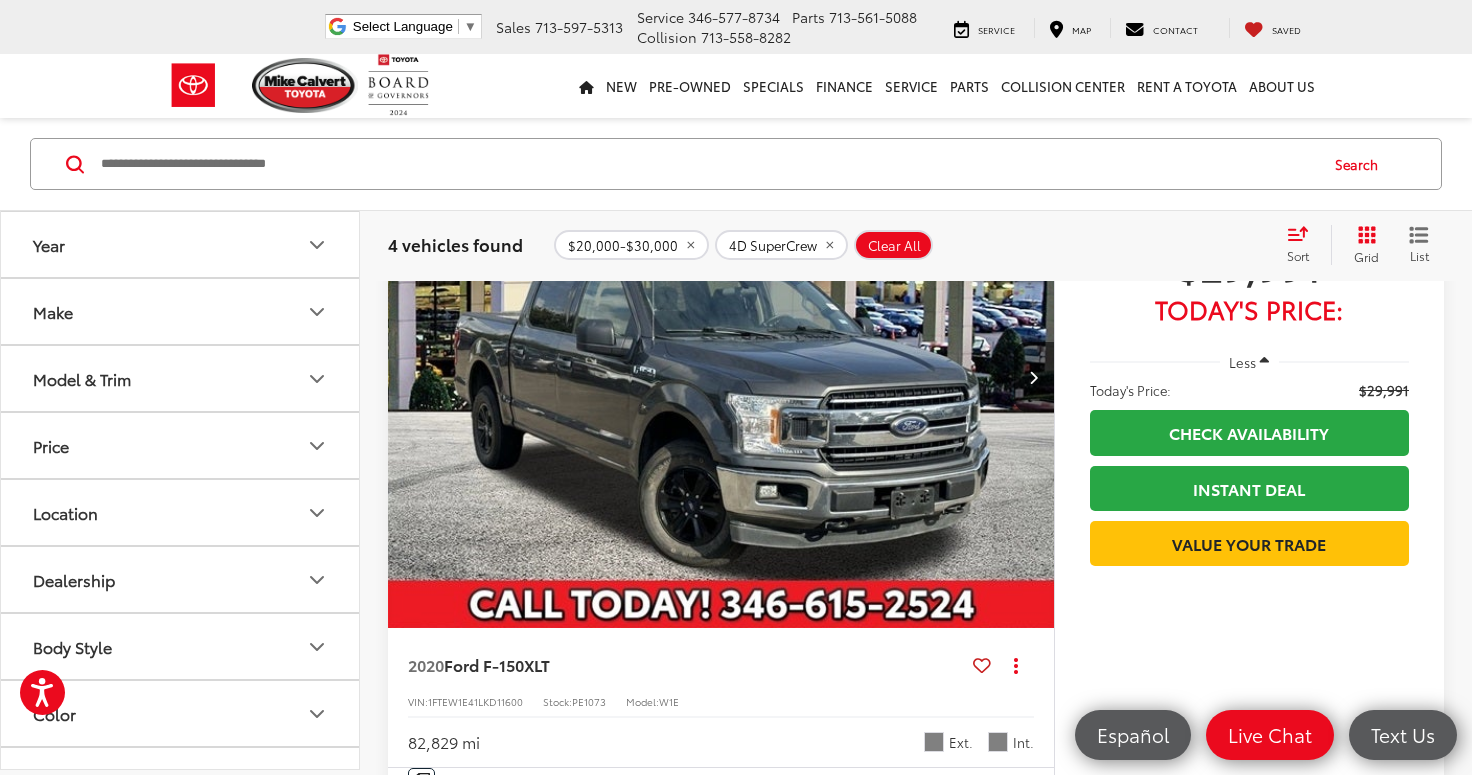 click on "Model & Trim" at bounding box center (181, 378) 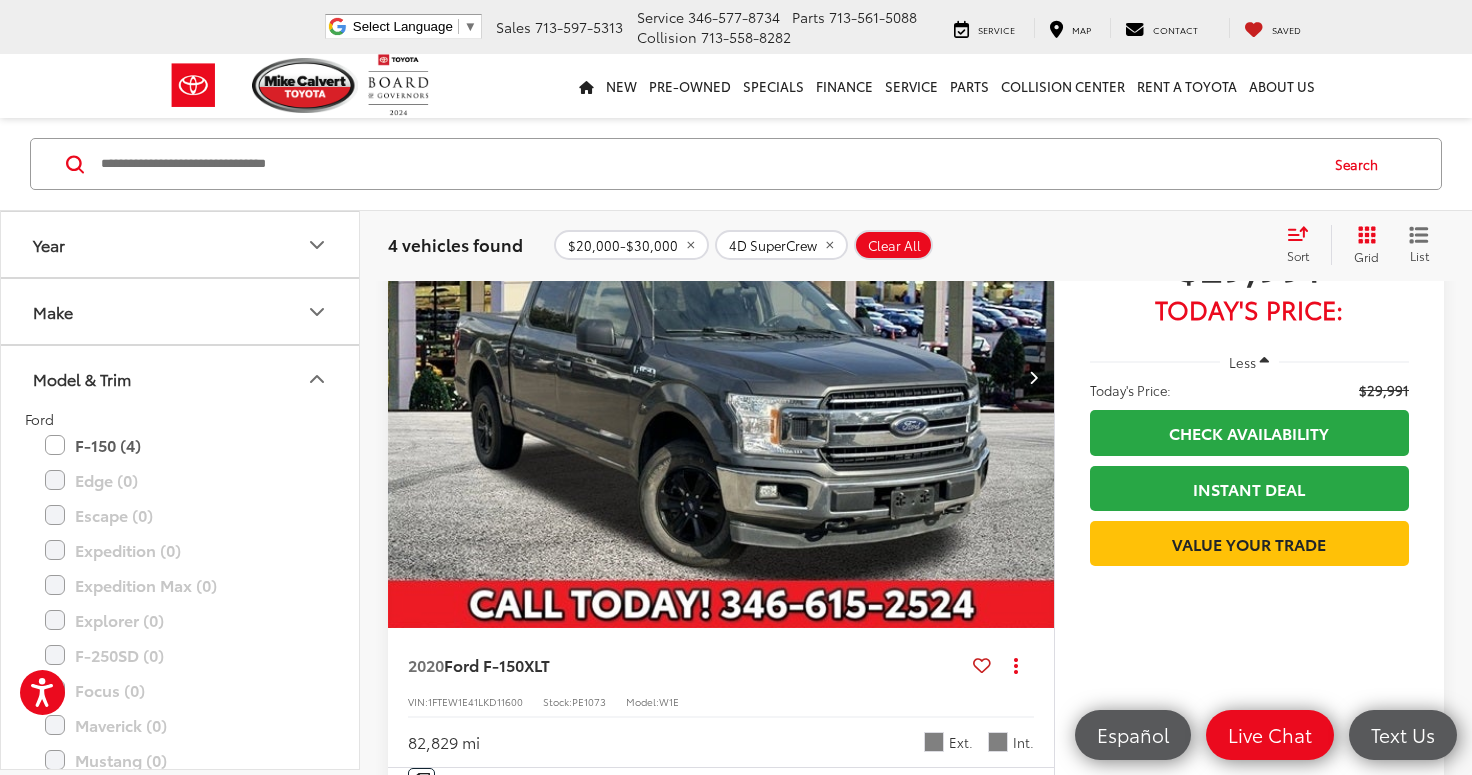 click on "Model & Trim" at bounding box center (181, 378) 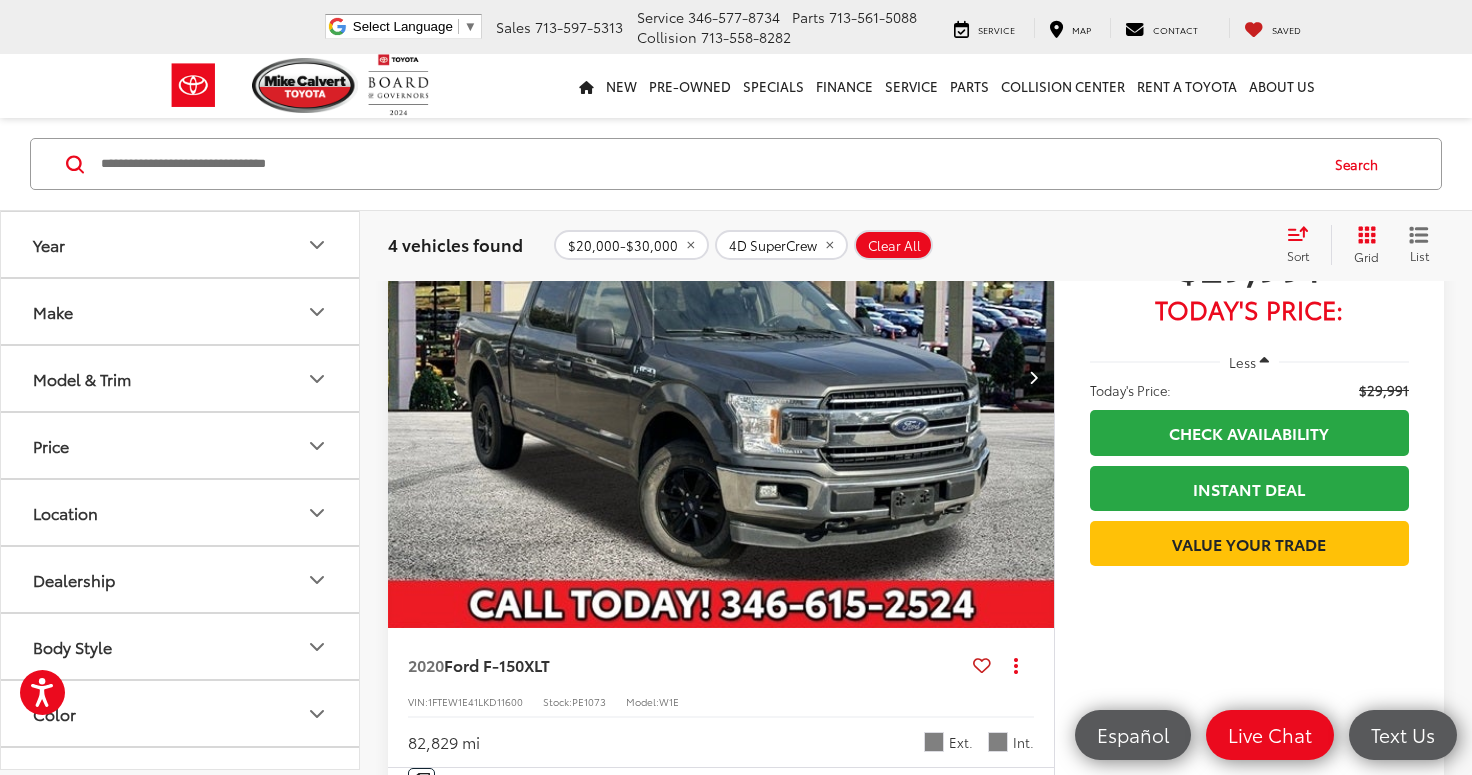 click on "Body Style" at bounding box center [181, 646] 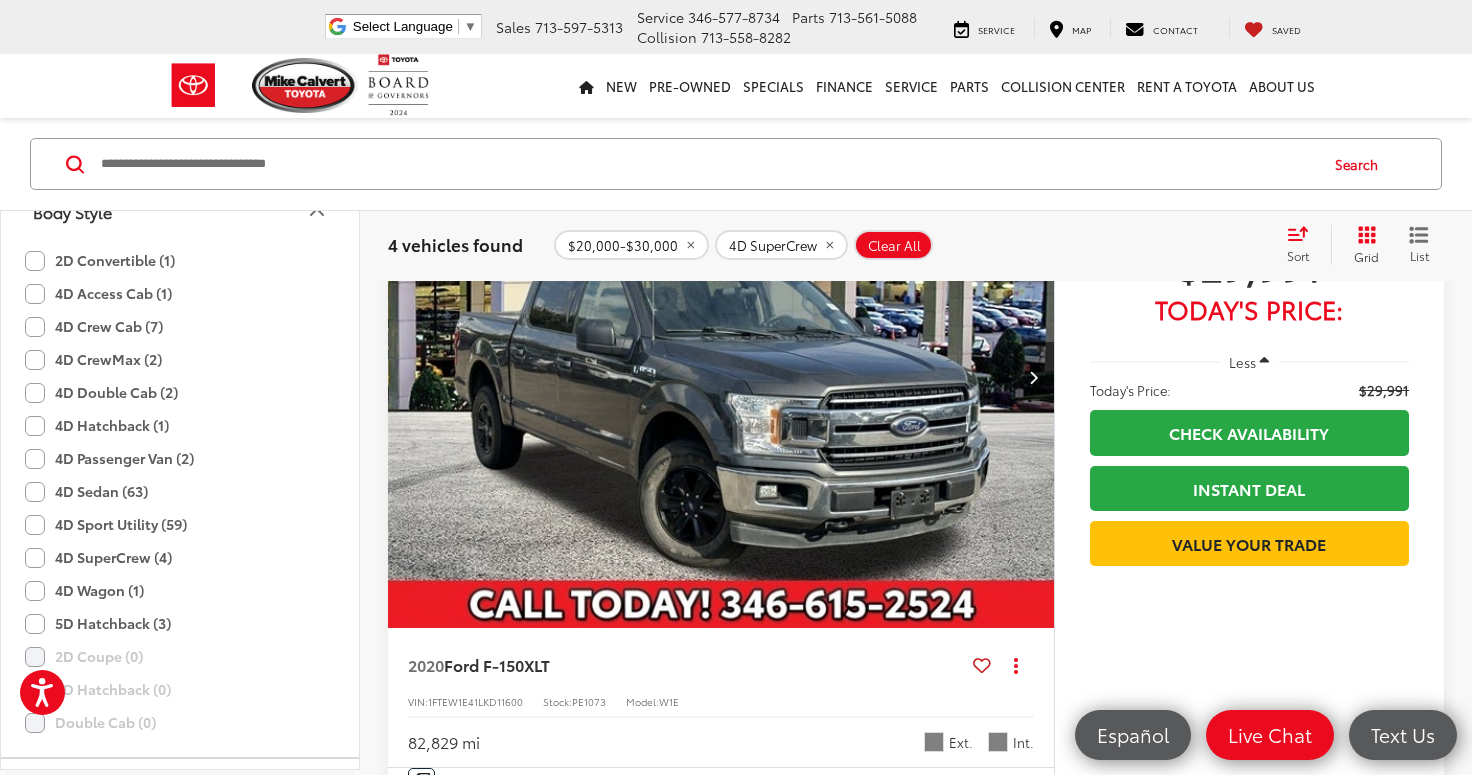 scroll, scrollTop: 436, scrollLeft: 0, axis: vertical 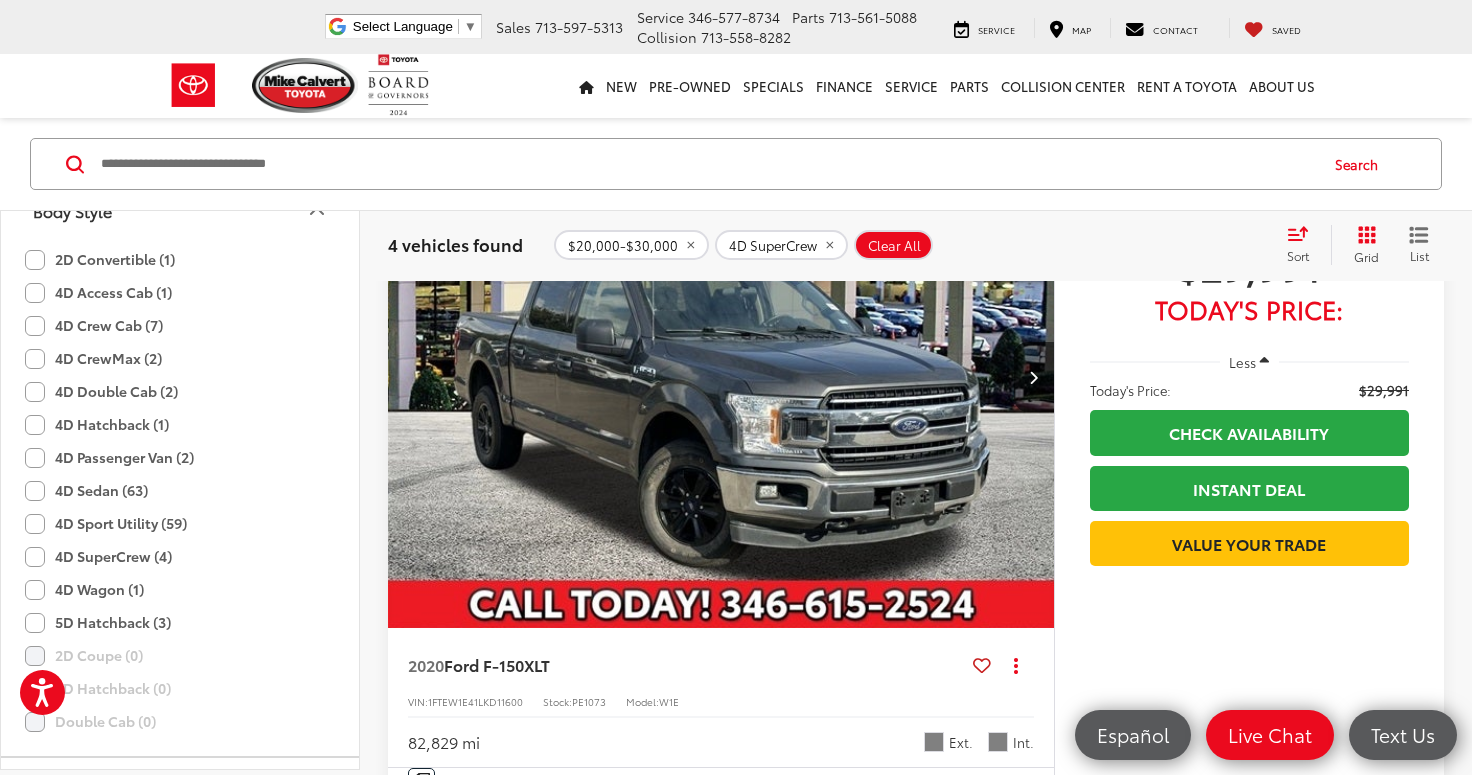 click on "4D SuperCrew (4)" 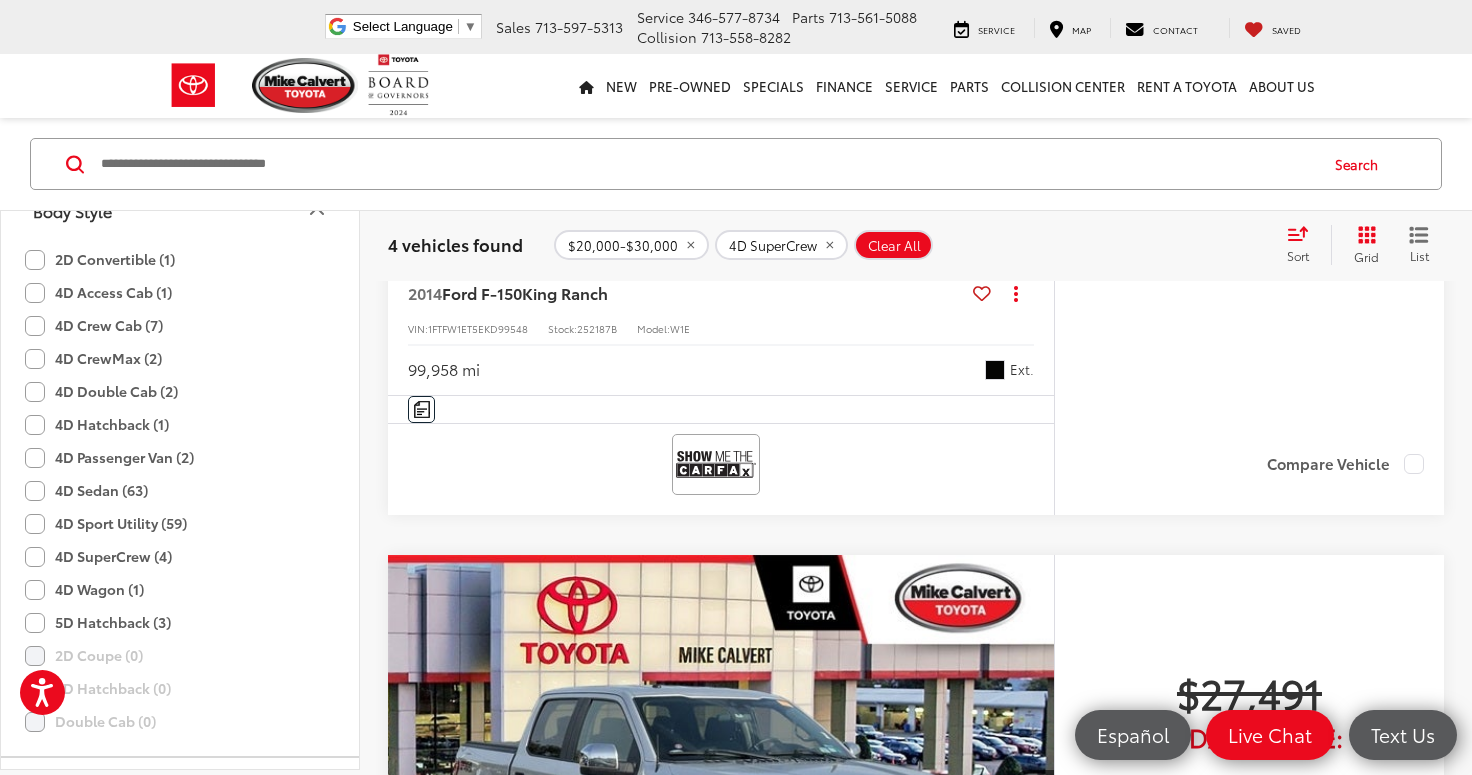 scroll, scrollTop: 128, scrollLeft: 0, axis: vertical 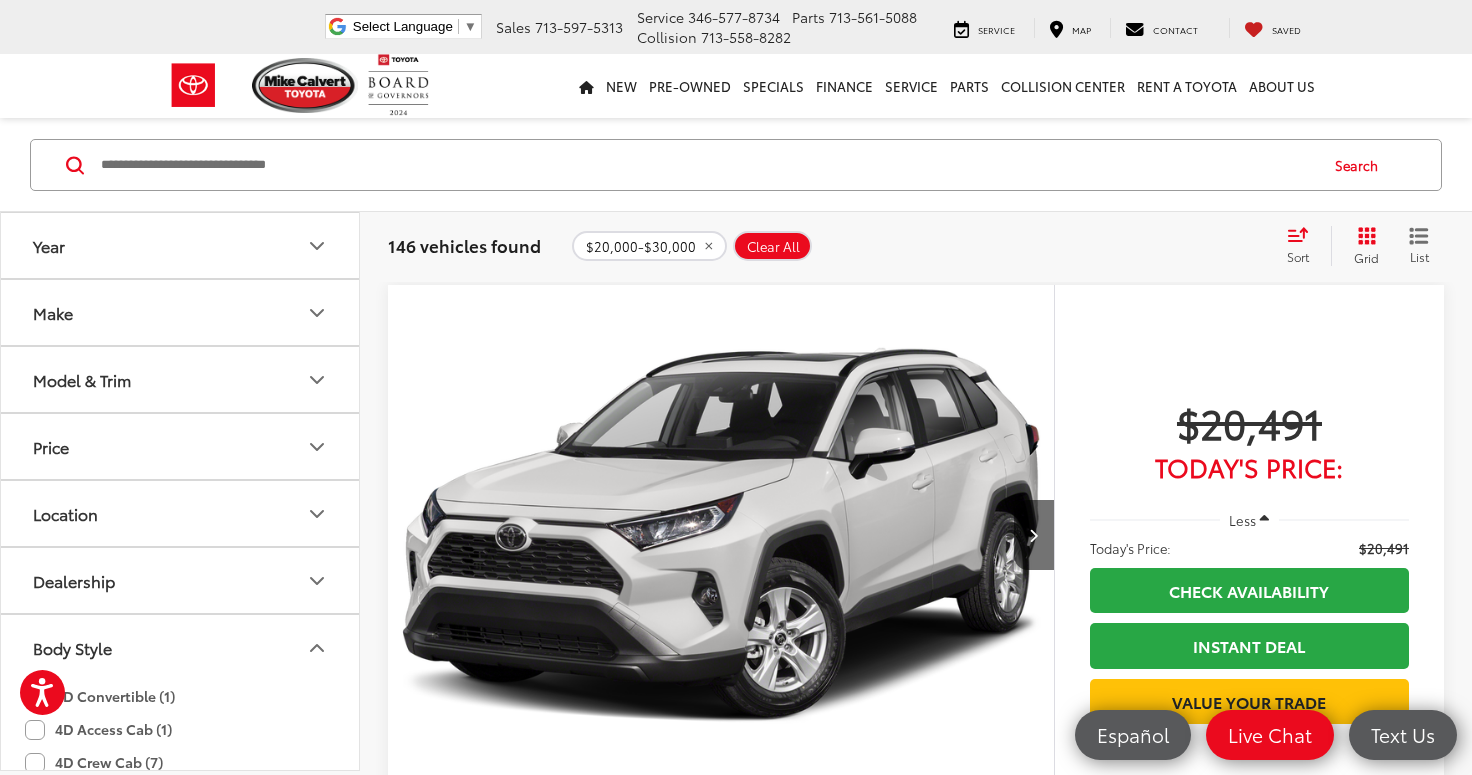 click on "Body Style" at bounding box center [181, 647] 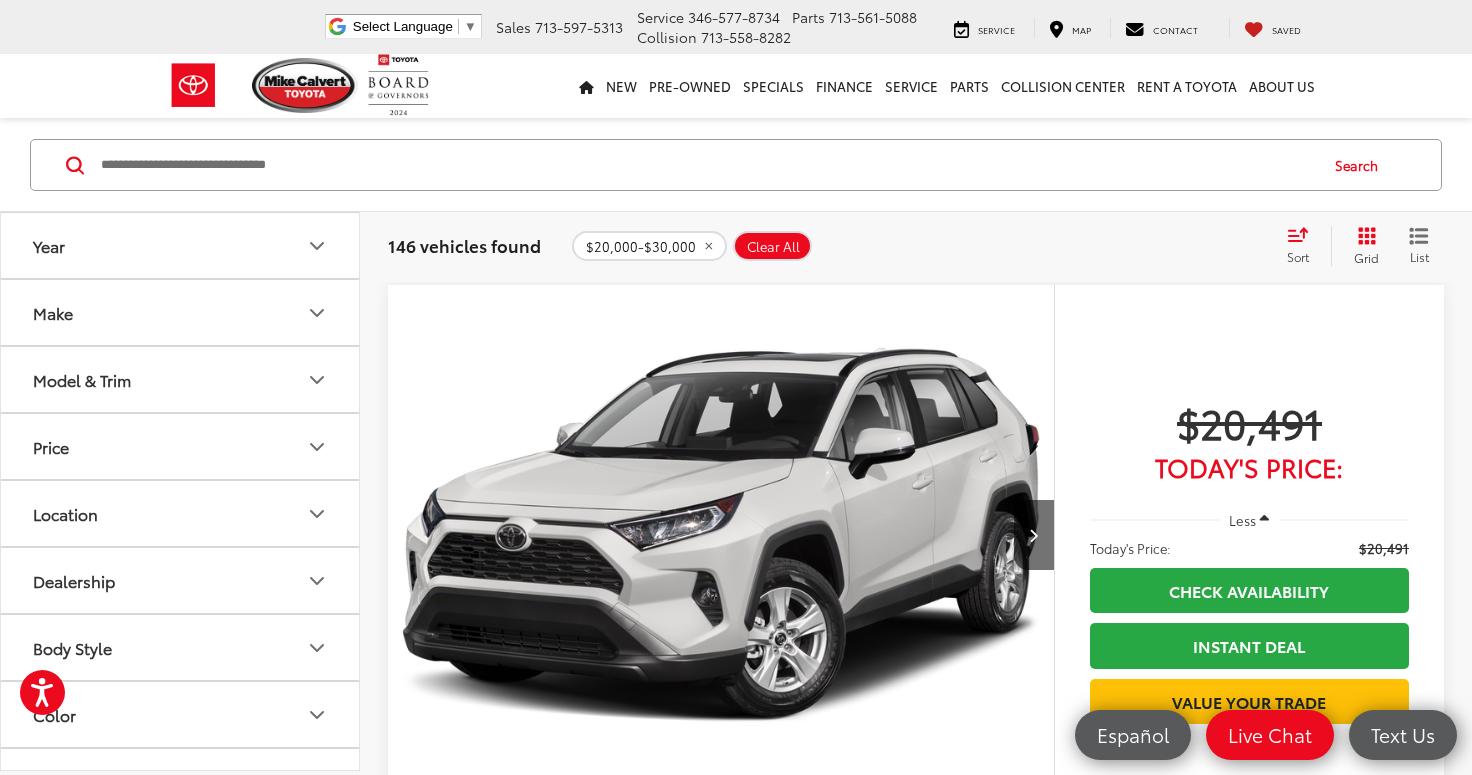 scroll, scrollTop: 0, scrollLeft: 0, axis: both 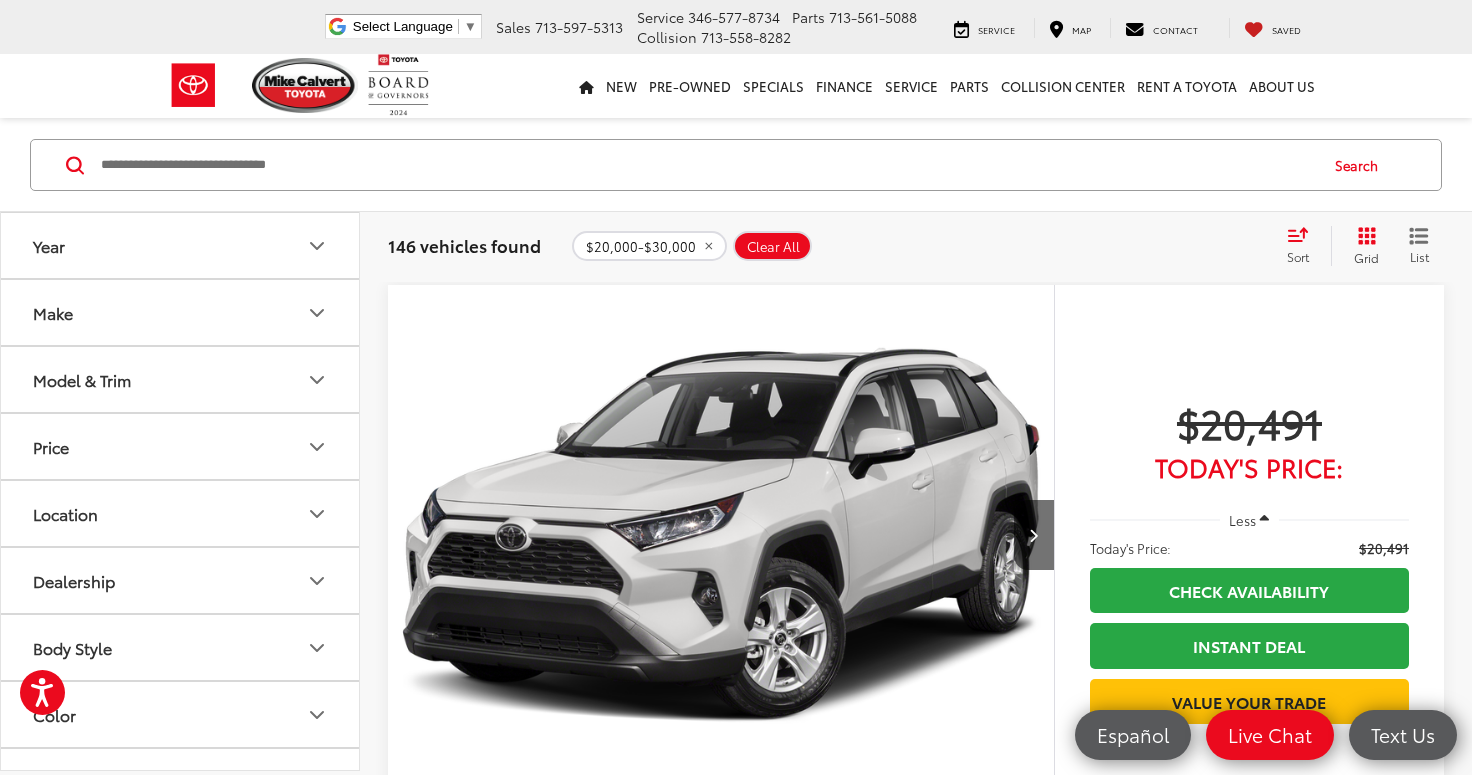 click on "Price" at bounding box center (181, 446) 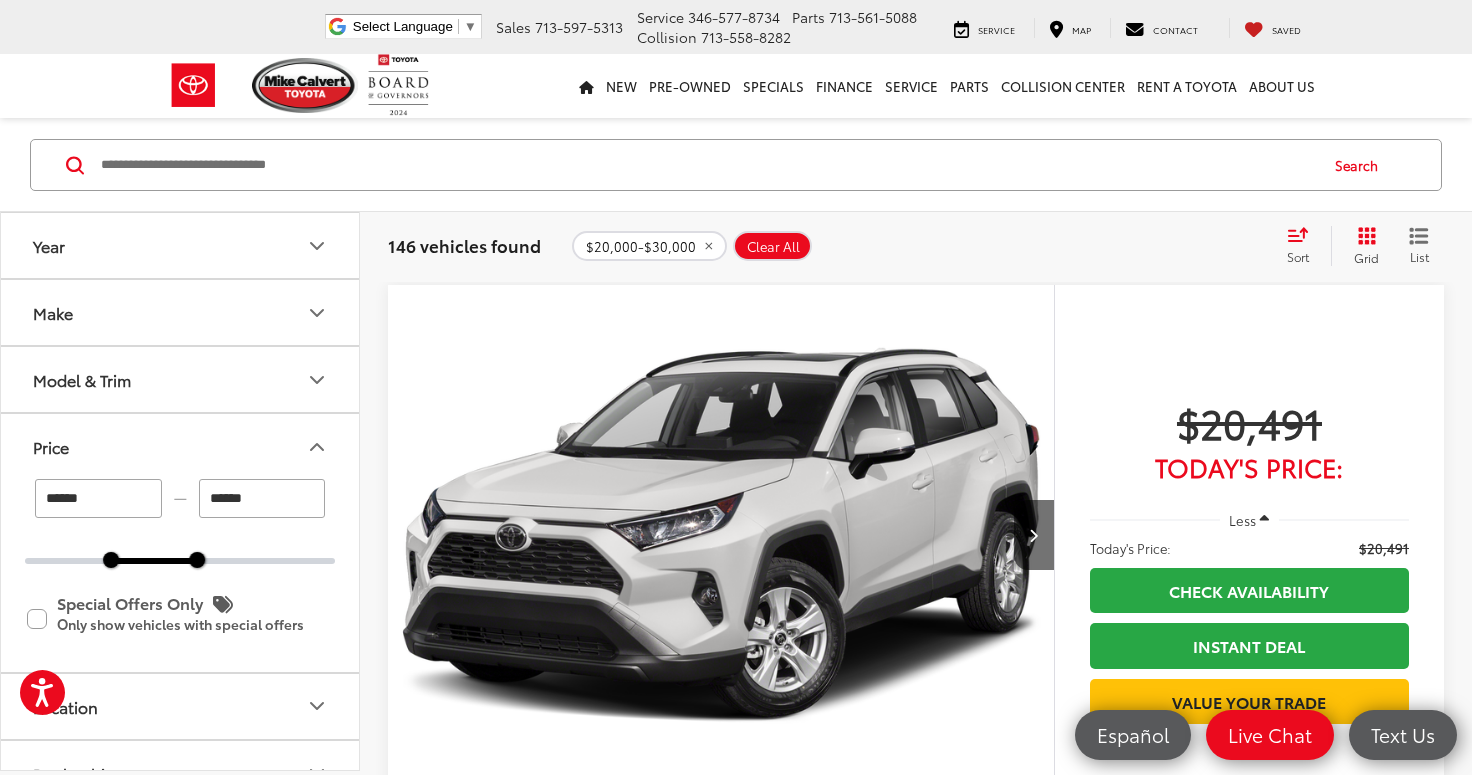 click on "******" at bounding box center (262, 498) 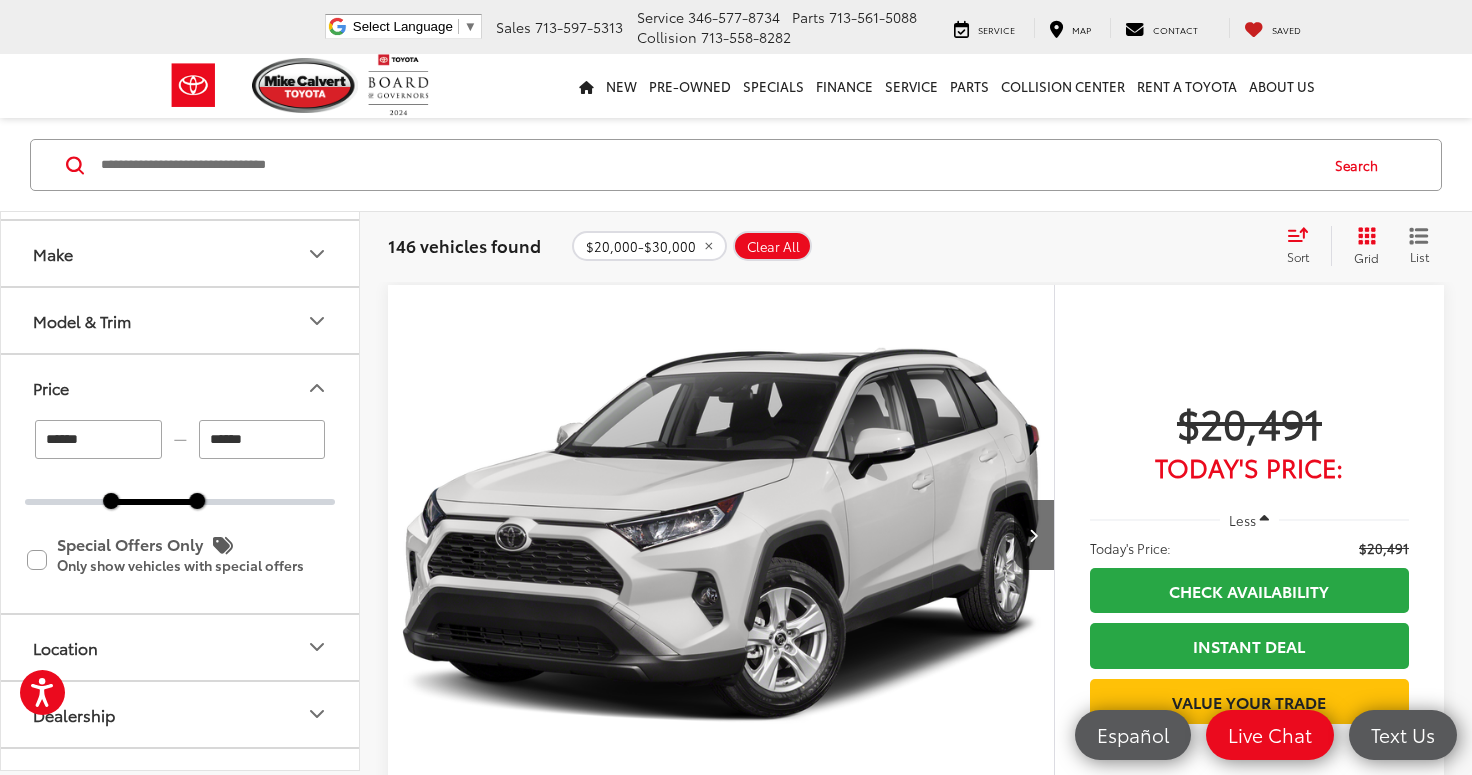 scroll, scrollTop: 57, scrollLeft: 0, axis: vertical 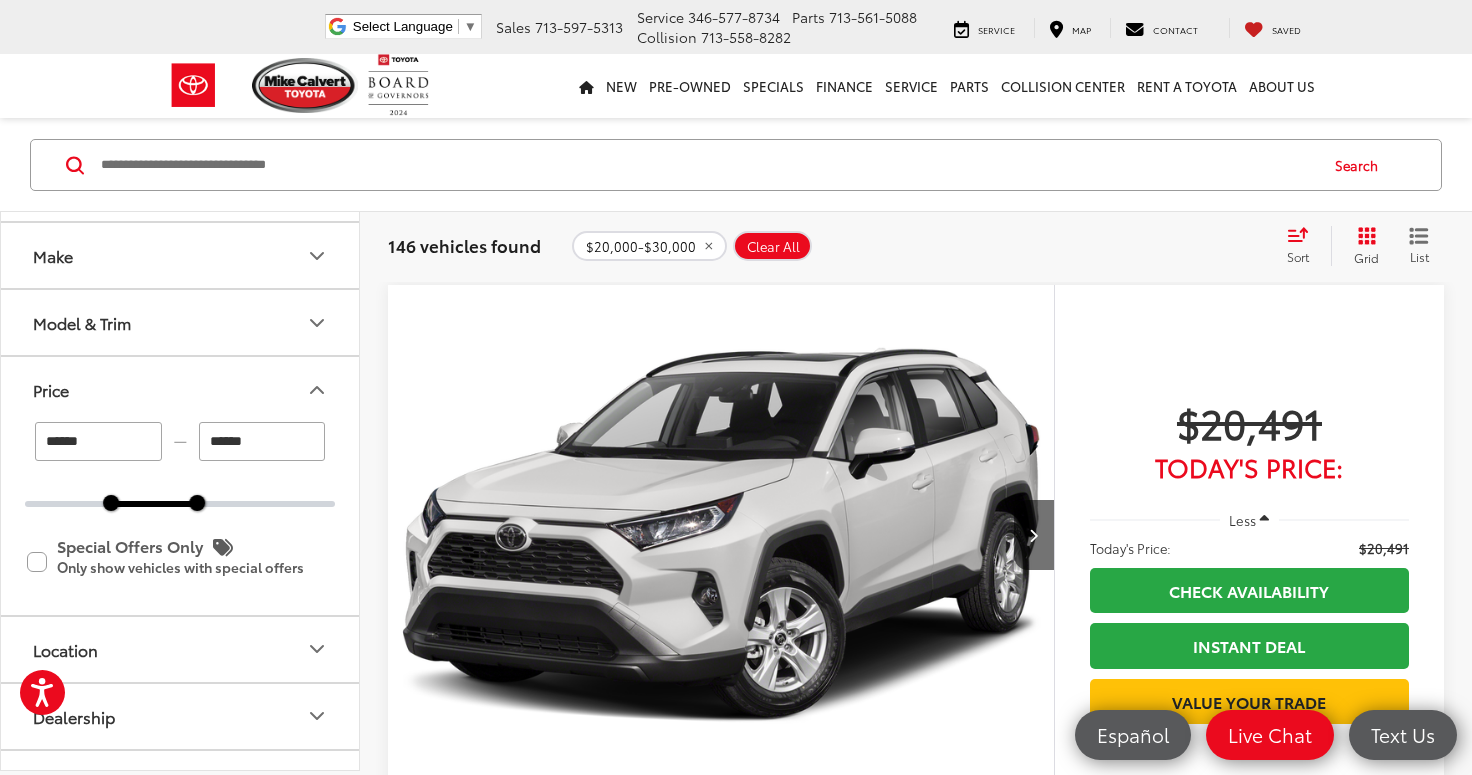 type on "******" 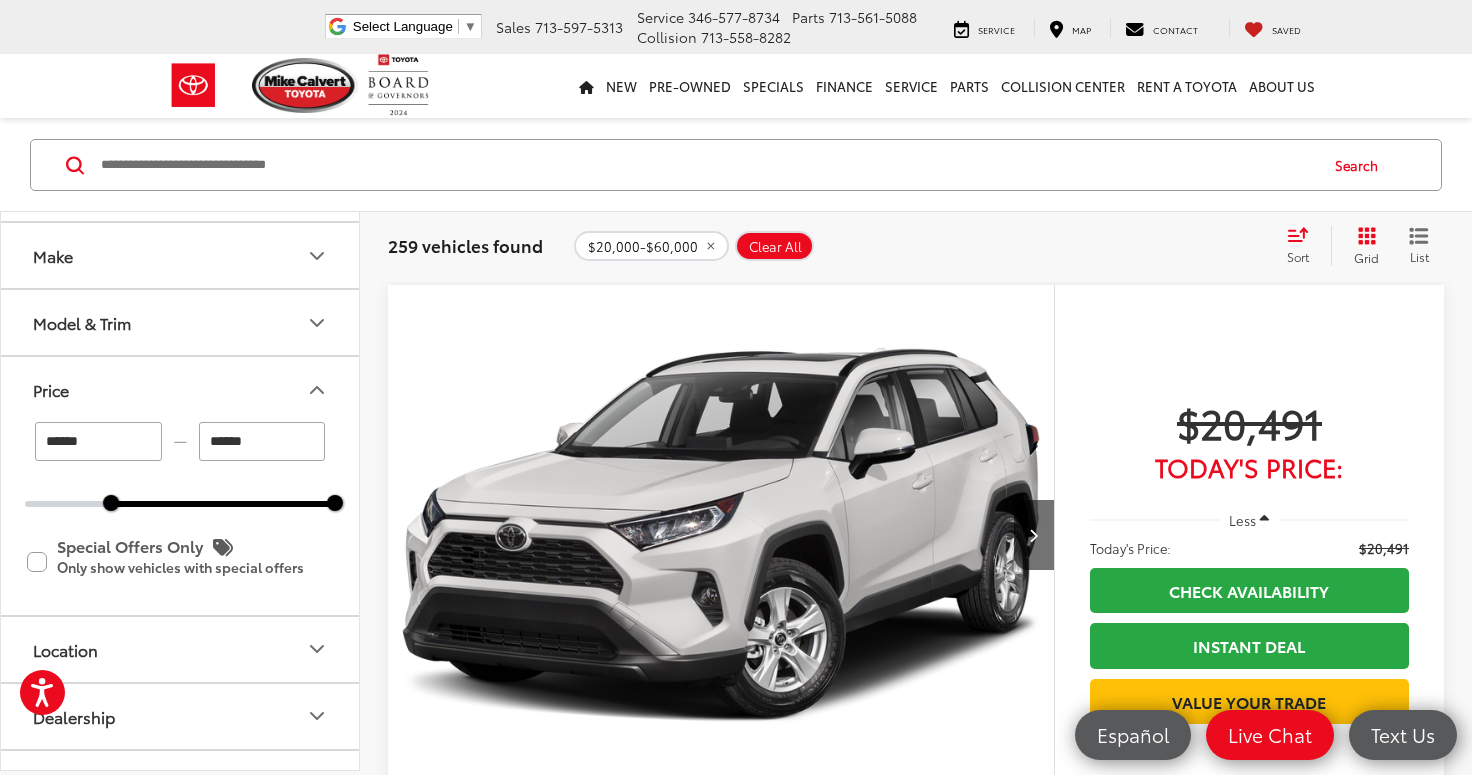 click on "$20,000-$60,000 Clear All + 0" at bounding box center [921, 246] 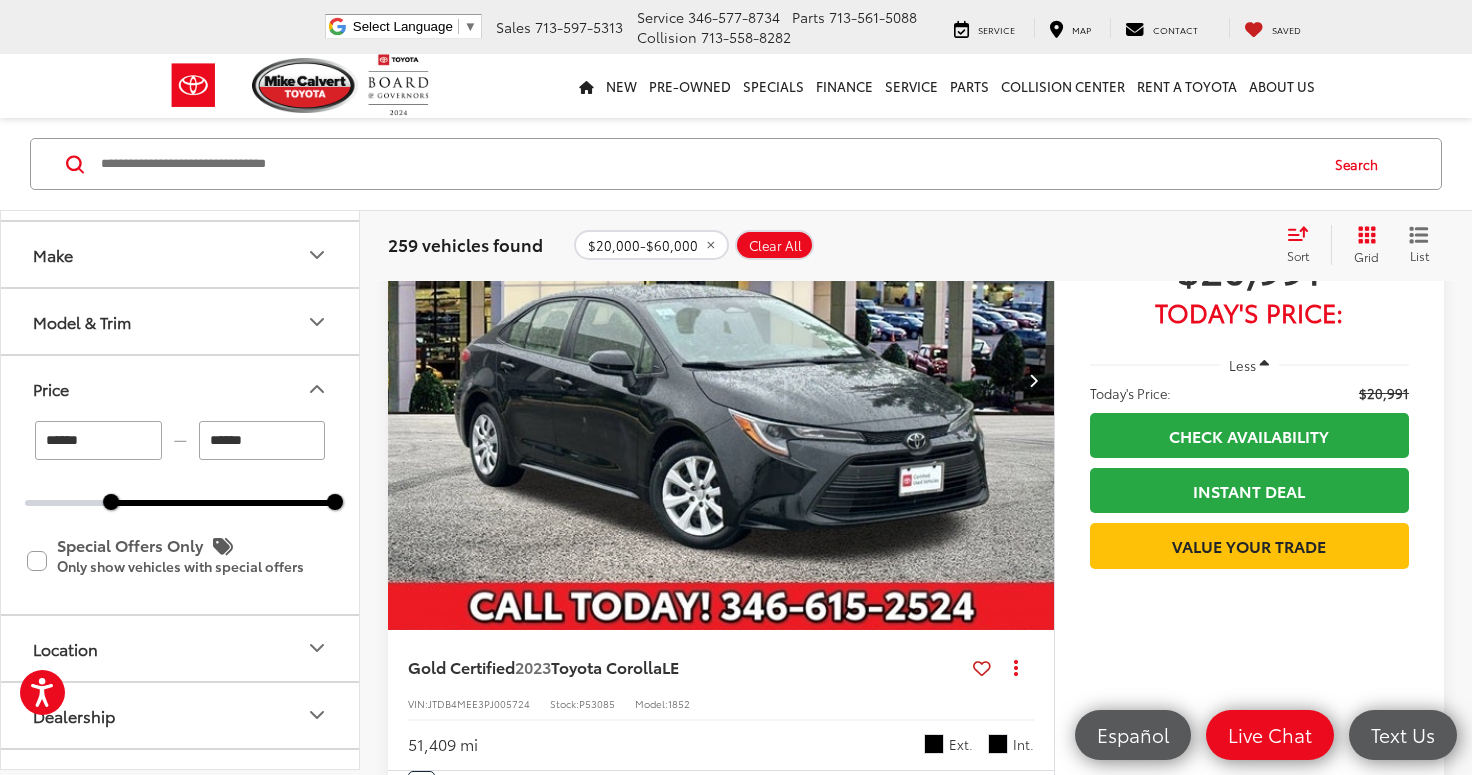 scroll, scrollTop: 7610, scrollLeft: 0, axis: vertical 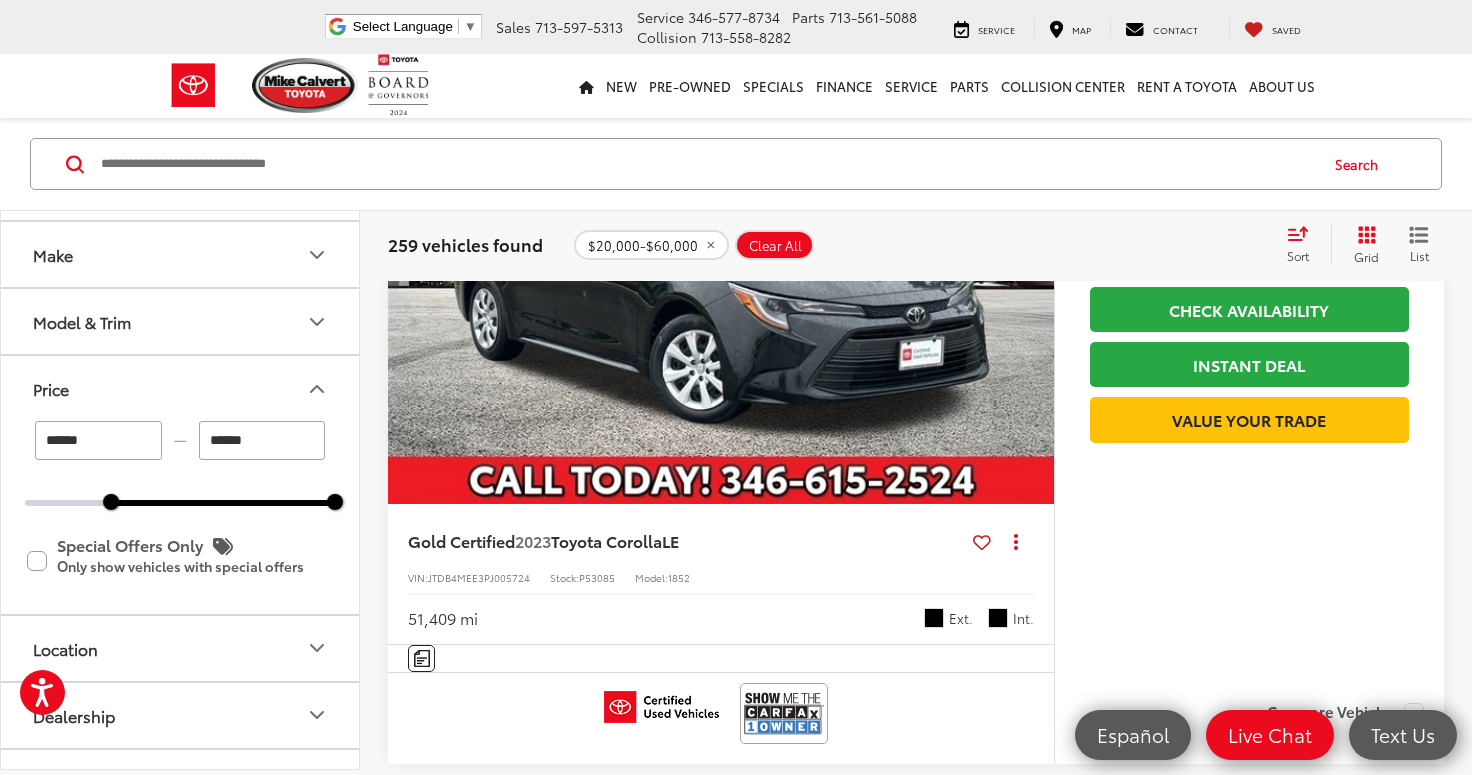 click 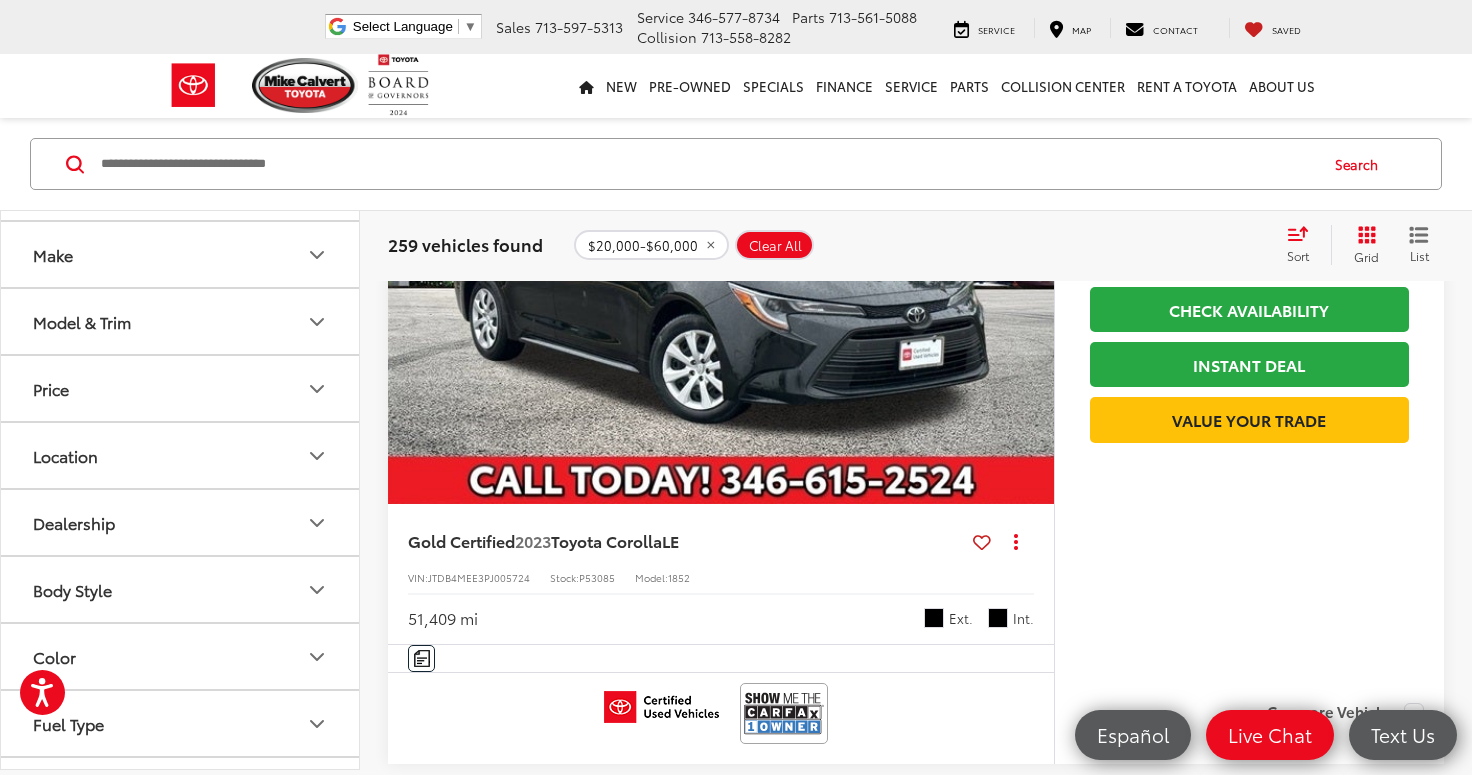 click on "Make" at bounding box center [181, 254] 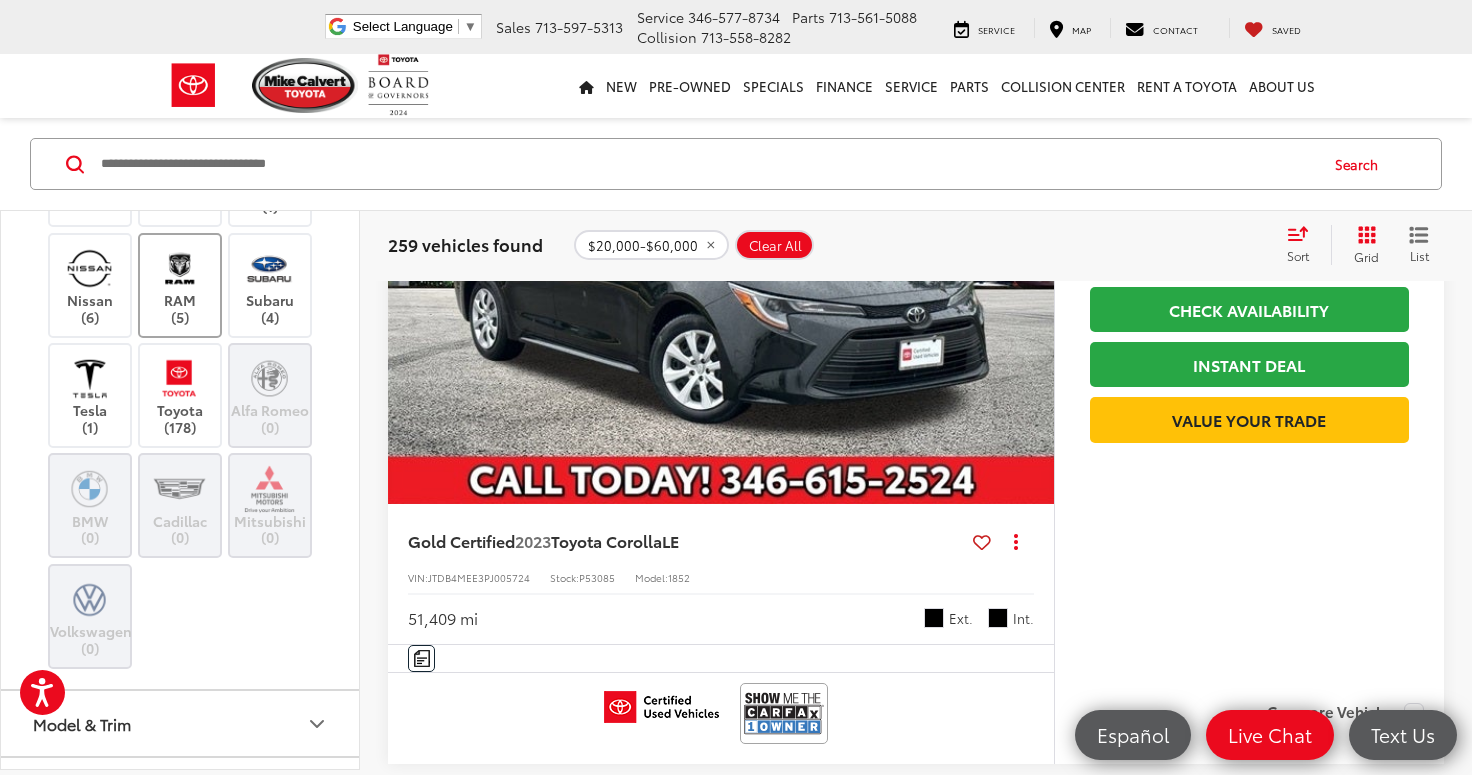 scroll, scrollTop: 453, scrollLeft: 0, axis: vertical 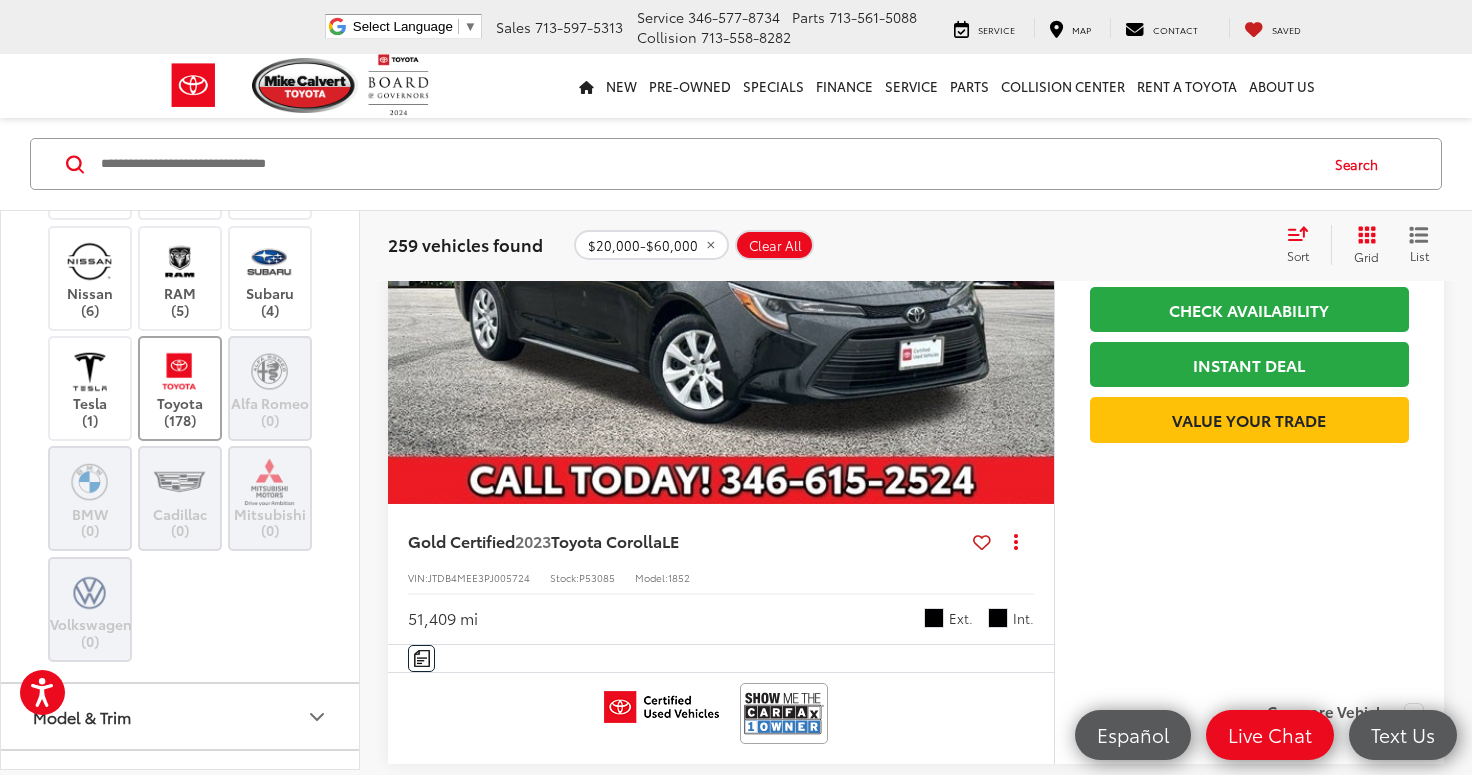 click at bounding box center (179, 371) 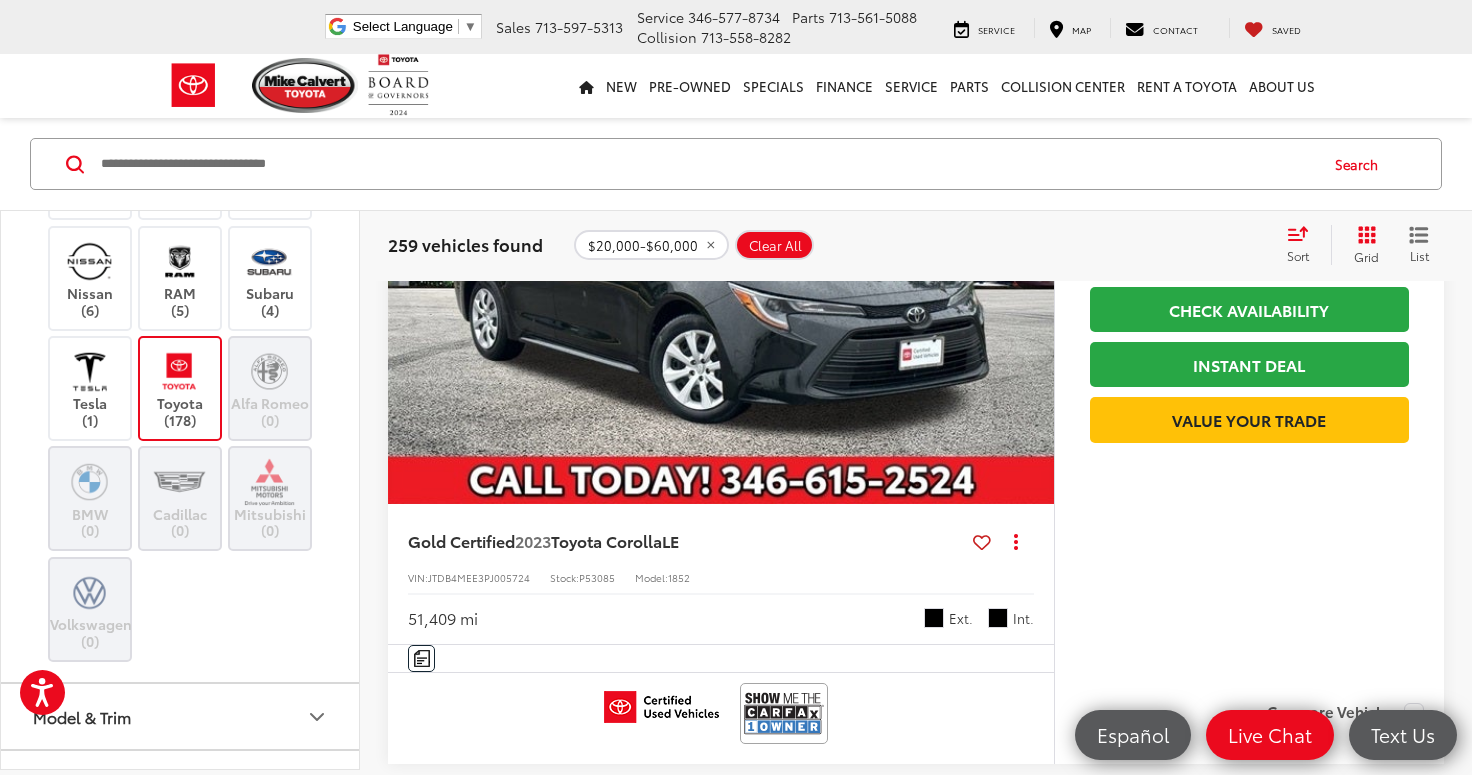 scroll, scrollTop: 128, scrollLeft: 0, axis: vertical 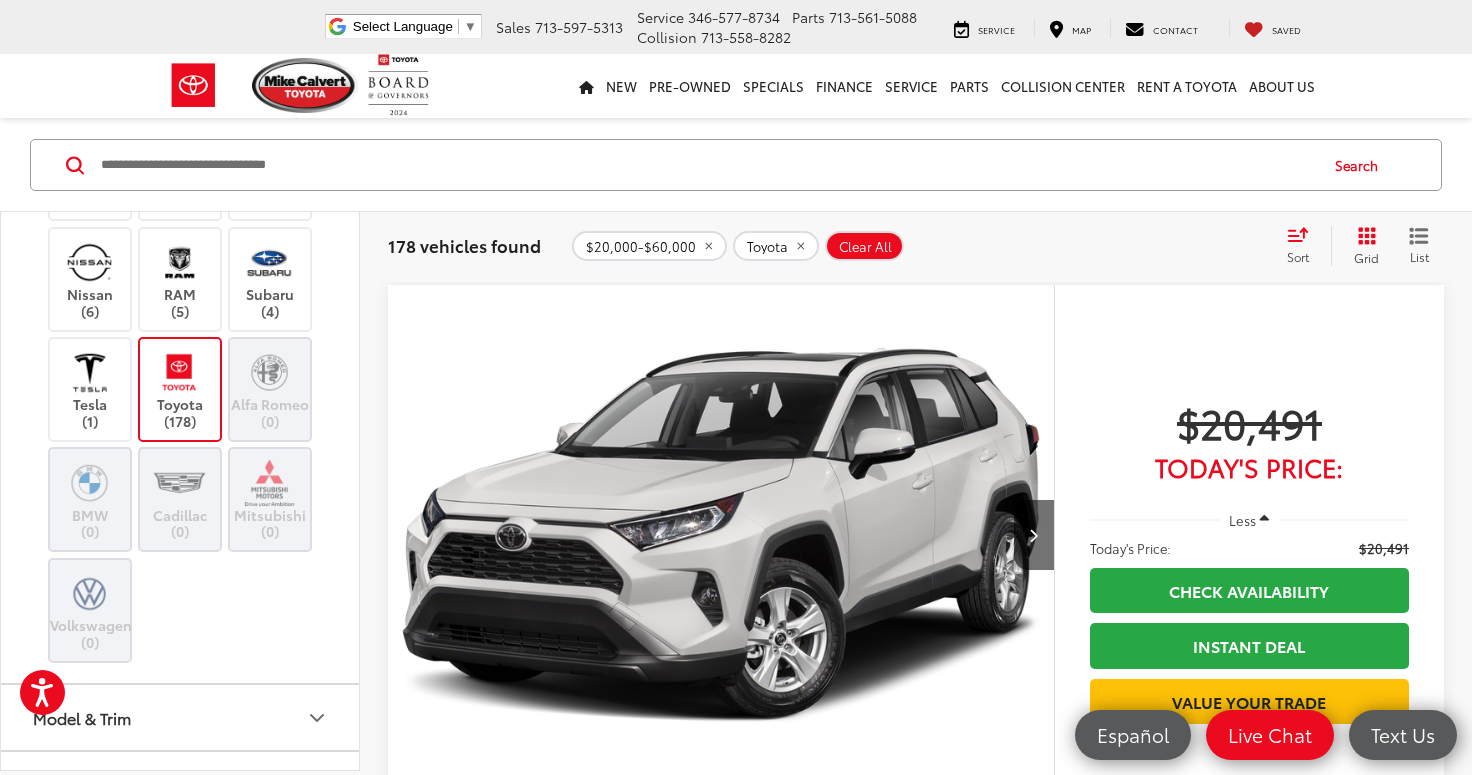drag, startPoint x: 351, startPoint y: 358, endPoint x: 352, endPoint y: 348, distance: 10.049875 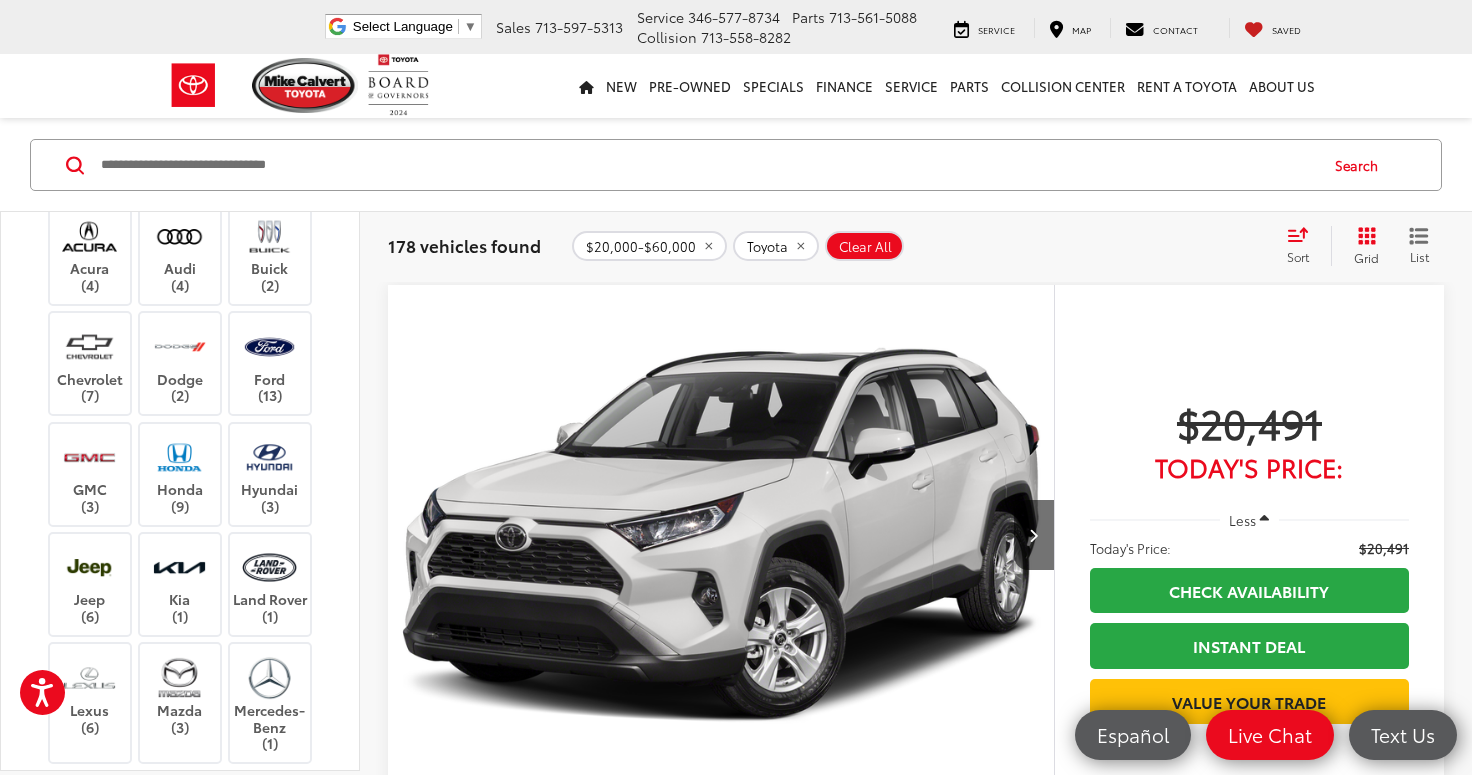 scroll, scrollTop: 0, scrollLeft: 0, axis: both 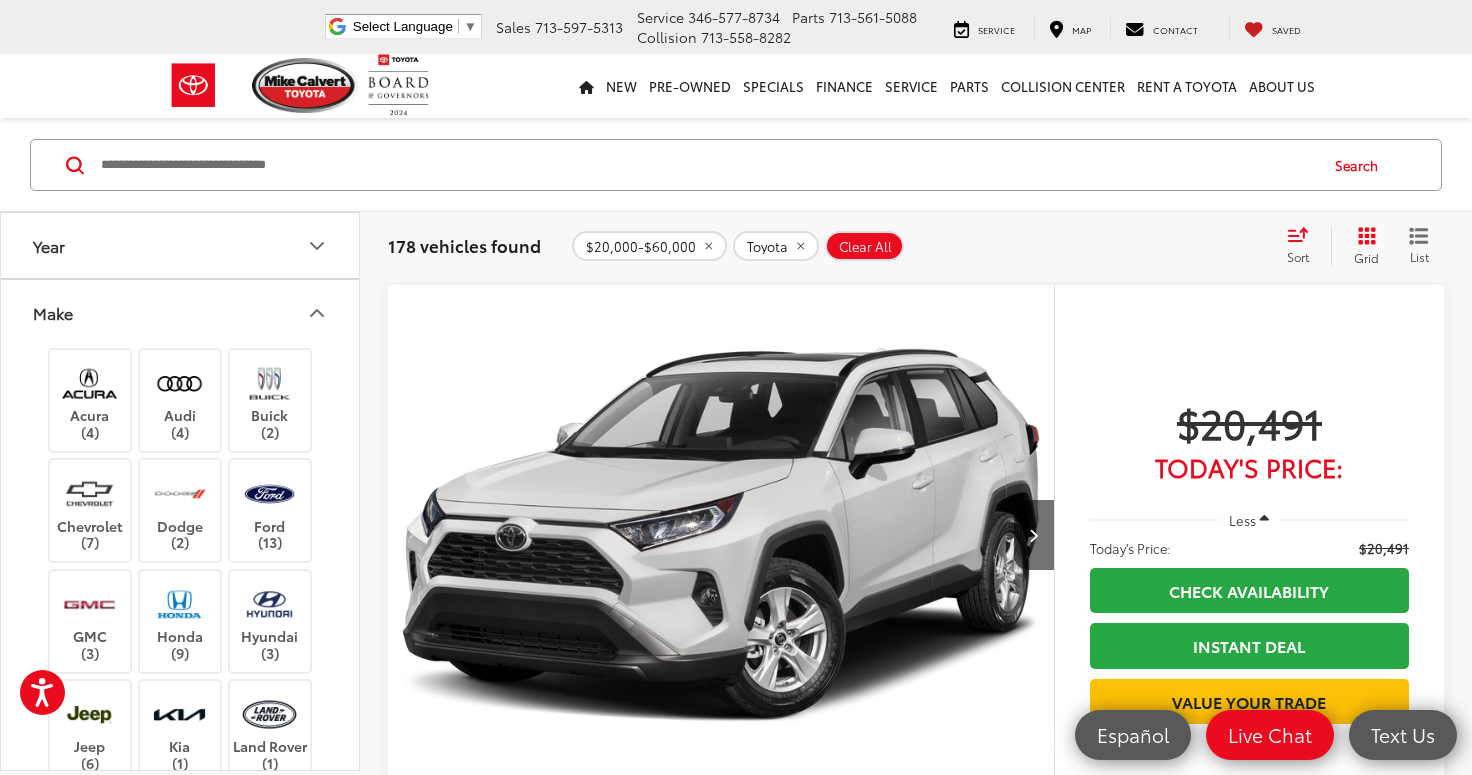 click on "Make" at bounding box center (181, 312) 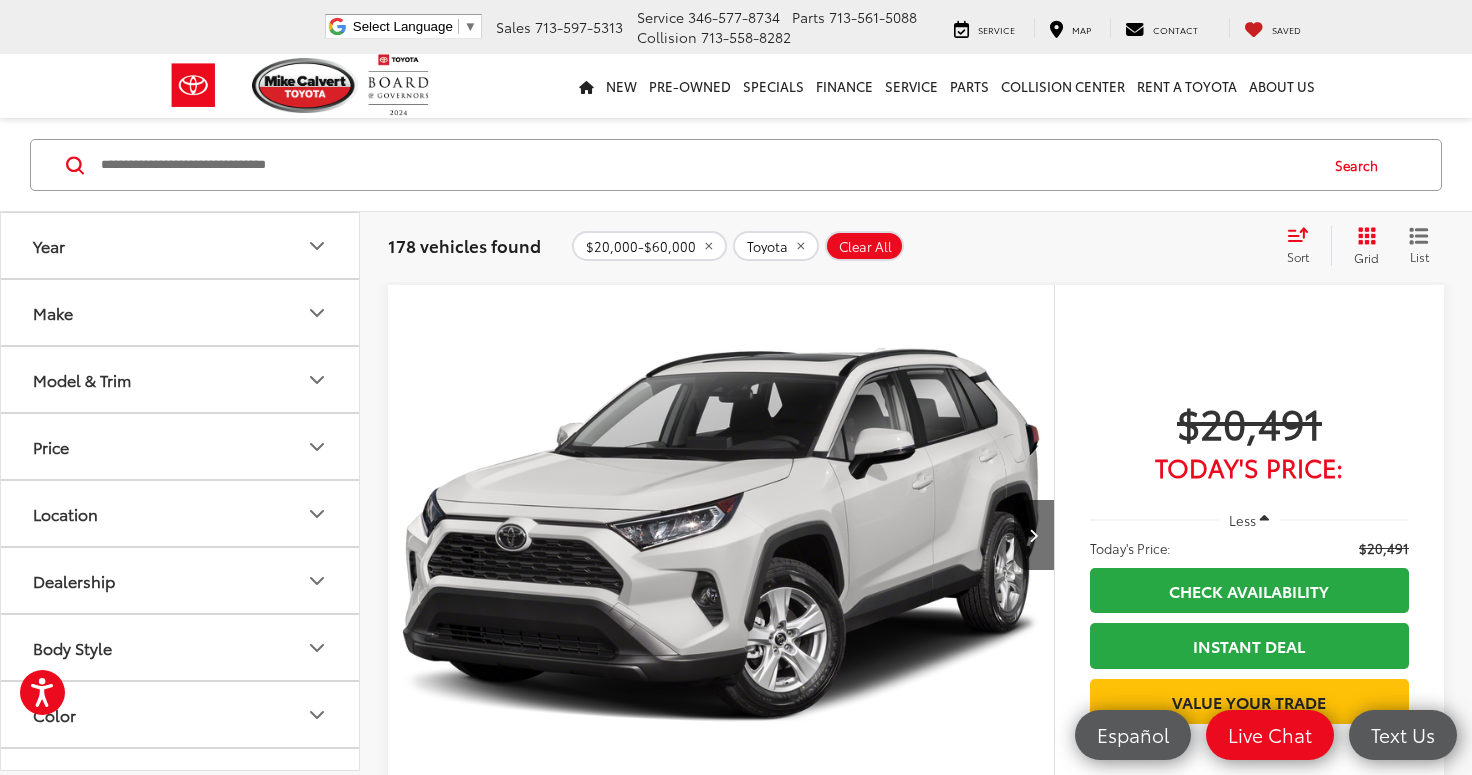 click on "Model & Trim" at bounding box center (181, 379) 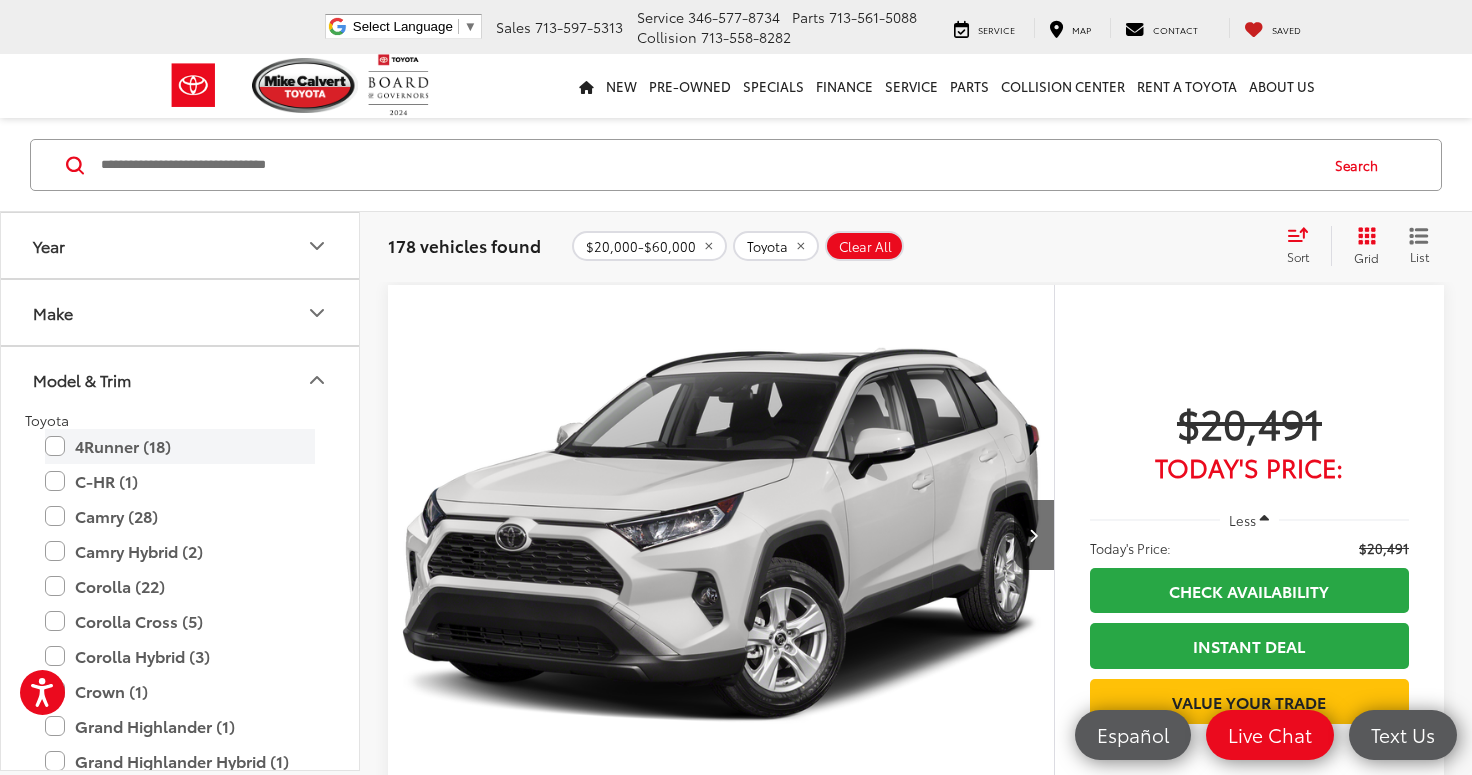 click on "4Runner (18)" at bounding box center [180, 446] 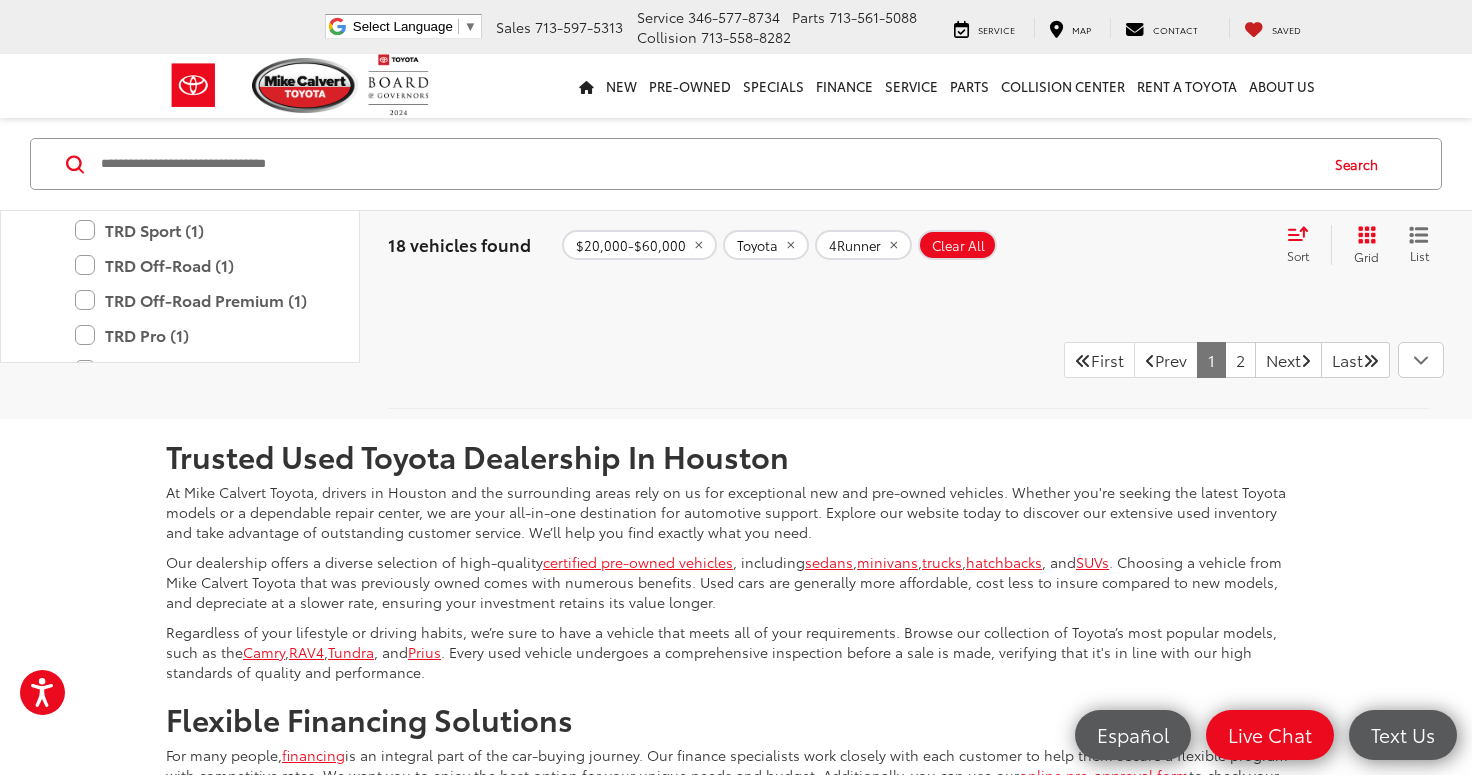 scroll, scrollTop: 9716, scrollLeft: 0, axis: vertical 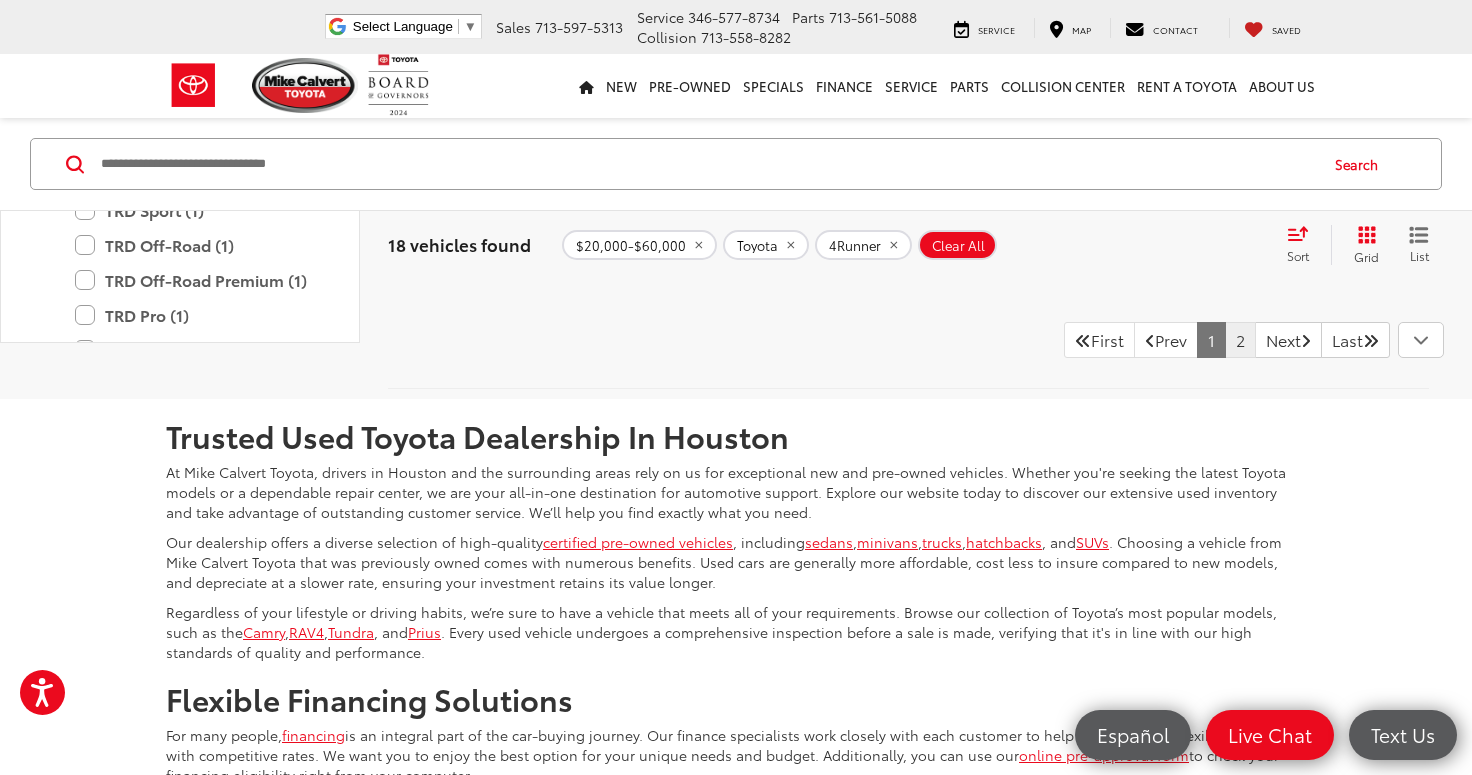 click on "2" at bounding box center (1240, 340) 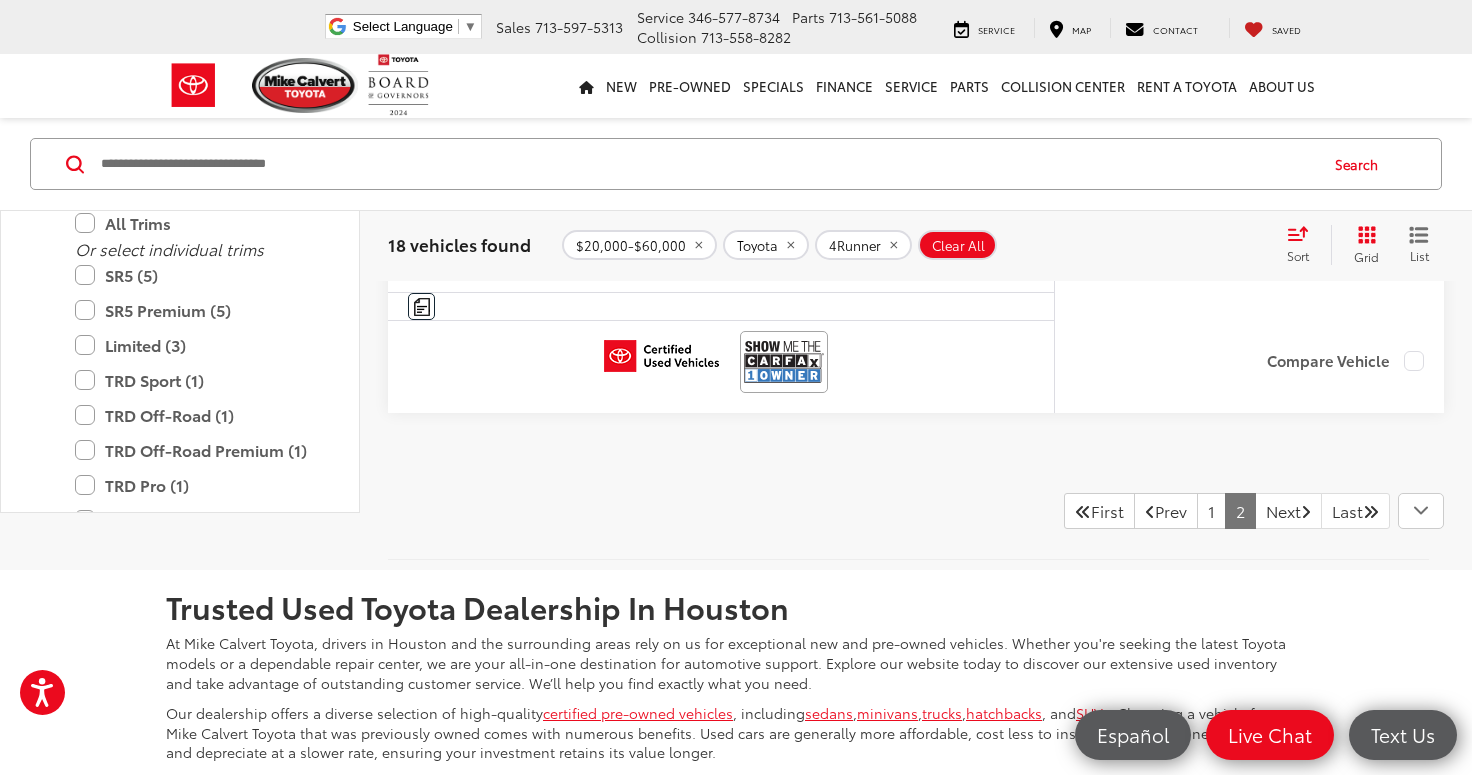 scroll, scrollTop: 4765, scrollLeft: 0, axis: vertical 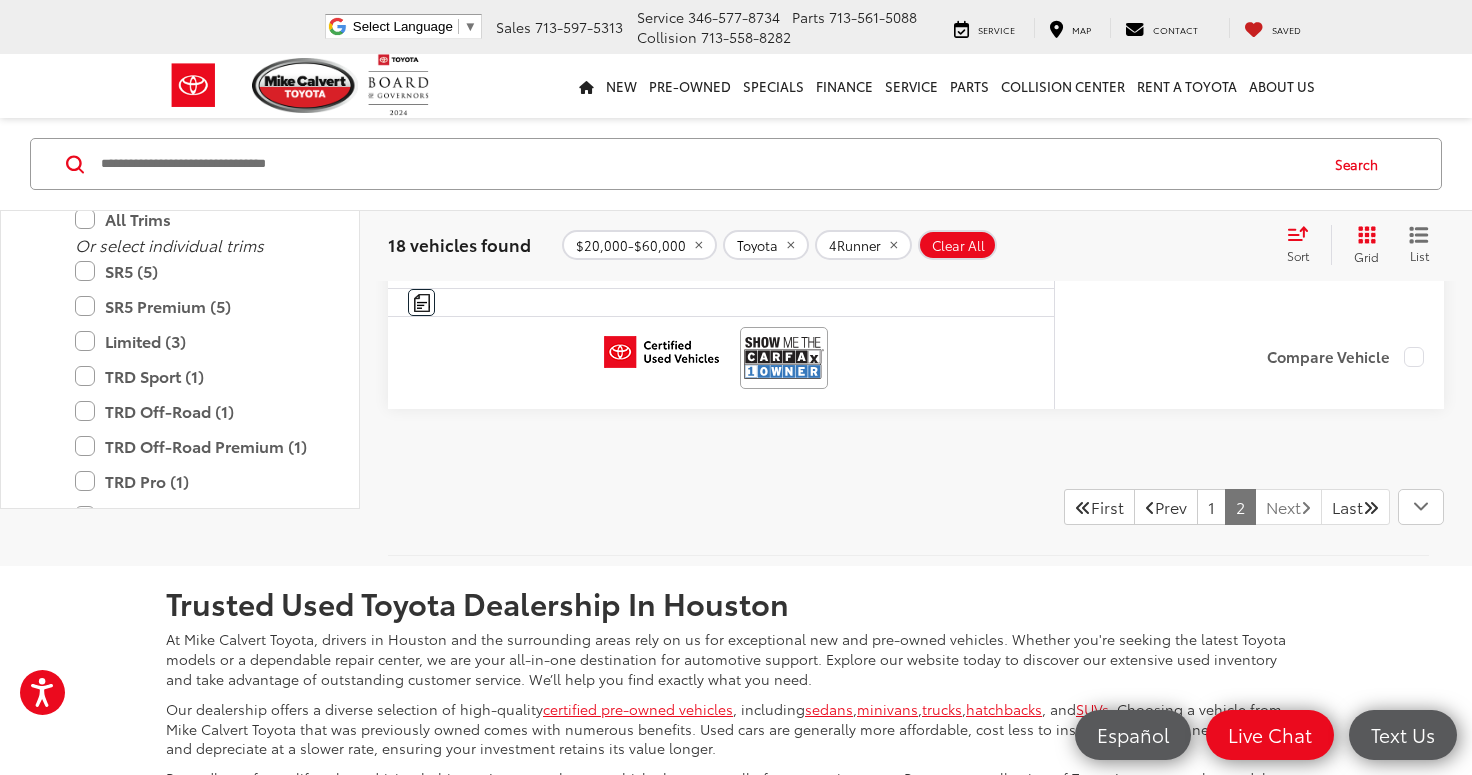 click on "Next" at bounding box center (1288, 507) 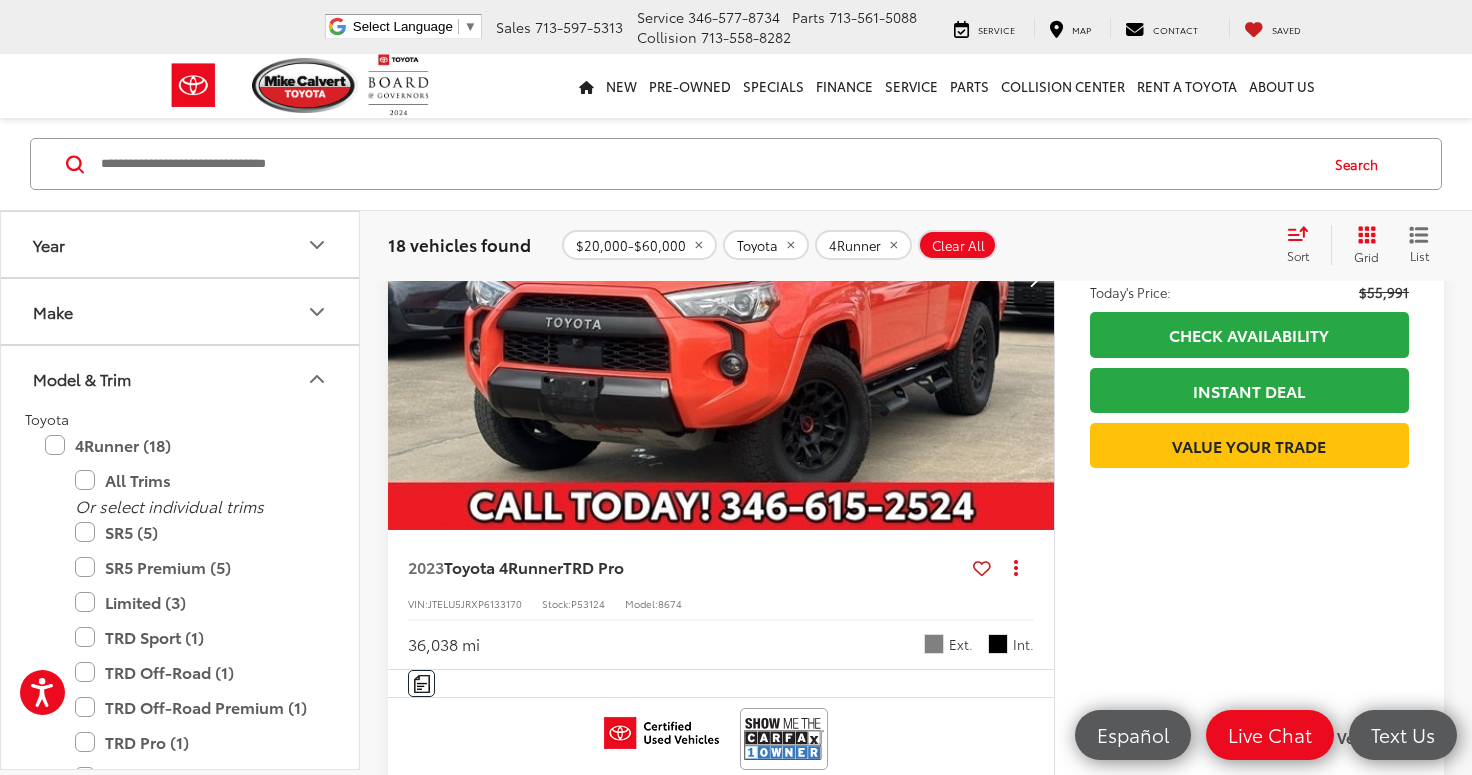 scroll, scrollTop: 4375, scrollLeft: 0, axis: vertical 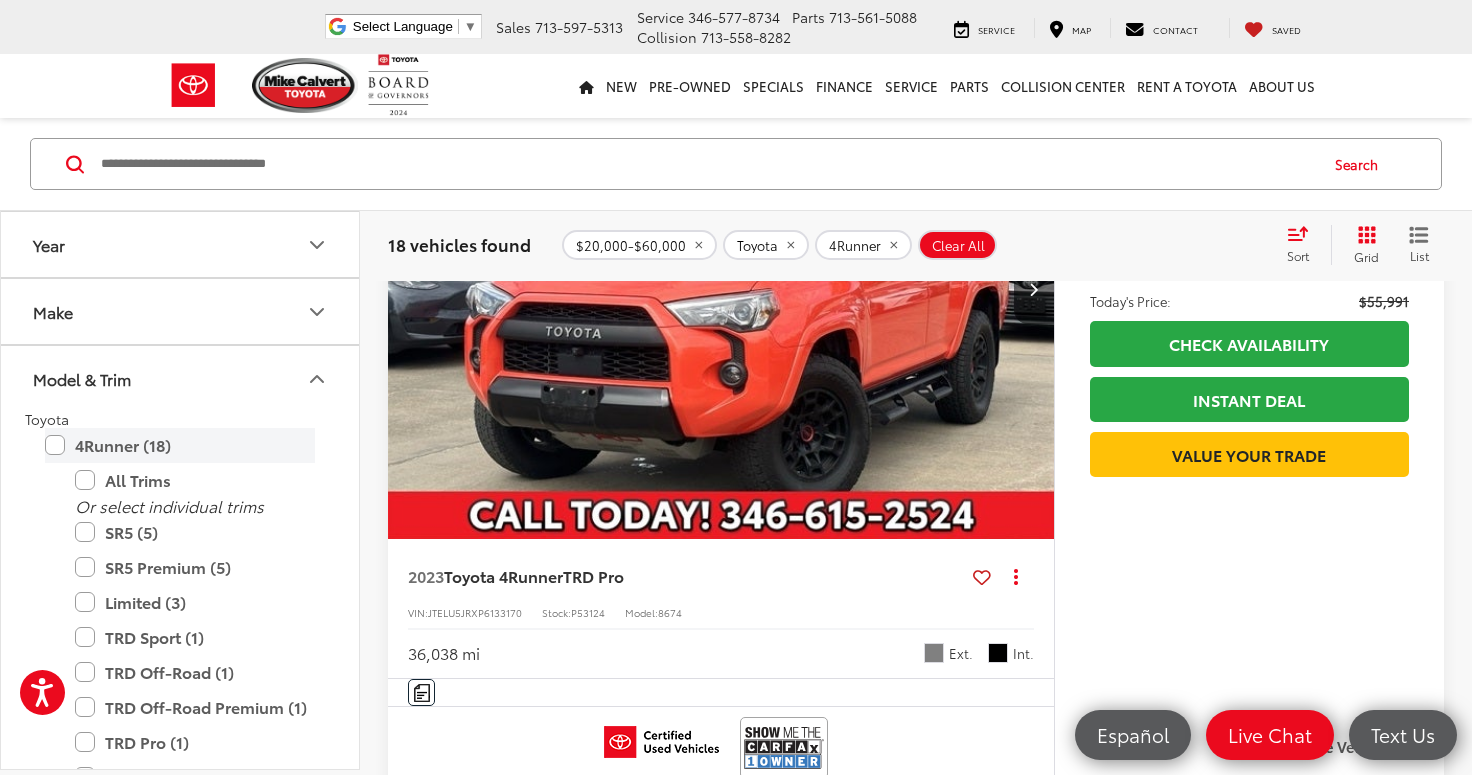 click on "4Runner (18)" at bounding box center [180, 445] 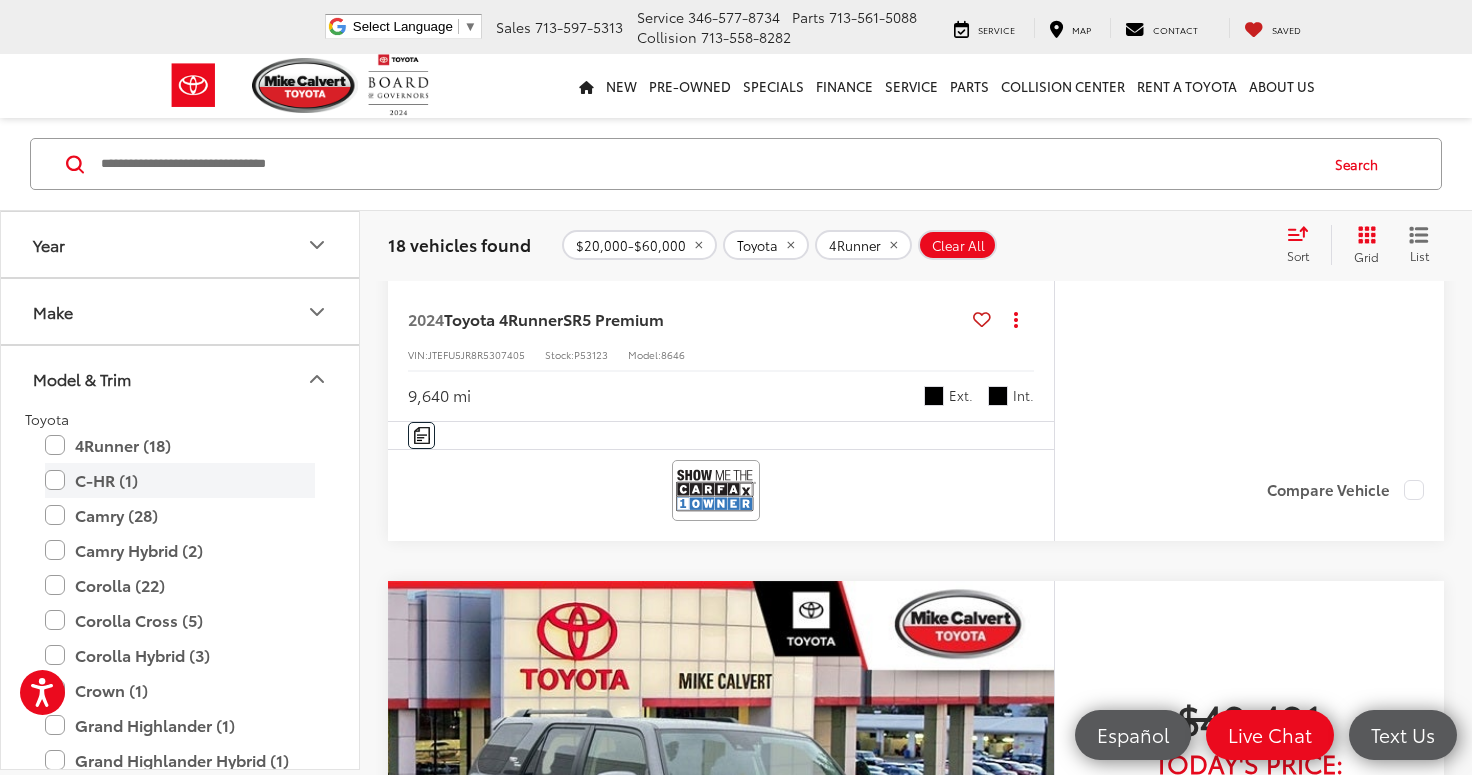 scroll, scrollTop: 128, scrollLeft: 0, axis: vertical 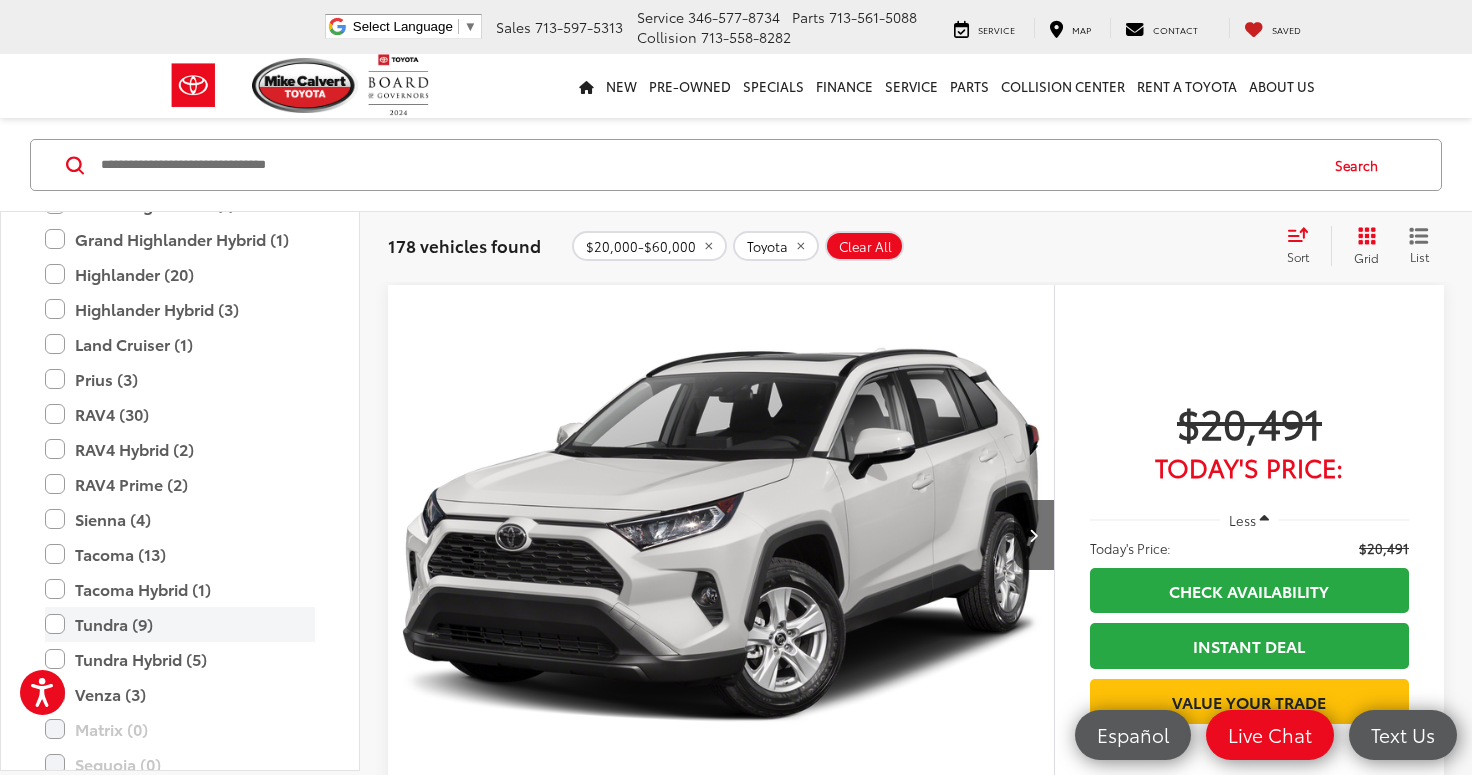 click on "Tundra (9)" at bounding box center (180, 624) 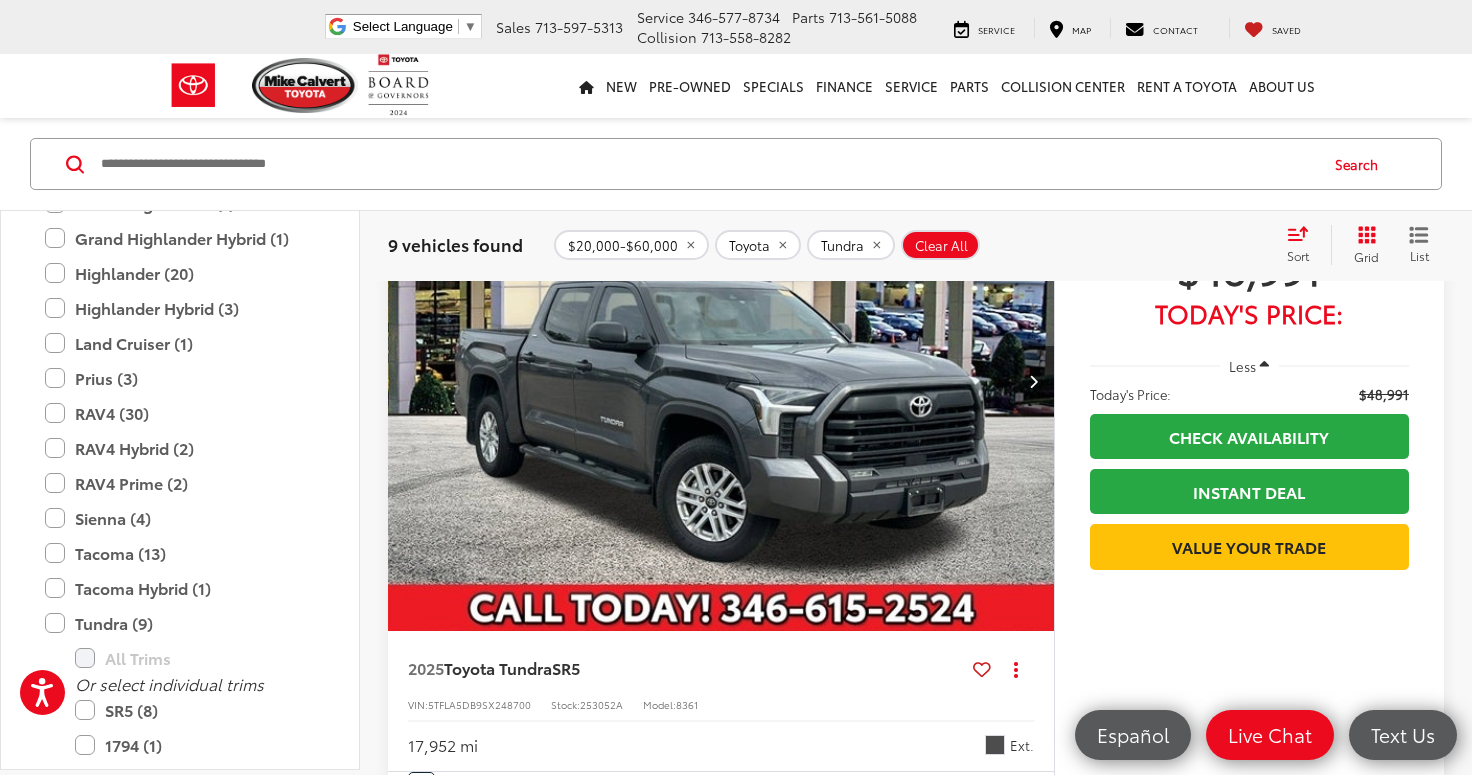 scroll, scrollTop: 6630, scrollLeft: 0, axis: vertical 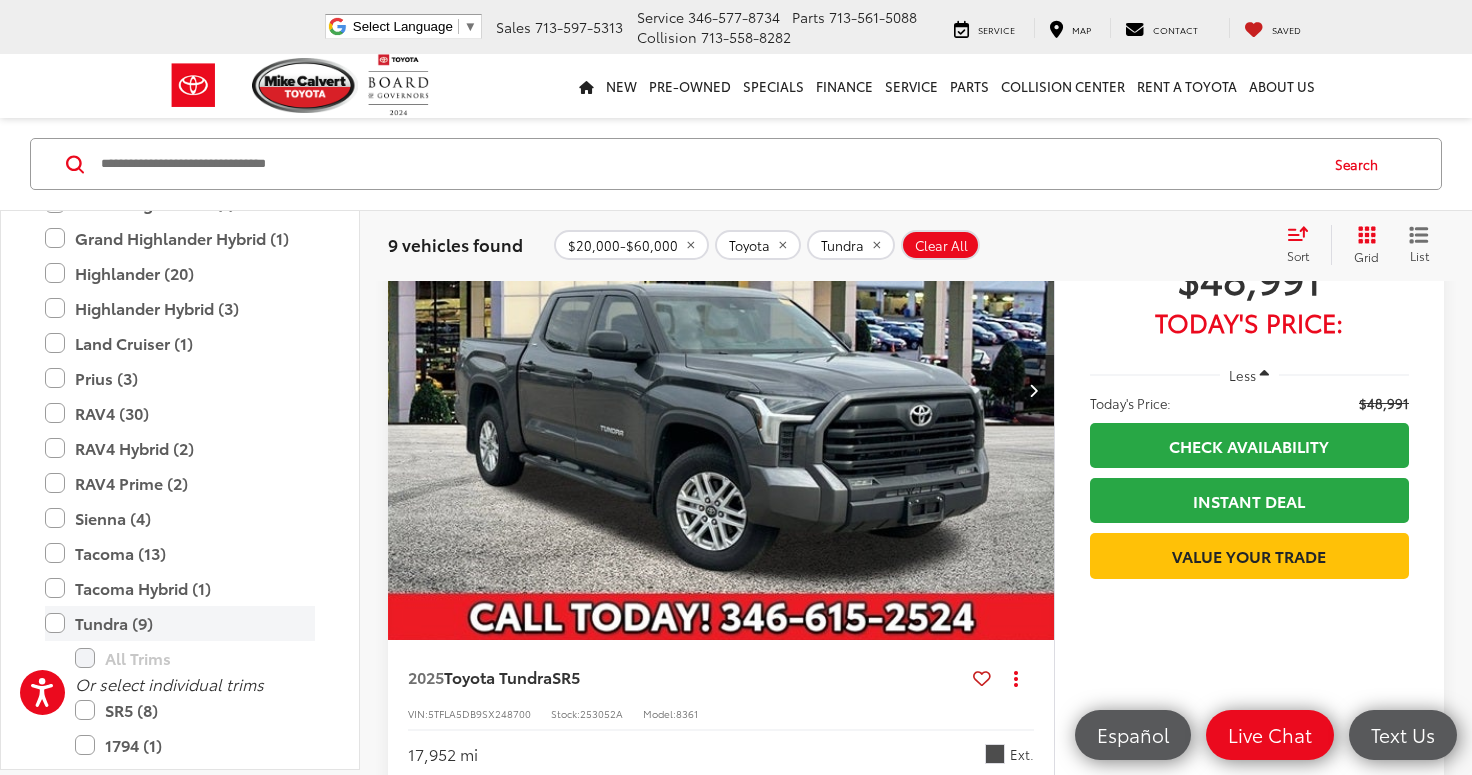 click on "Tundra (9)" at bounding box center (180, 623) 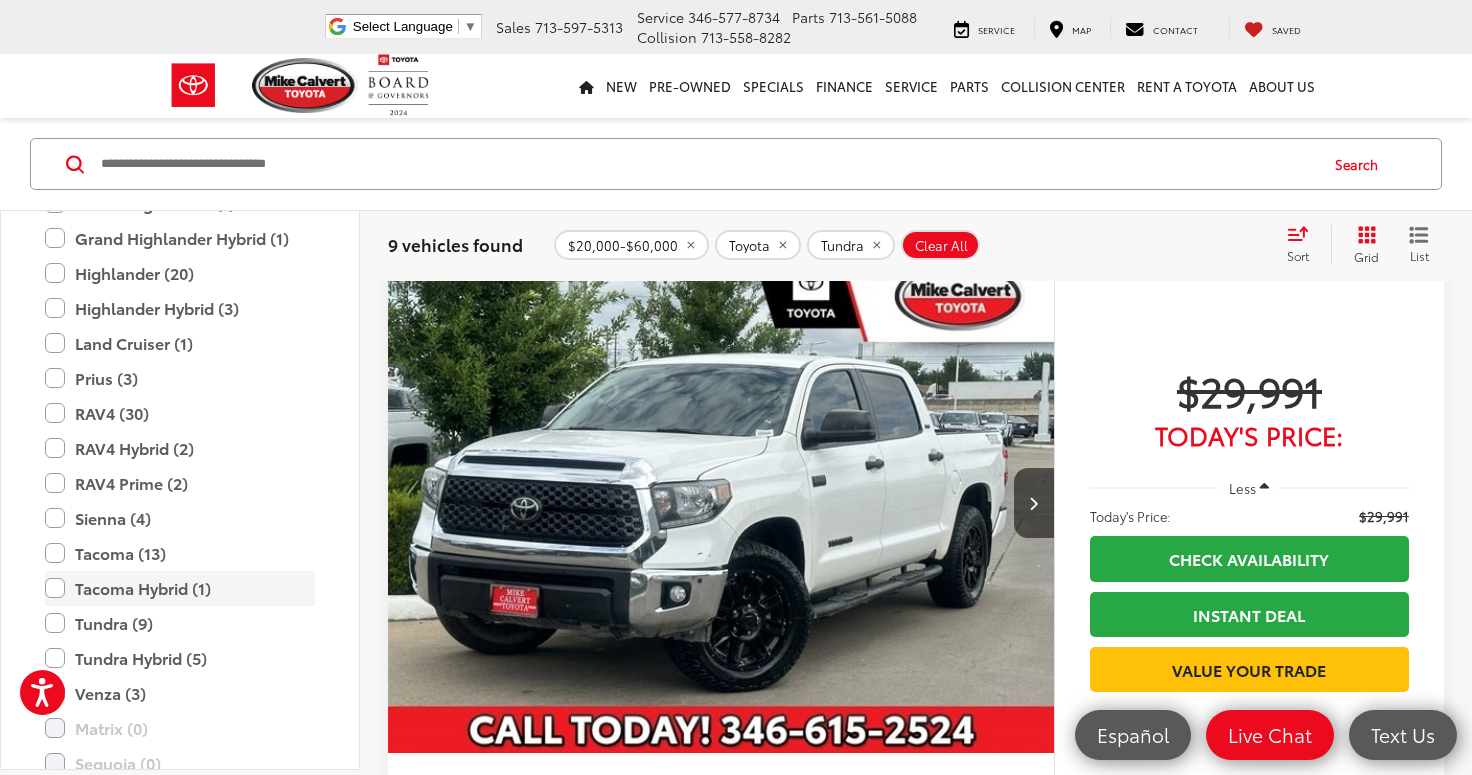 scroll, scrollTop: 128, scrollLeft: 0, axis: vertical 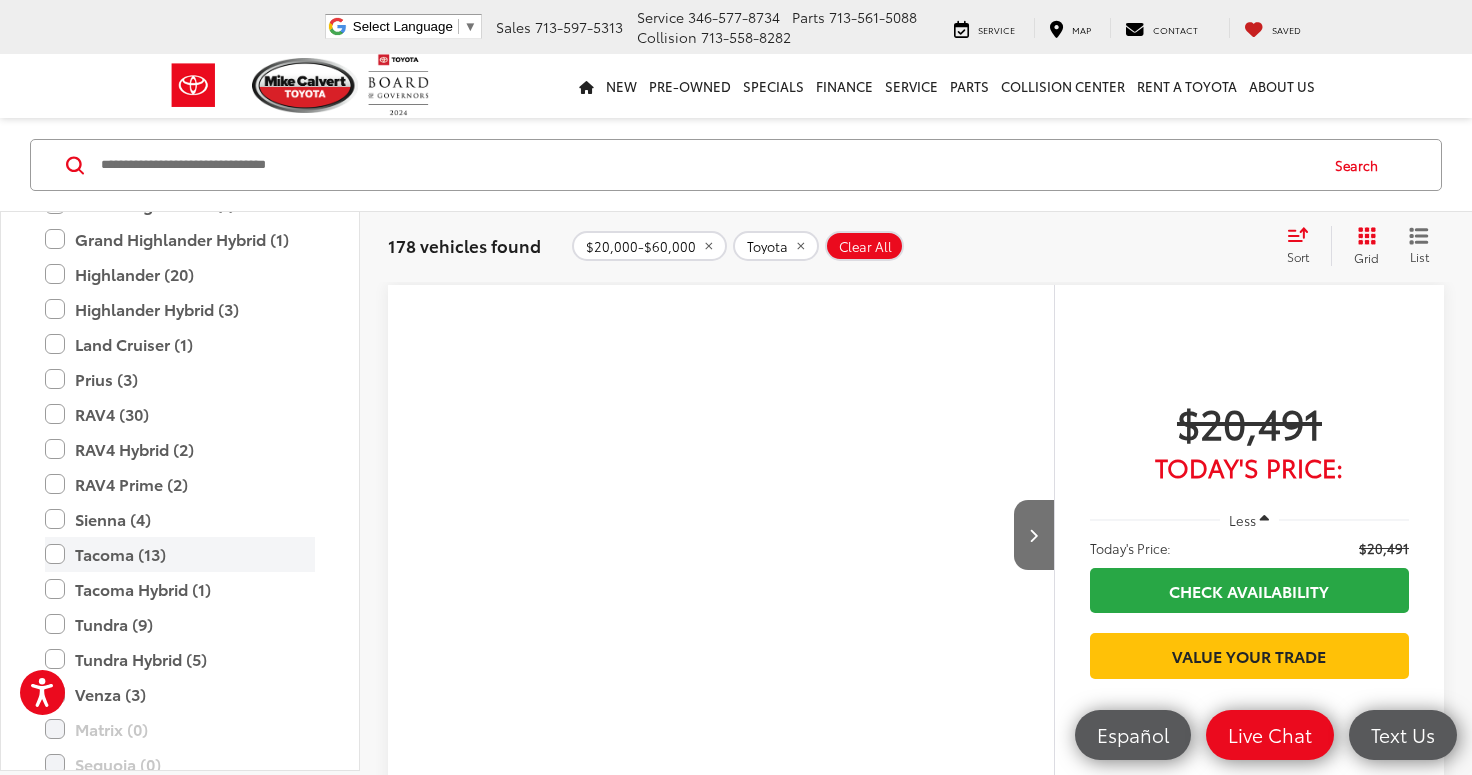 click on "Tacoma (13)" at bounding box center [180, 554] 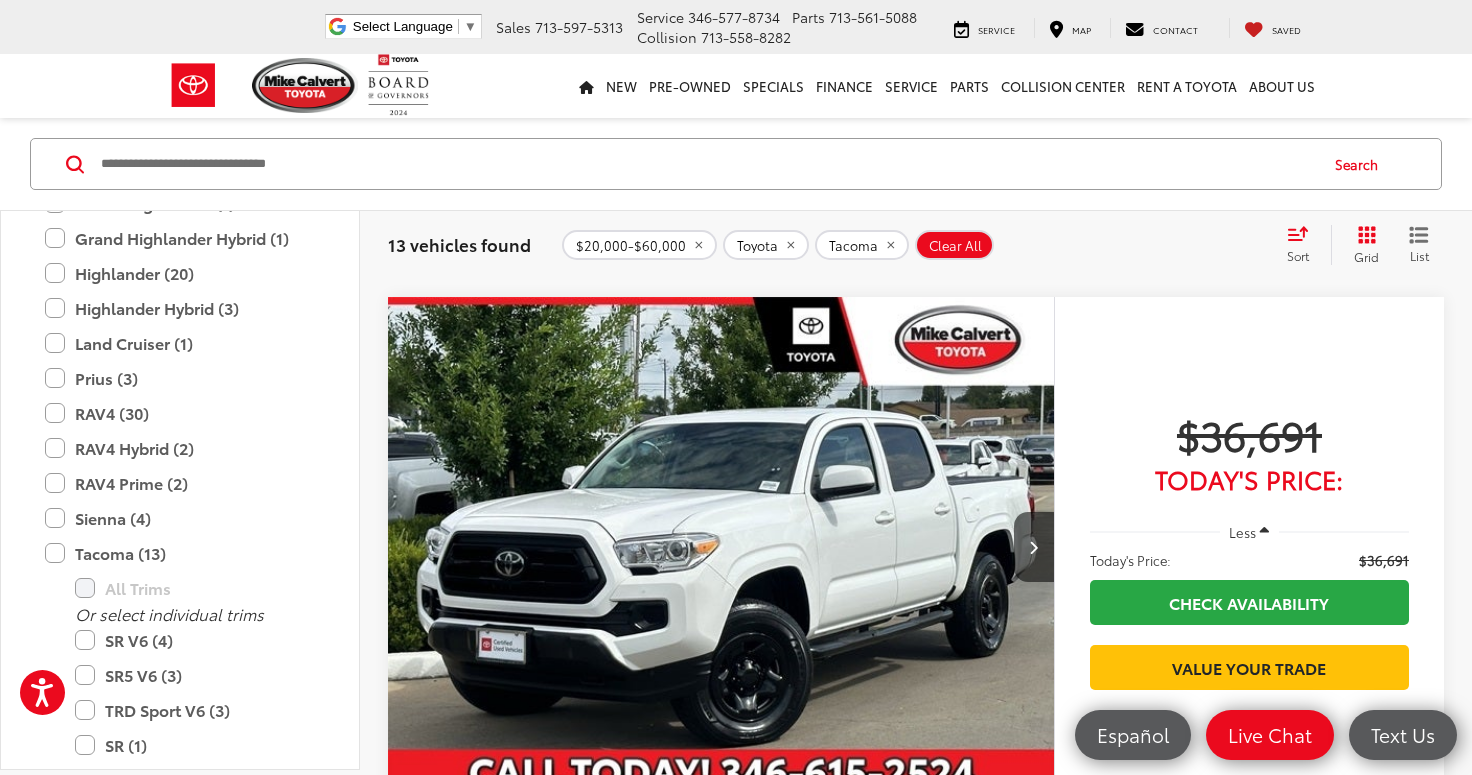 scroll, scrollTop: 4920, scrollLeft: 0, axis: vertical 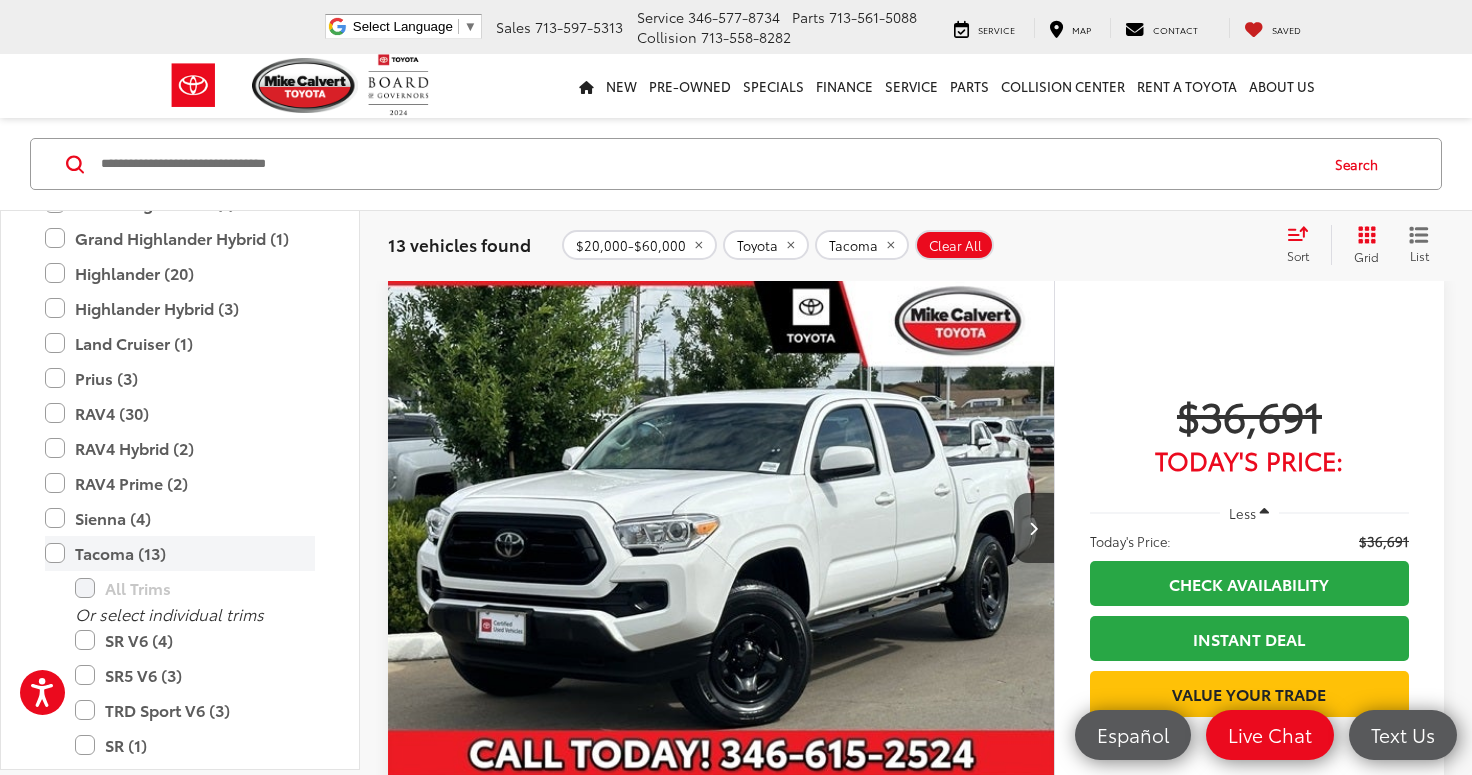 click on "Tacoma (13)" at bounding box center [180, 553] 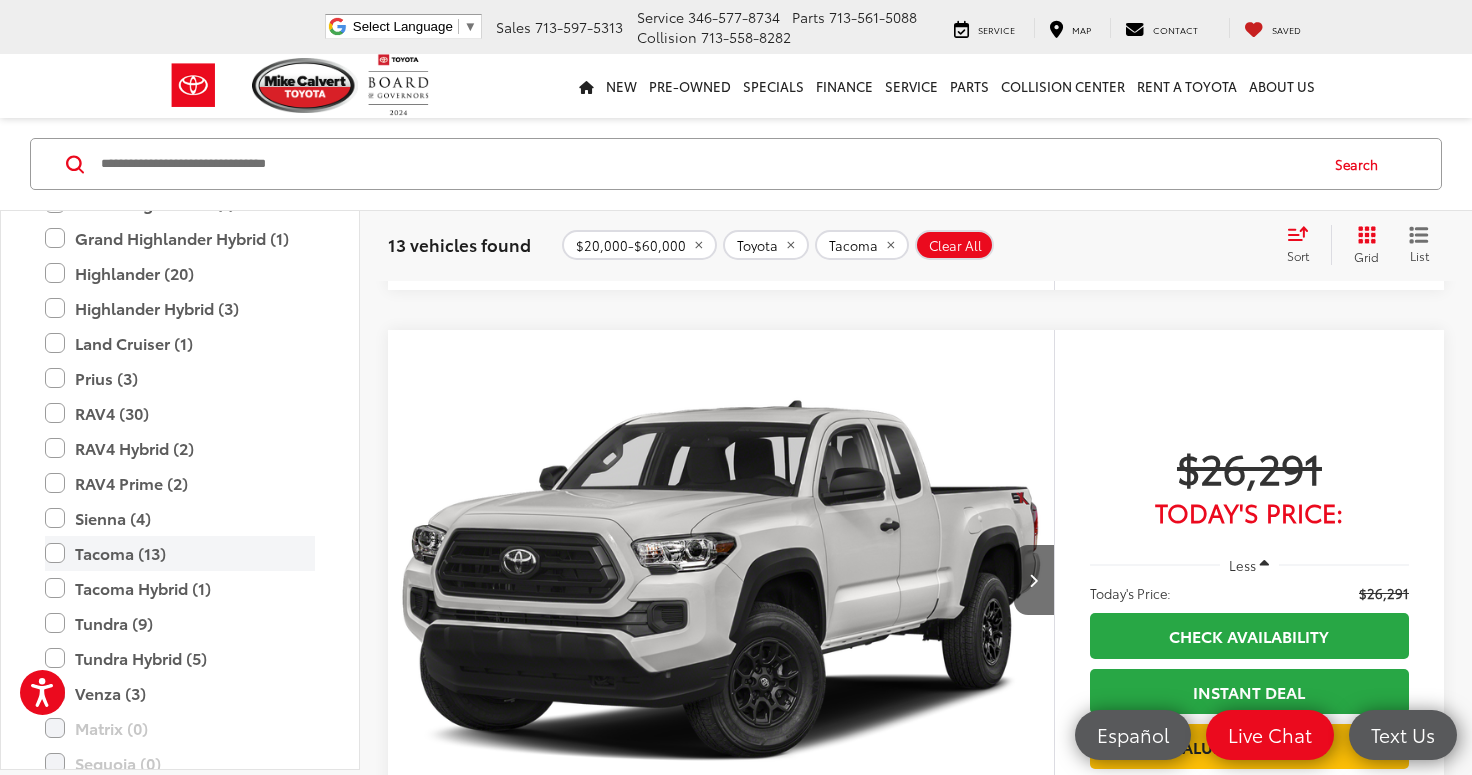 scroll, scrollTop: 128, scrollLeft: 0, axis: vertical 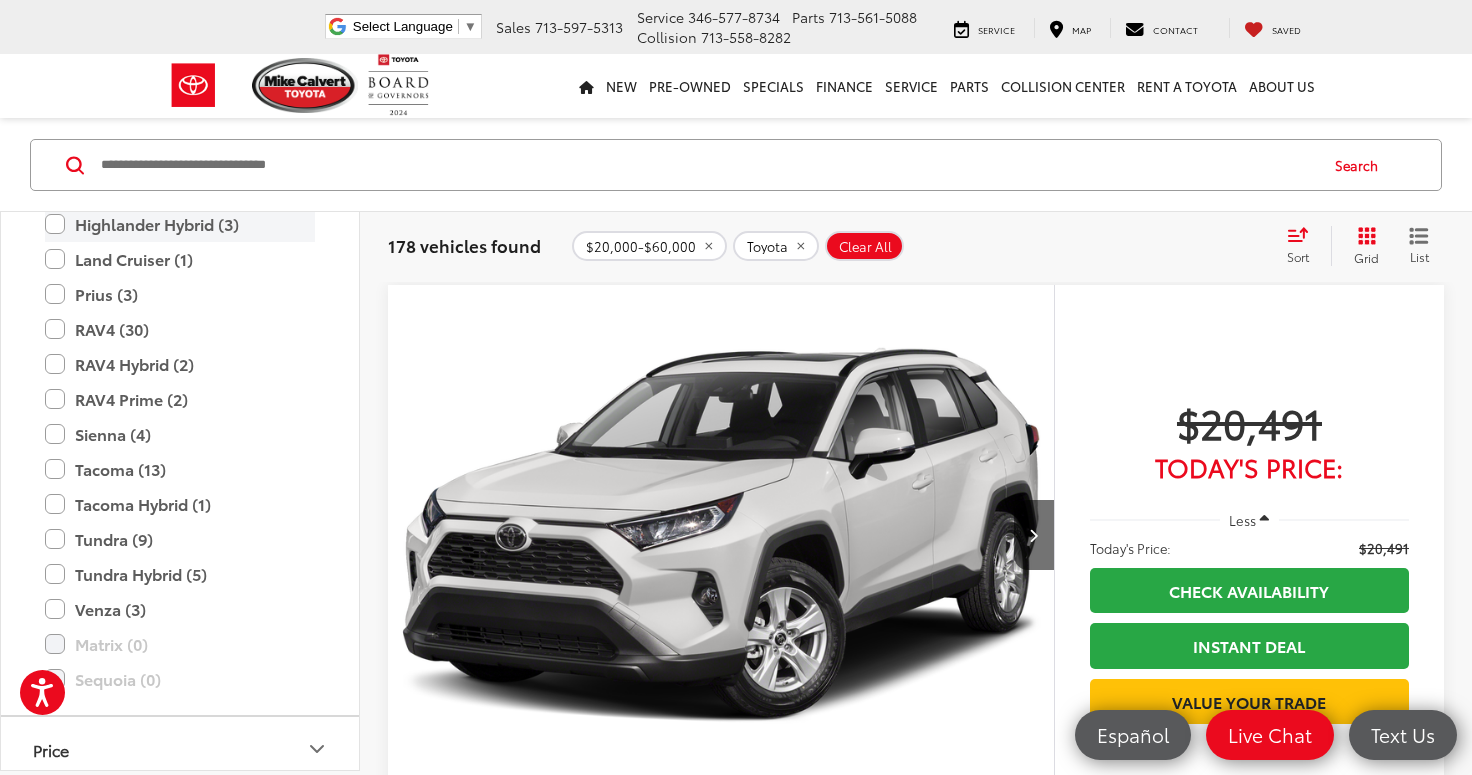 click on "Highlander Hybrid (3)" at bounding box center [180, 224] 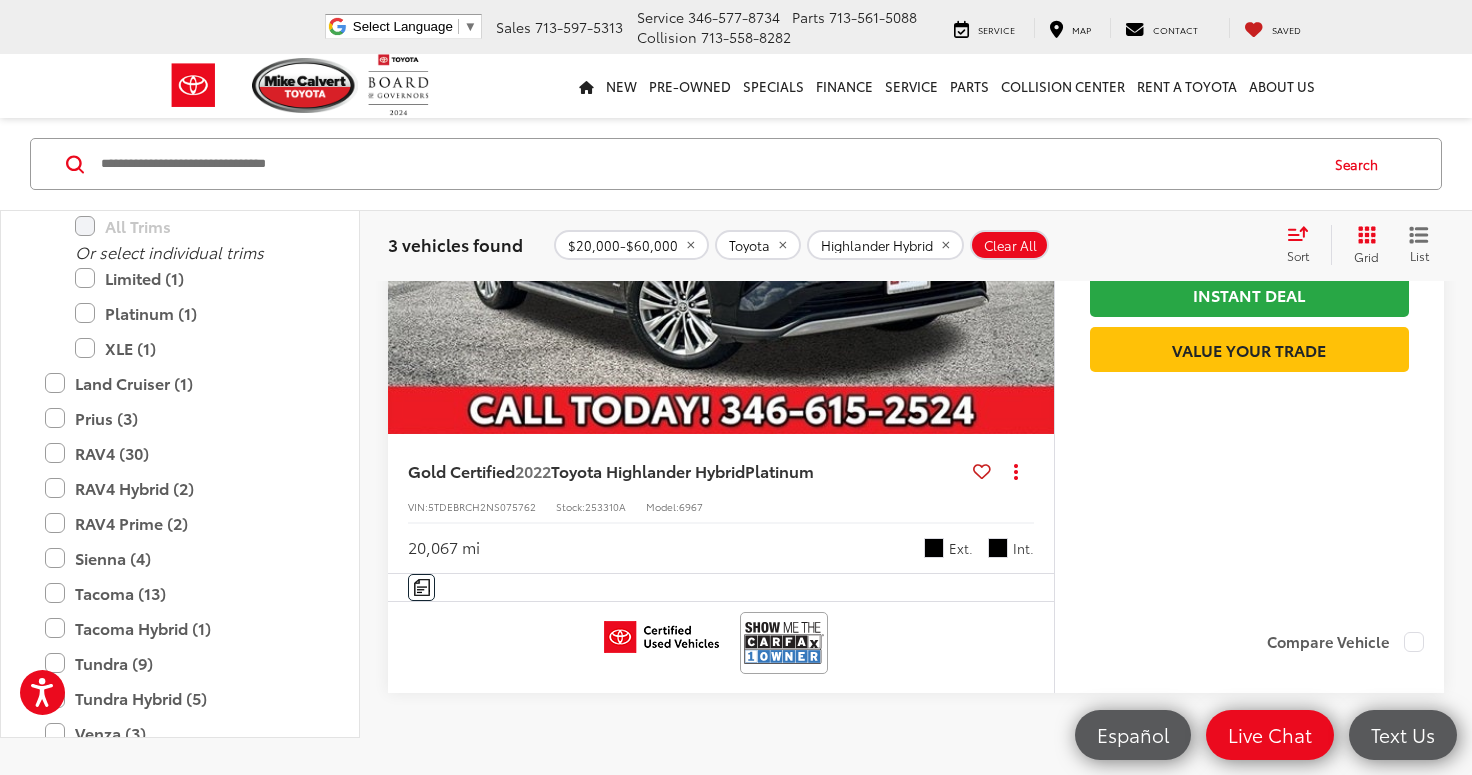 scroll, scrollTop: 2052, scrollLeft: 0, axis: vertical 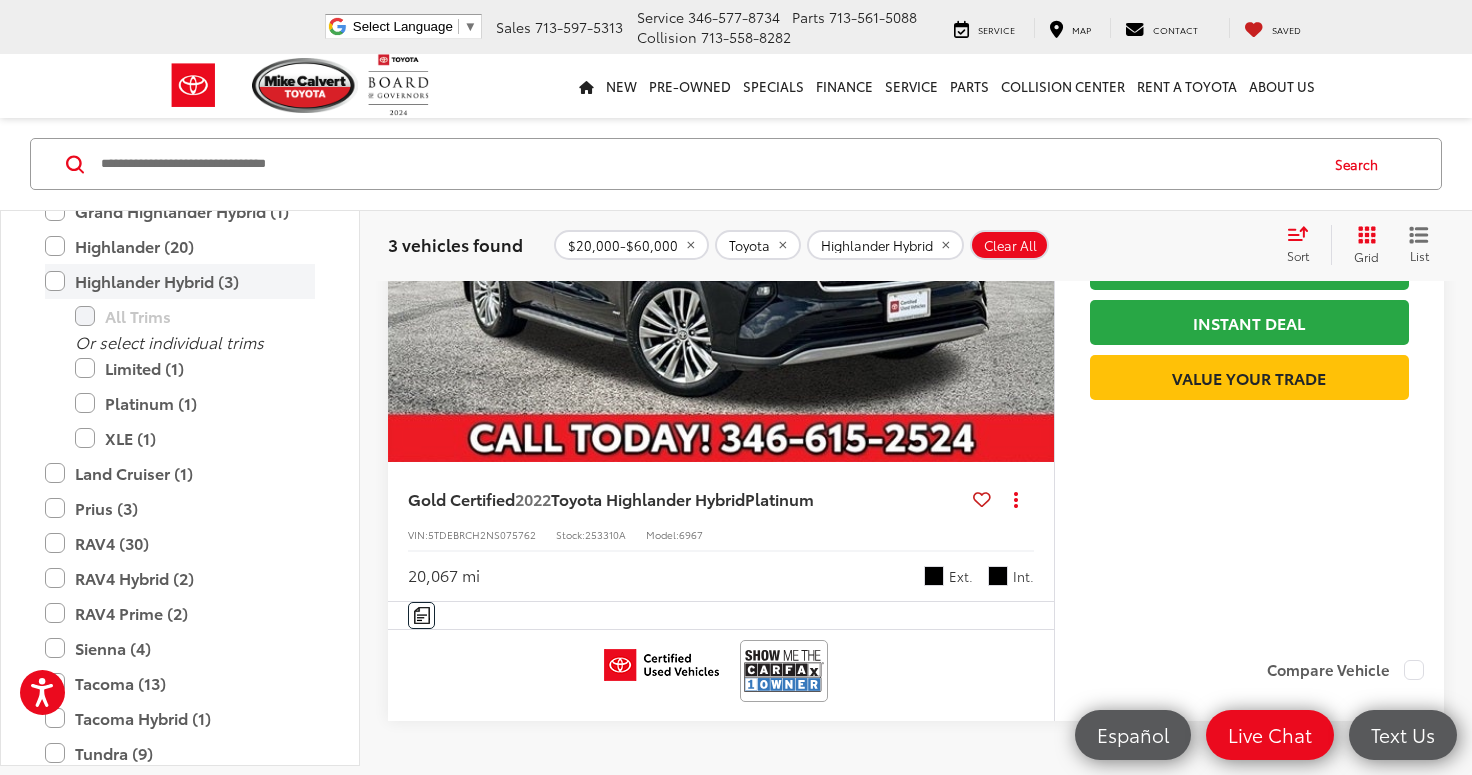 click on "Highlander Hybrid (3)" at bounding box center [180, 281] 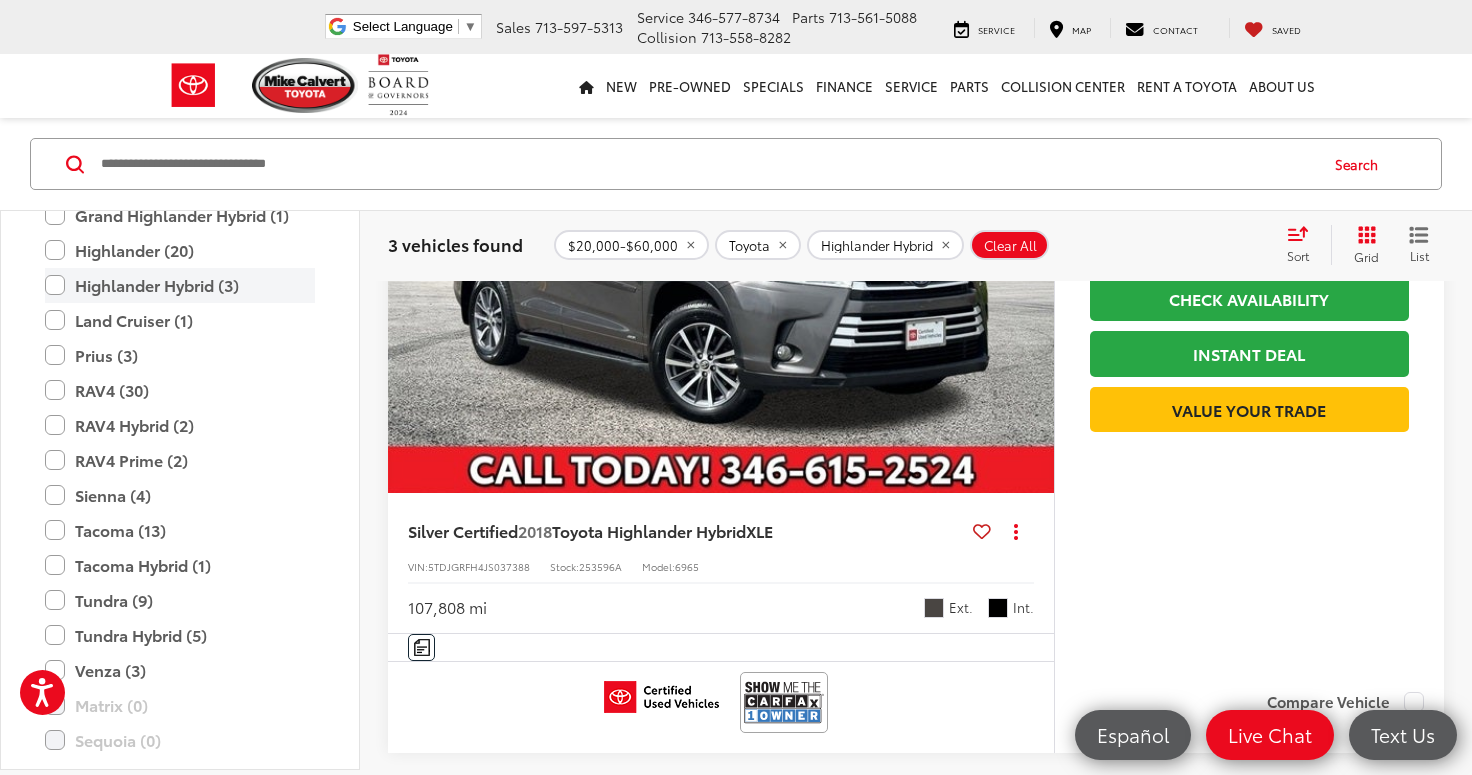scroll, scrollTop: 128, scrollLeft: 0, axis: vertical 